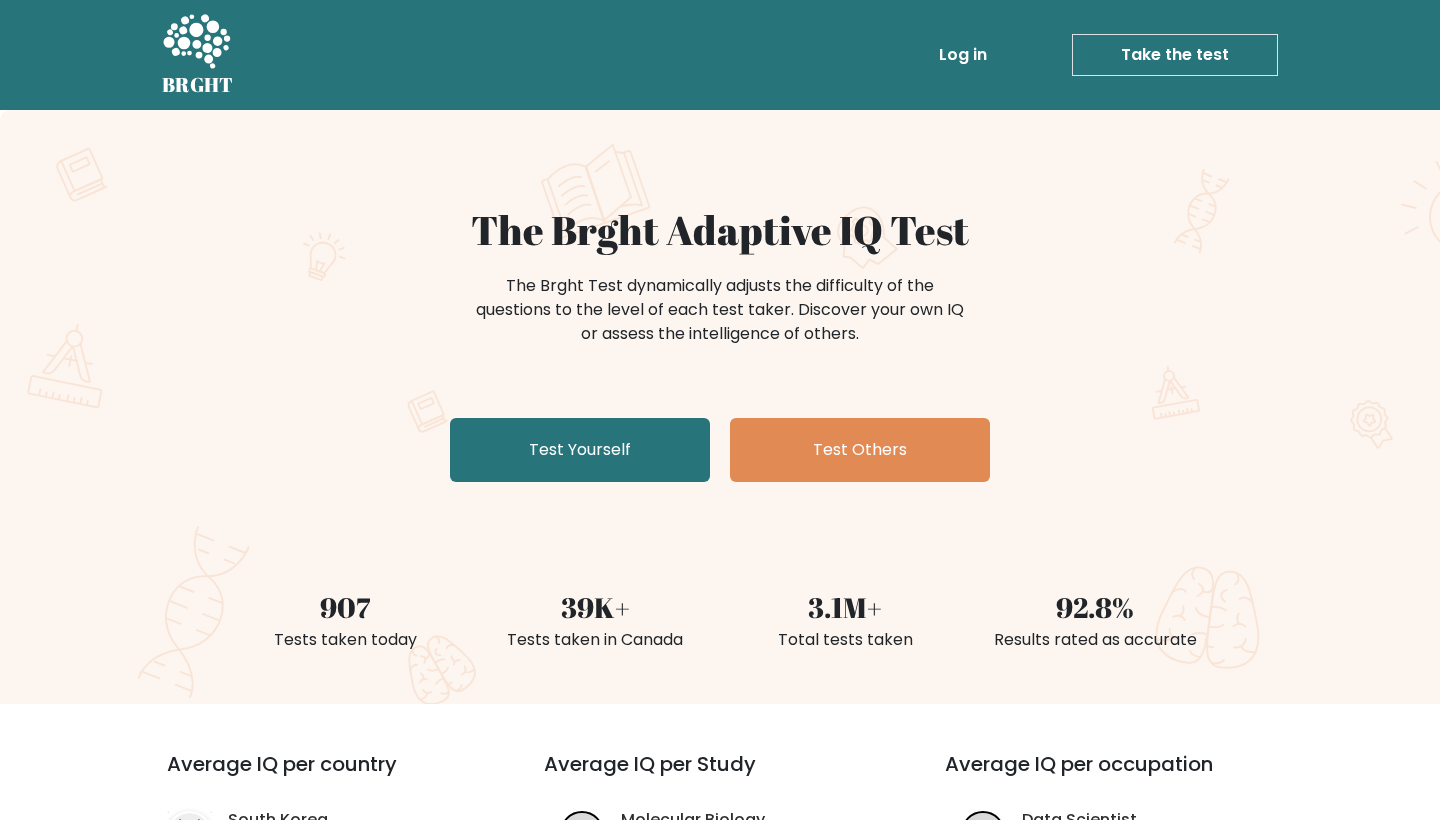 scroll, scrollTop: 0, scrollLeft: 0, axis: both 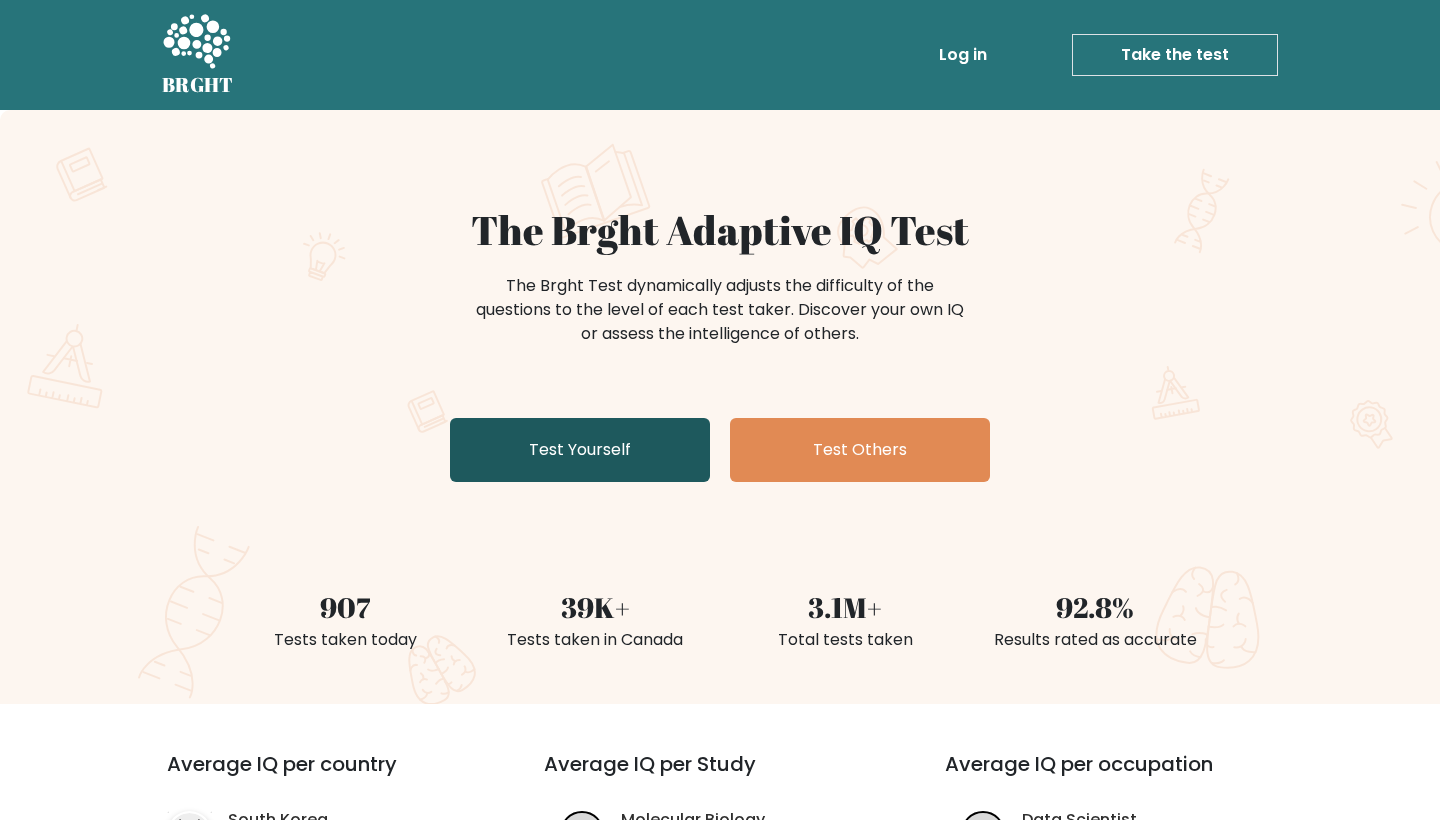 click on "Test Yourself" at bounding box center (580, 450) 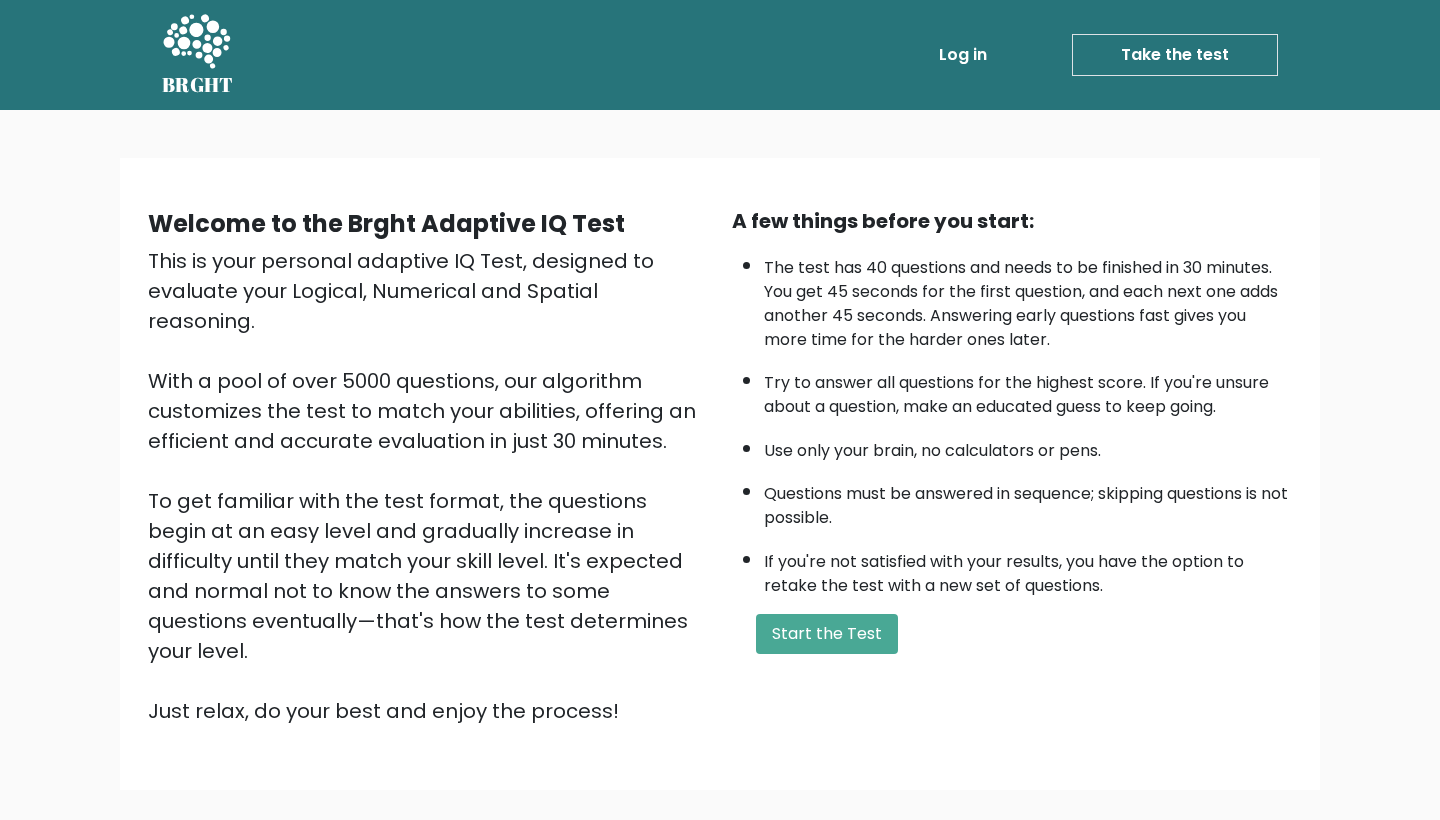 scroll, scrollTop: 0, scrollLeft: 0, axis: both 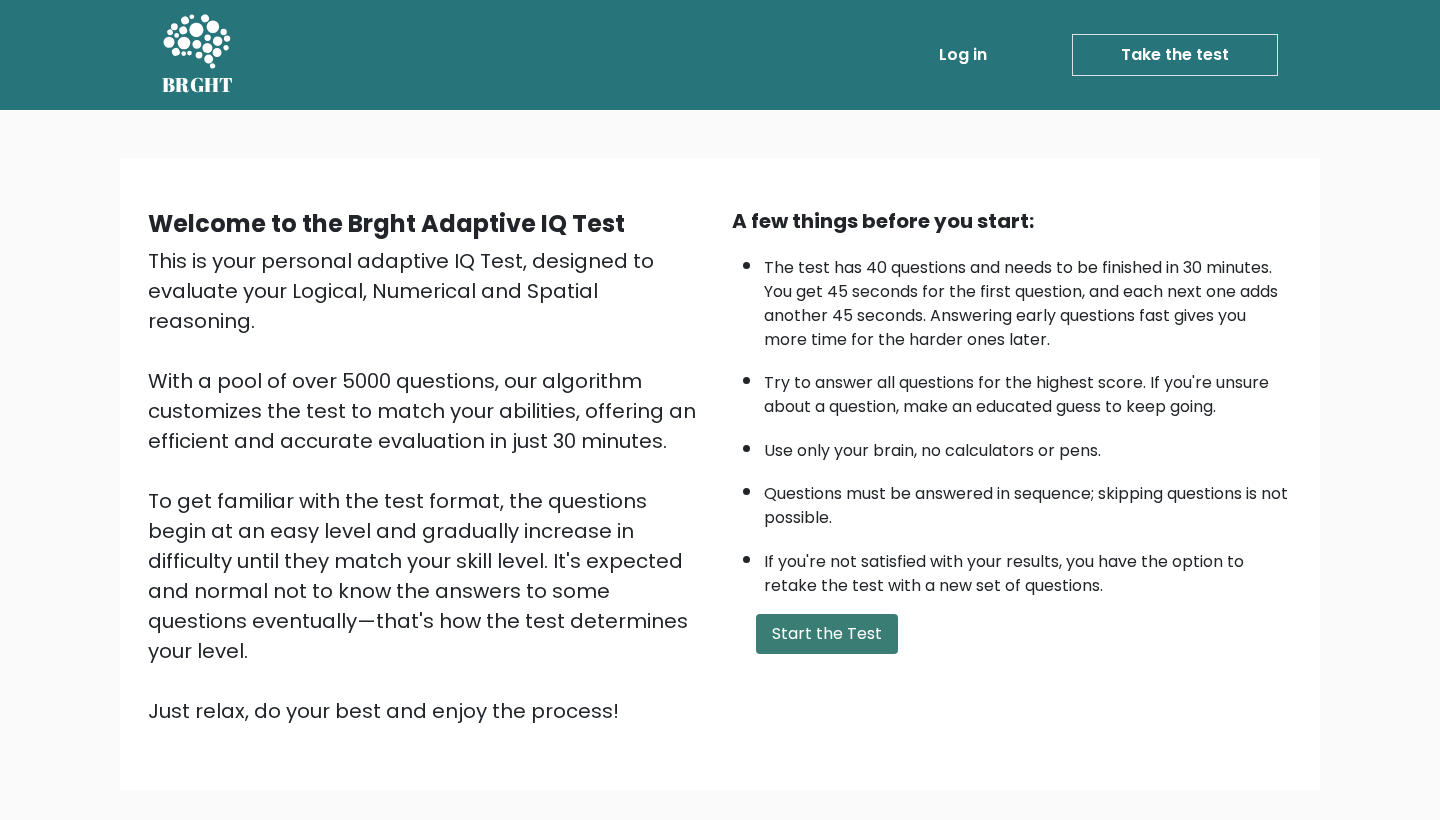 click on "Start the Test" at bounding box center [827, 634] 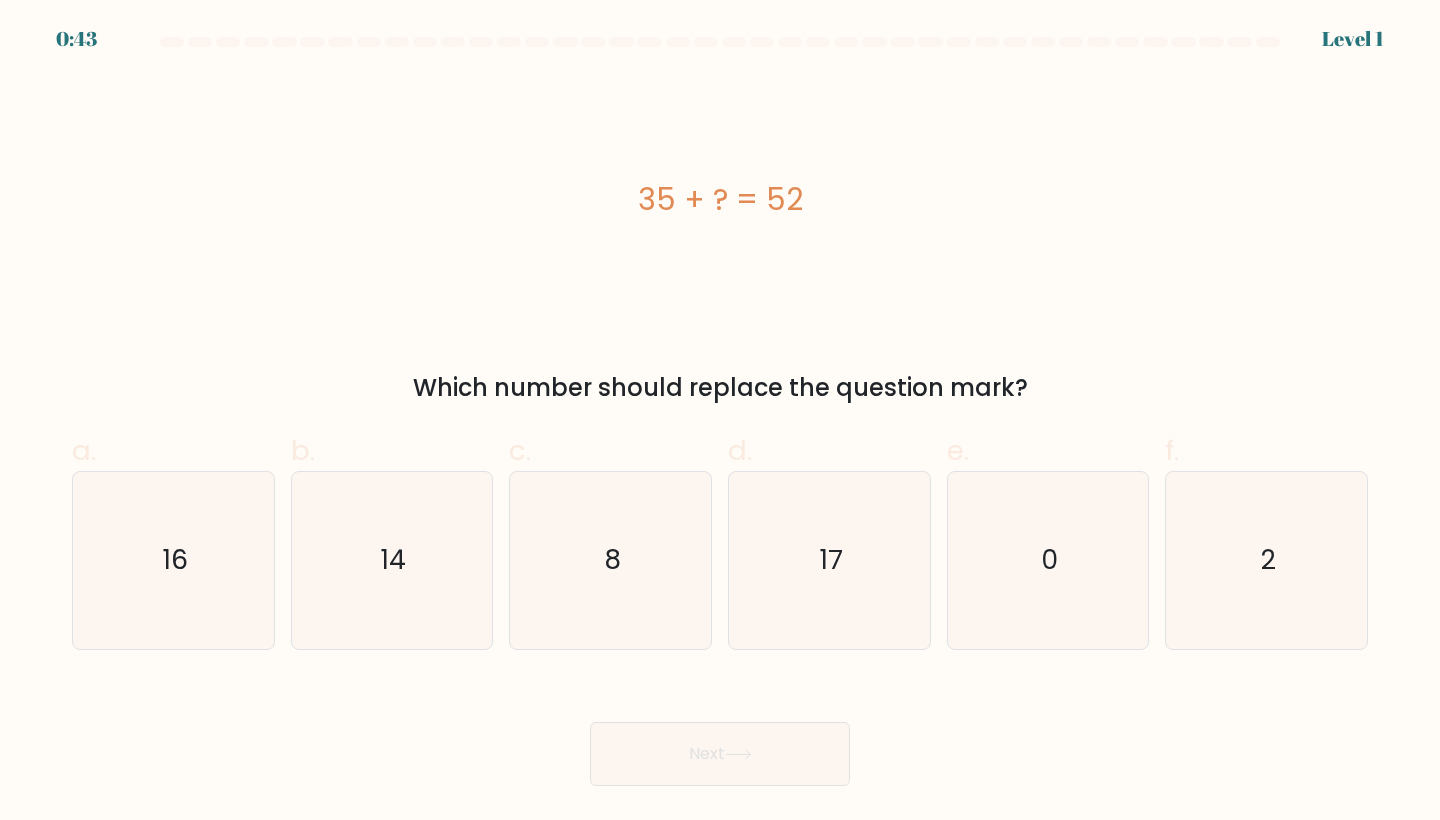 scroll, scrollTop: 0, scrollLeft: 0, axis: both 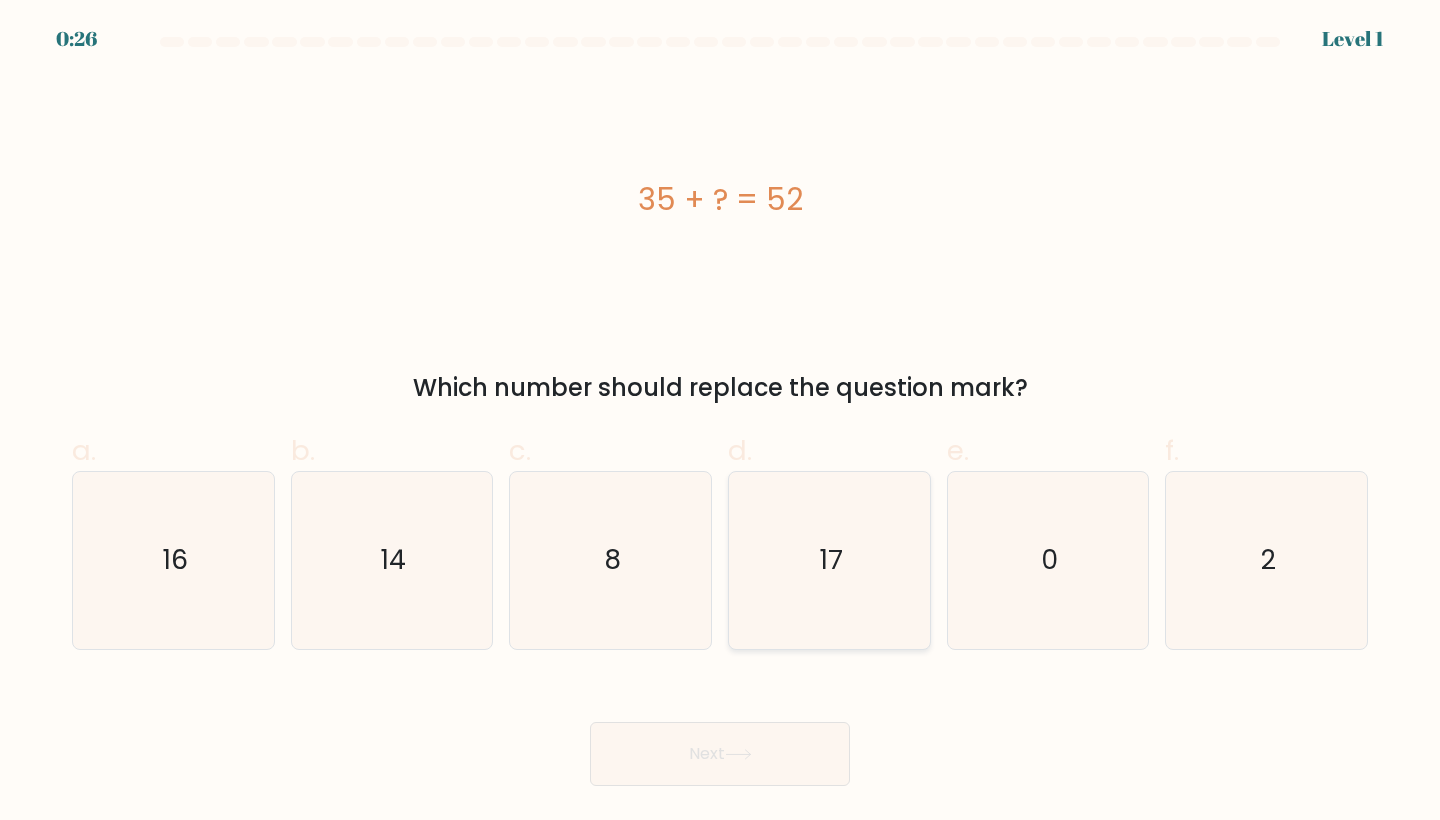 click on "17" 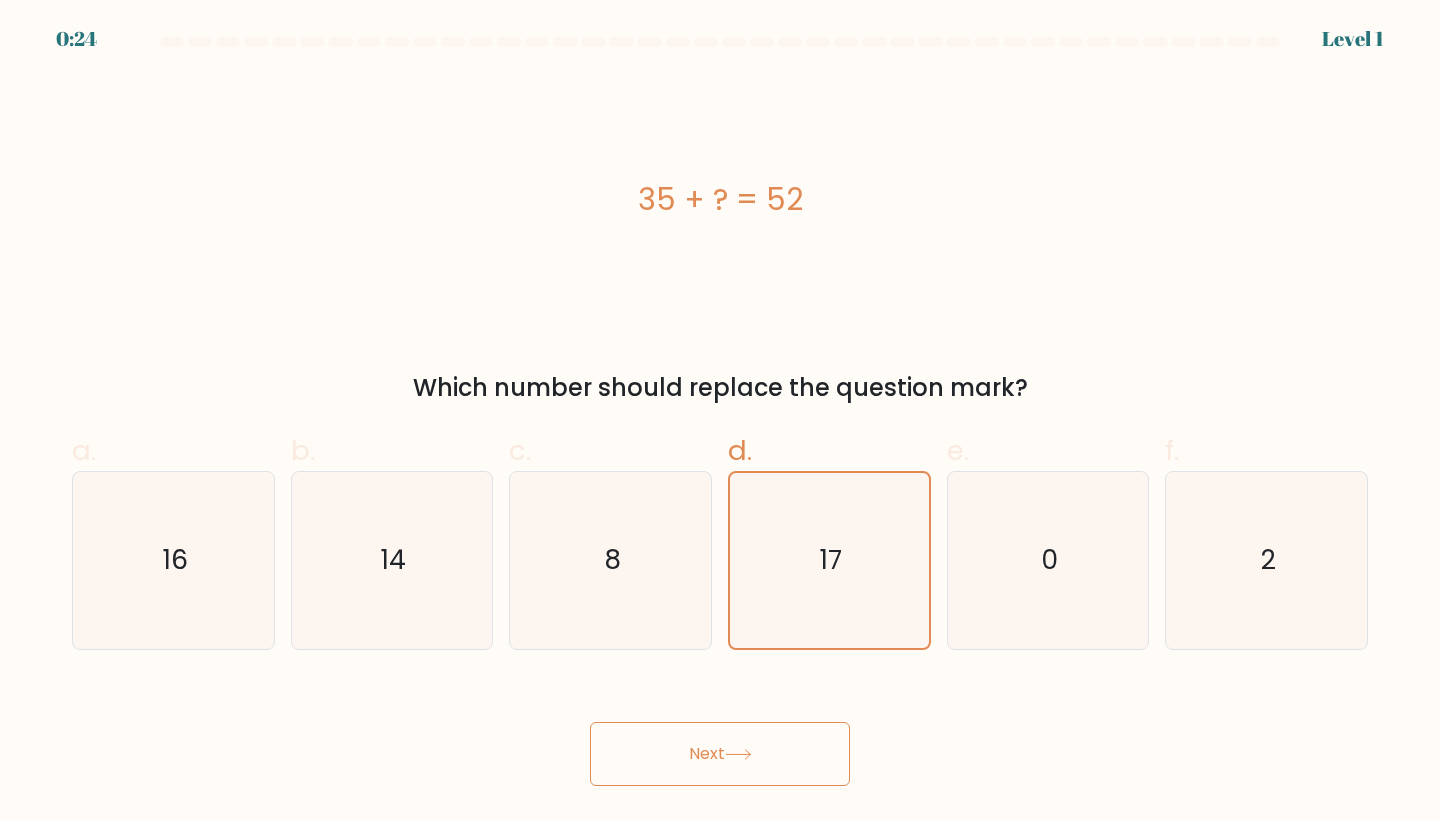 click on "Next" at bounding box center [720, 754] 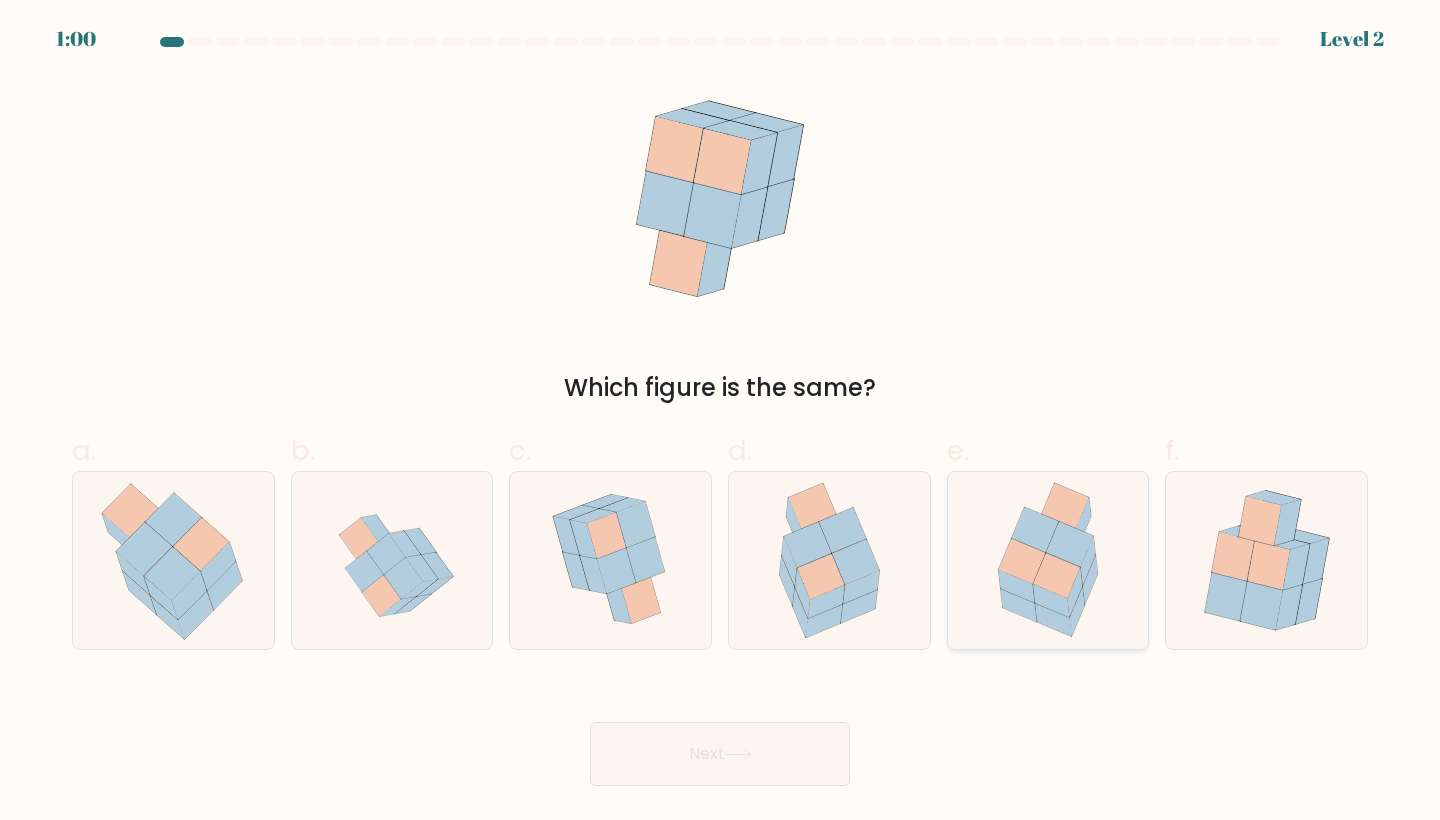 click 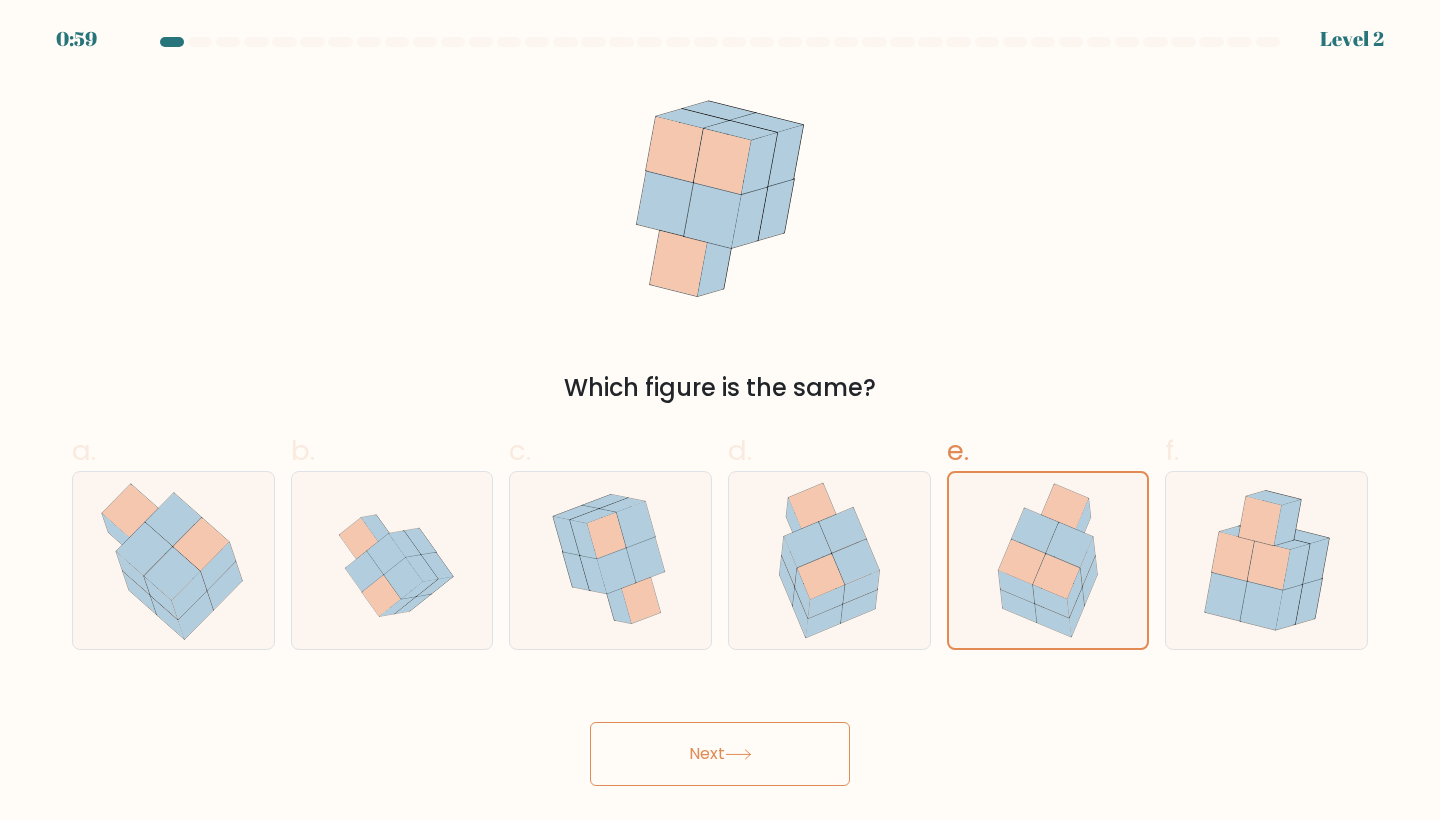 click on "Next" at bounding box center [720, 754] 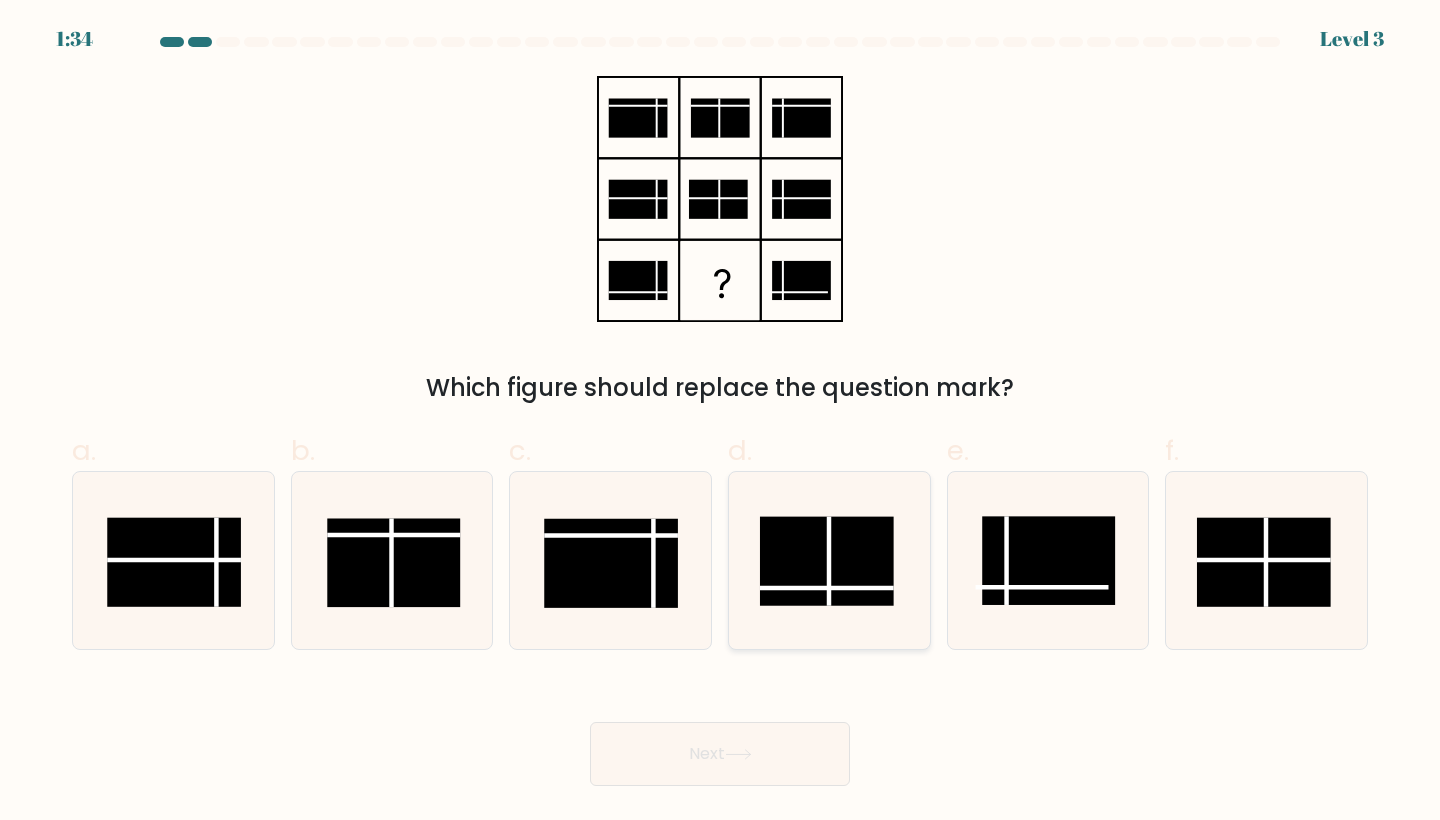 click 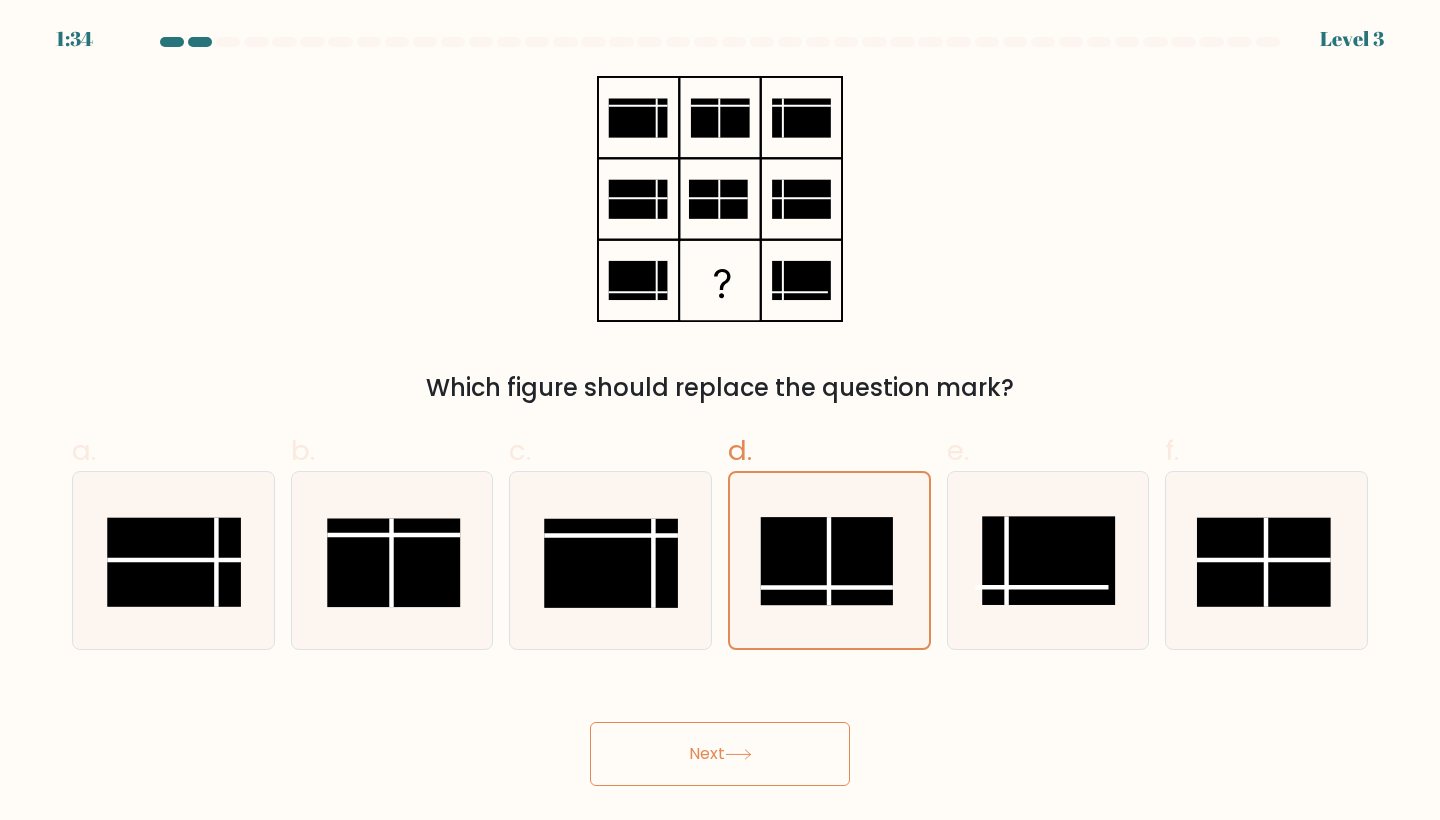 click on "Next" at bounding box center (720, 754) 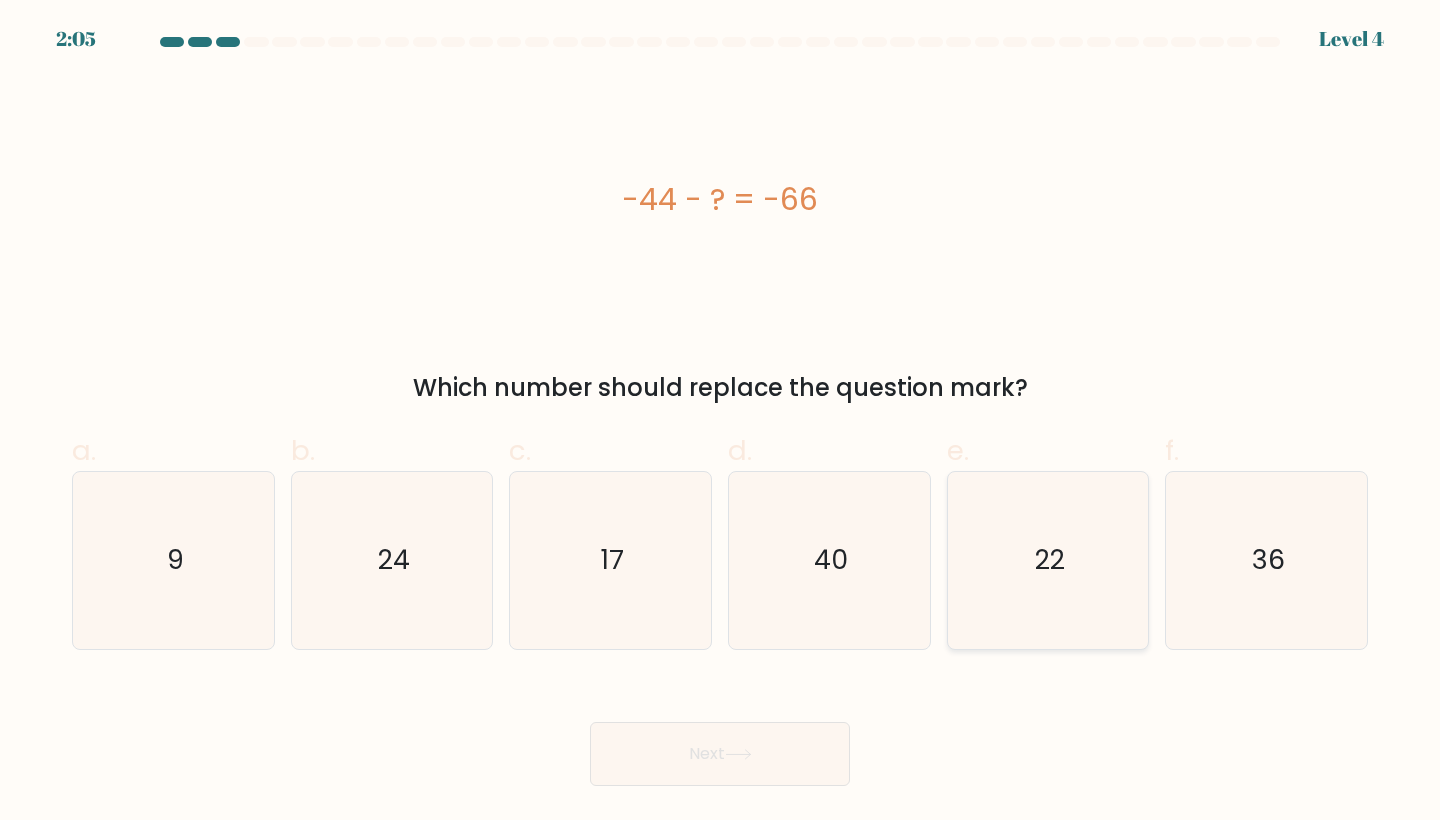click on "22" 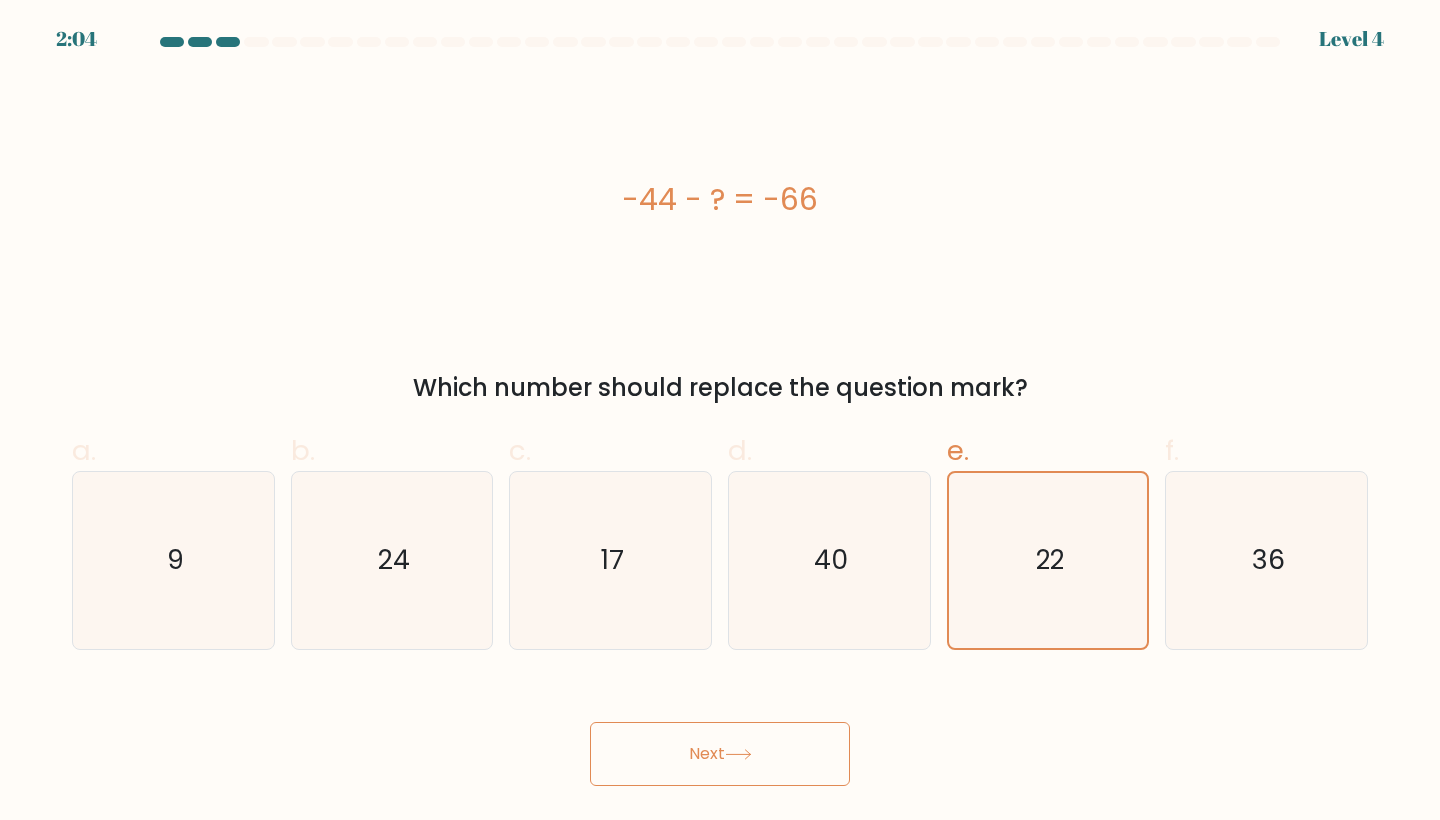 click on "Next" at bounding box center [720, 754] 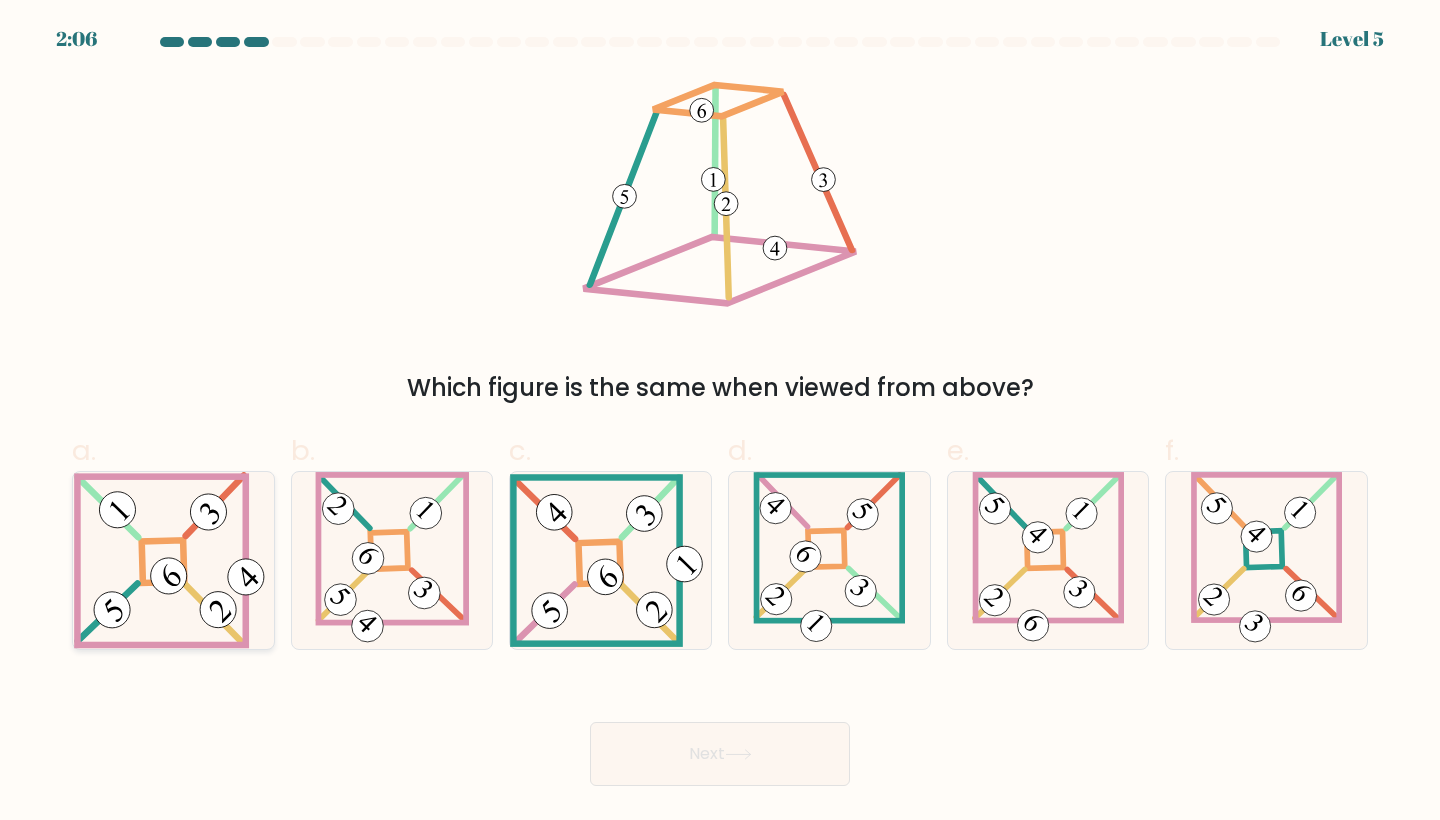 click 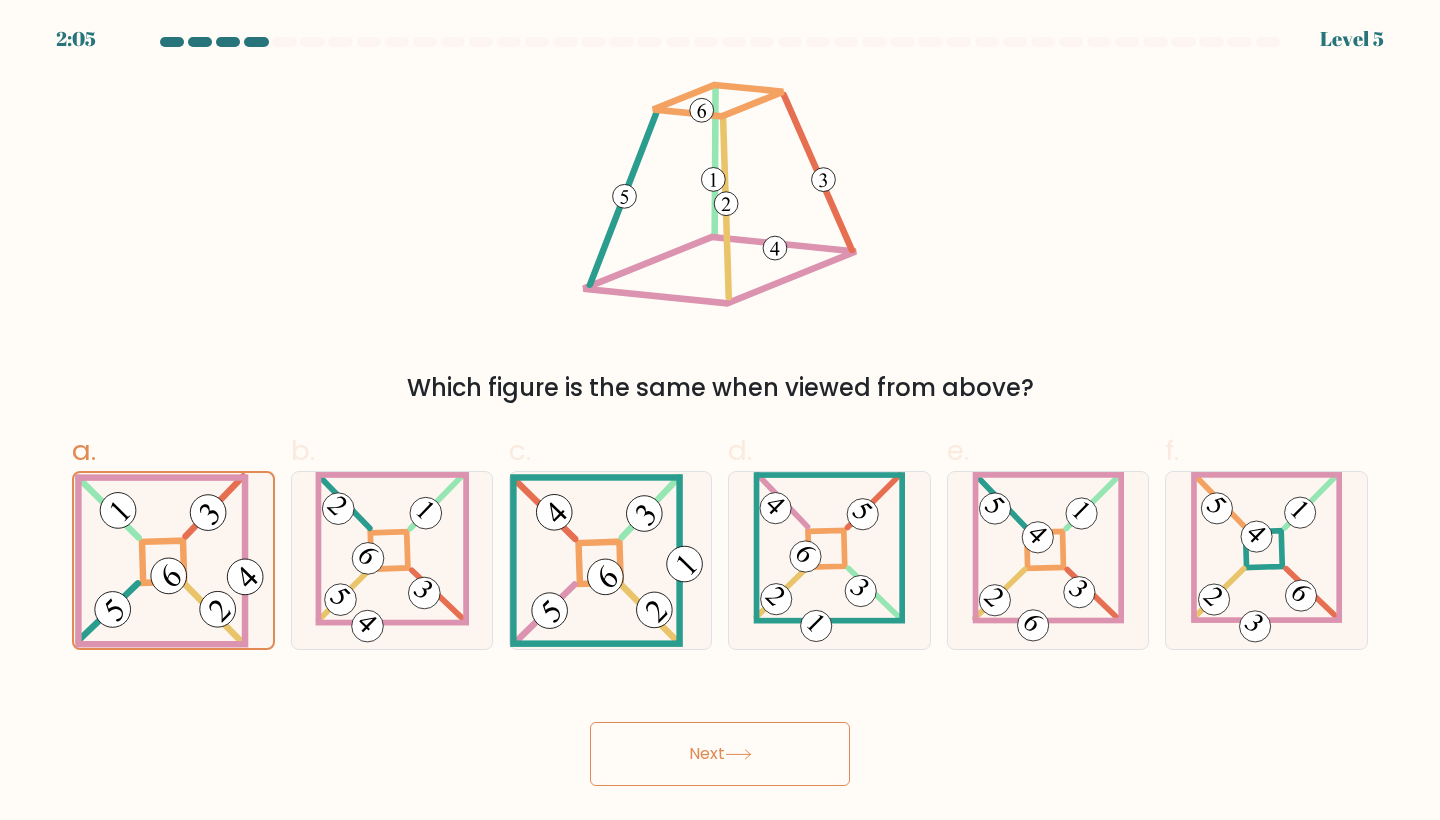 click on "Next" at bounding box center (720, 754) 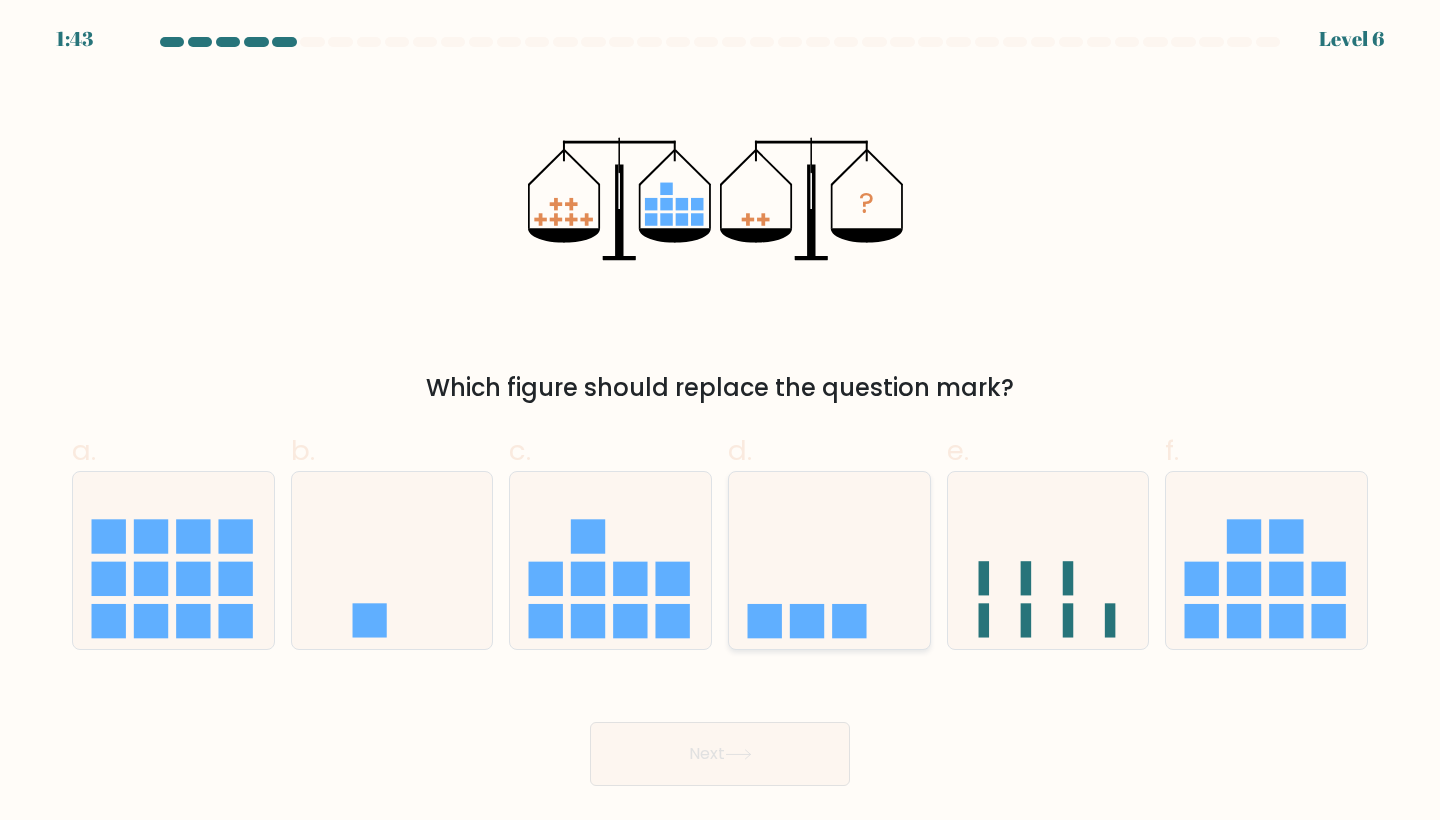 click 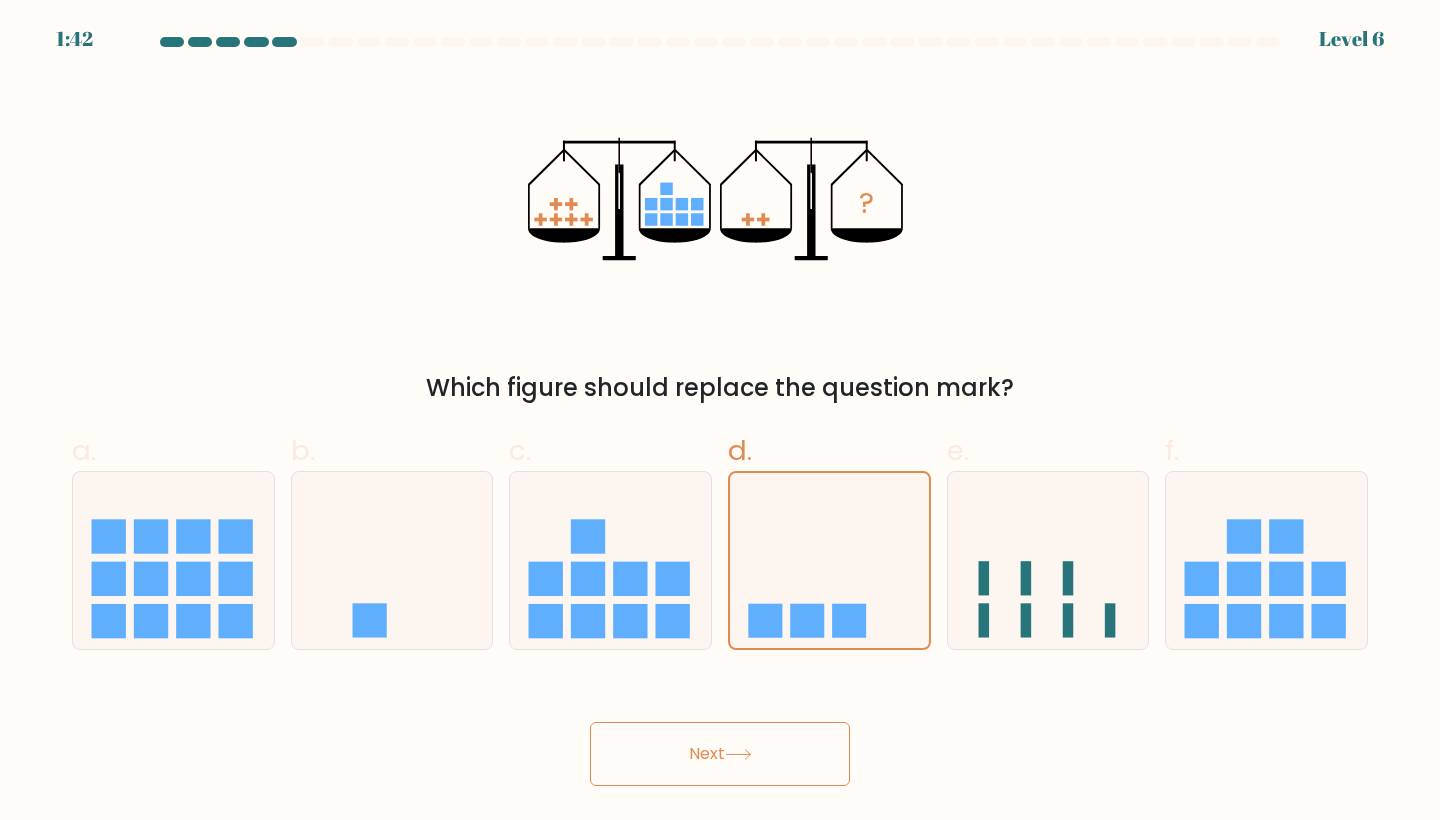 click on "Next" at bounding box center [720, 754] 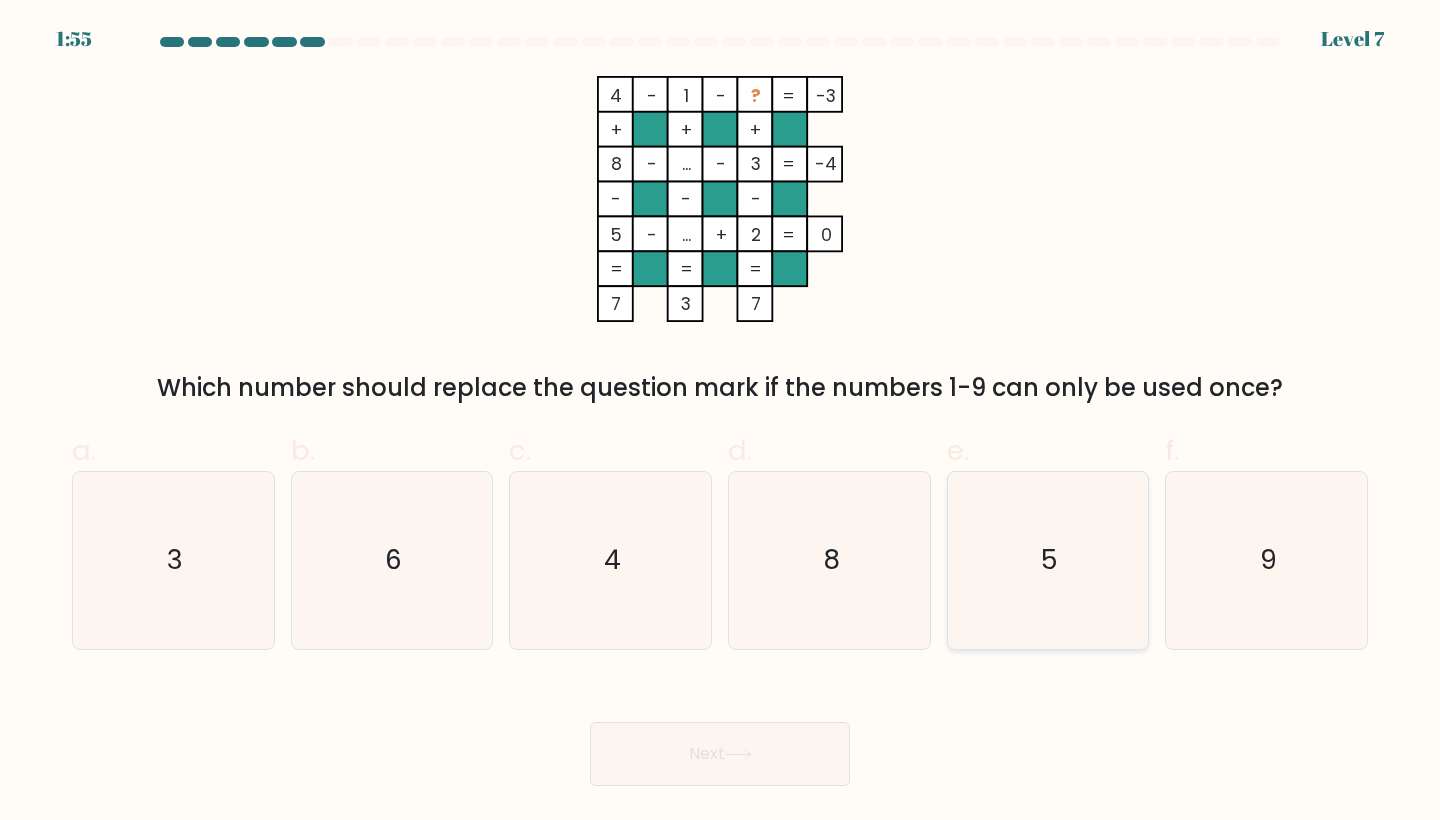 click on "5" 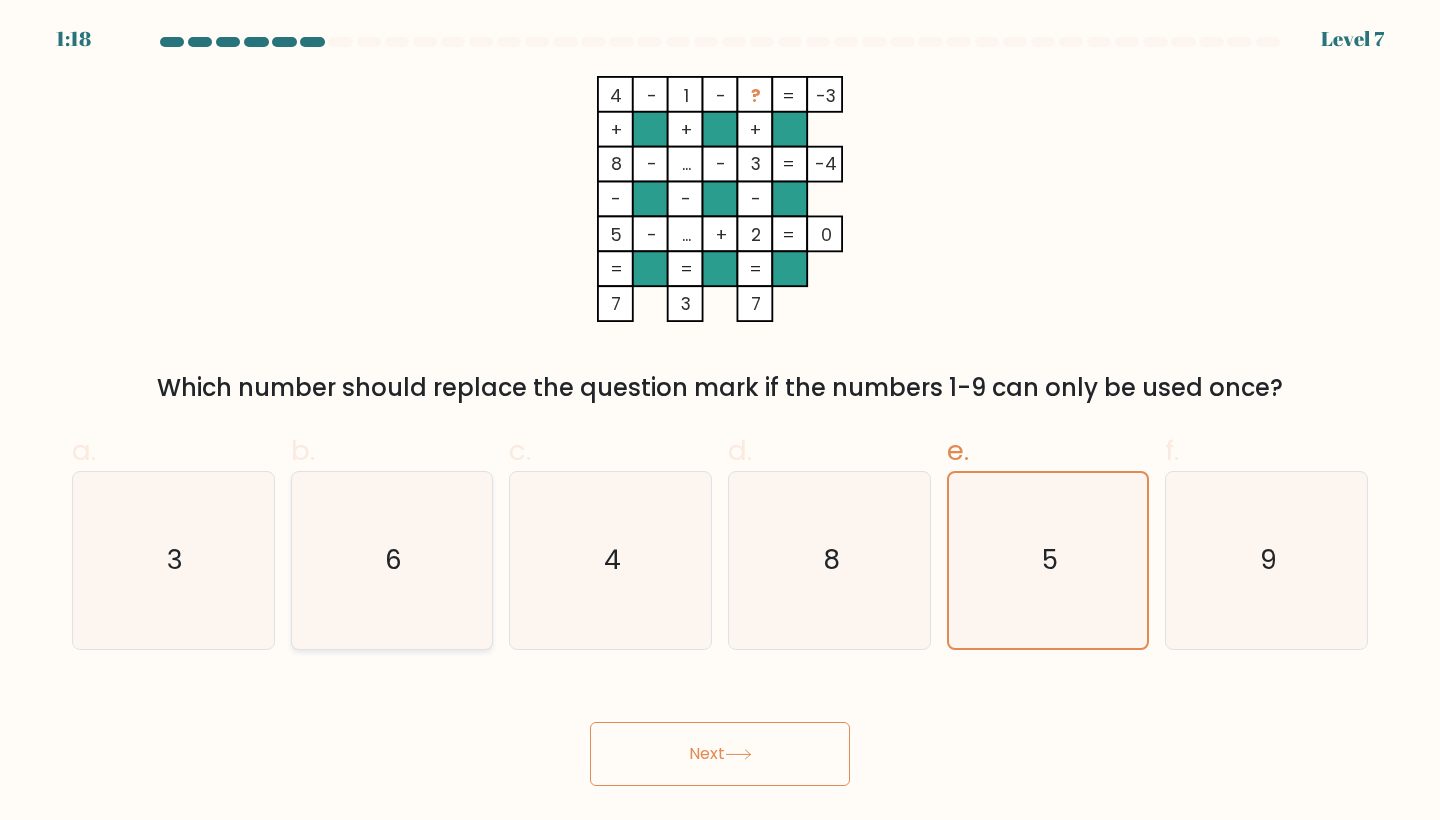click on "6" 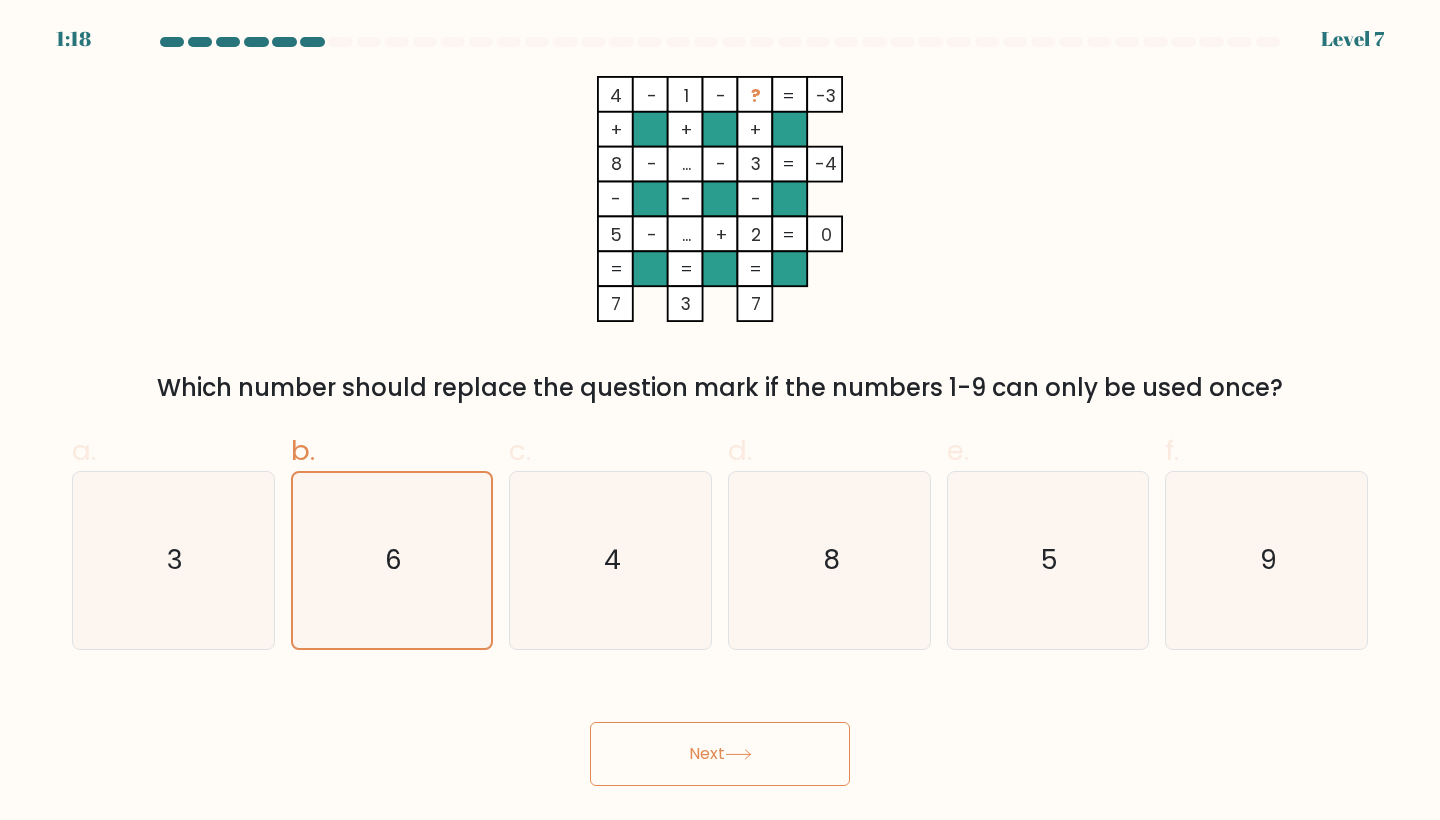 click on "Next" at bounding box center (720, 754) 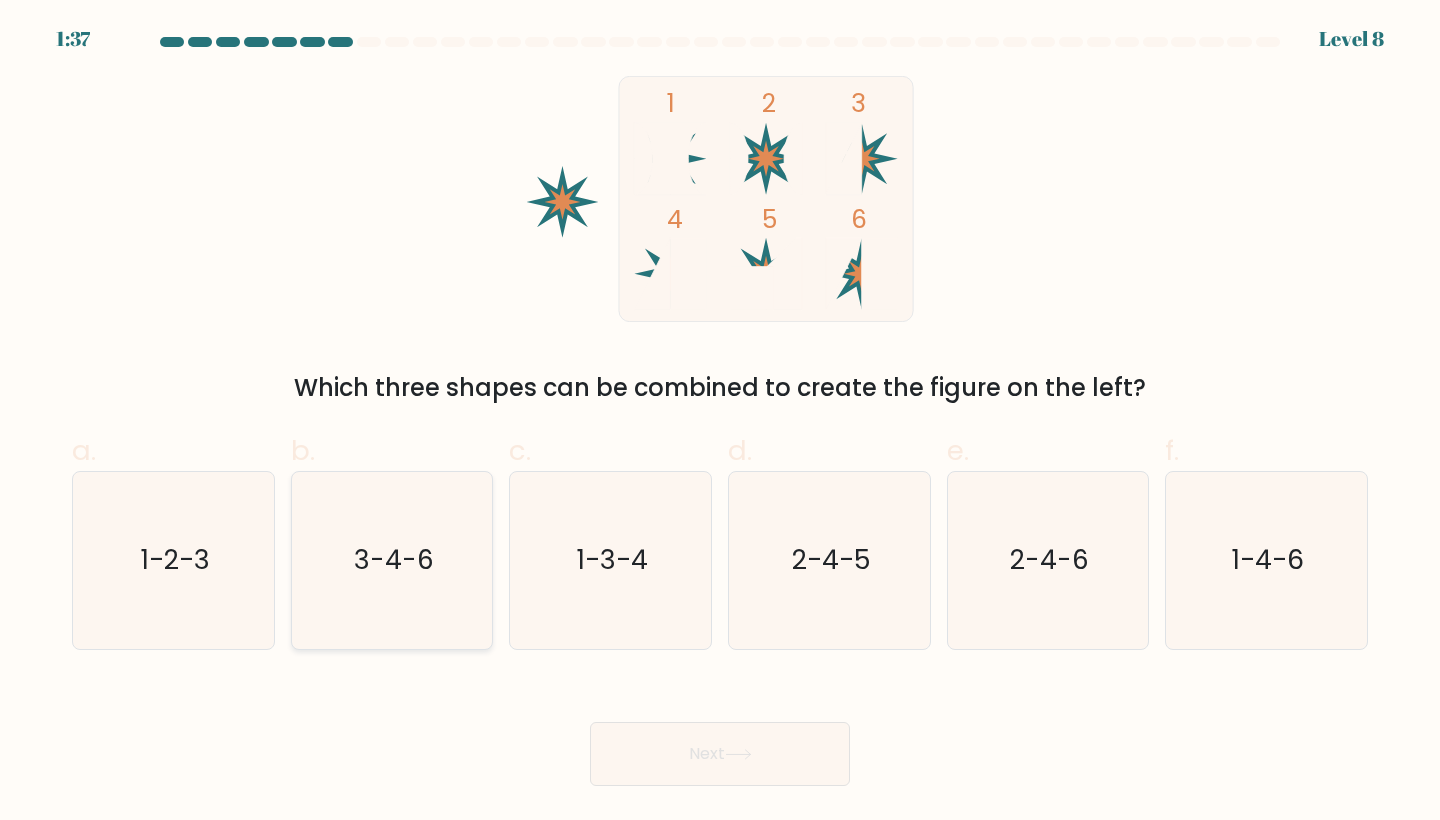 click on "3-4-6" 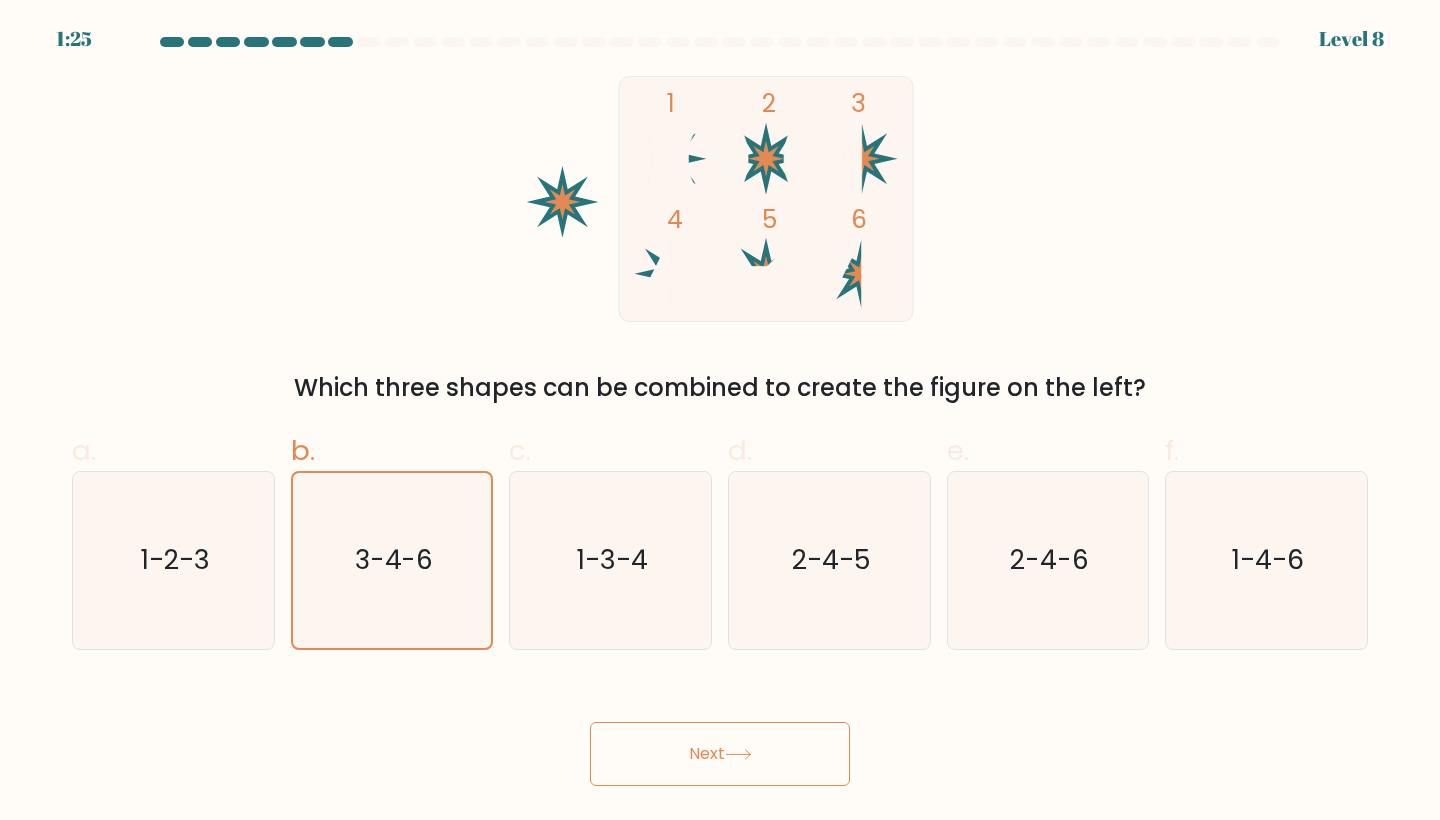 click on "Next" at bounding box center (720, 754) 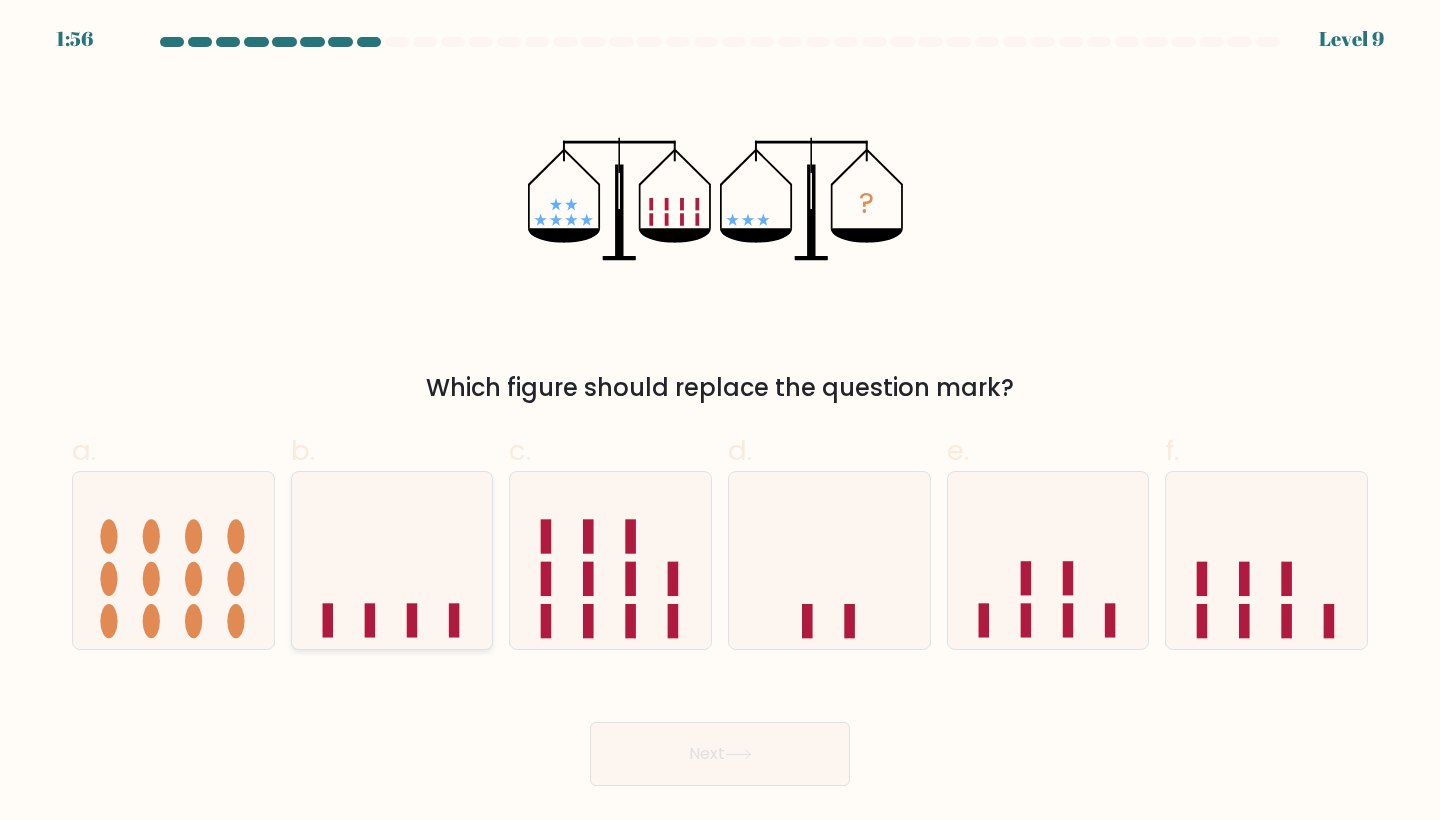 click 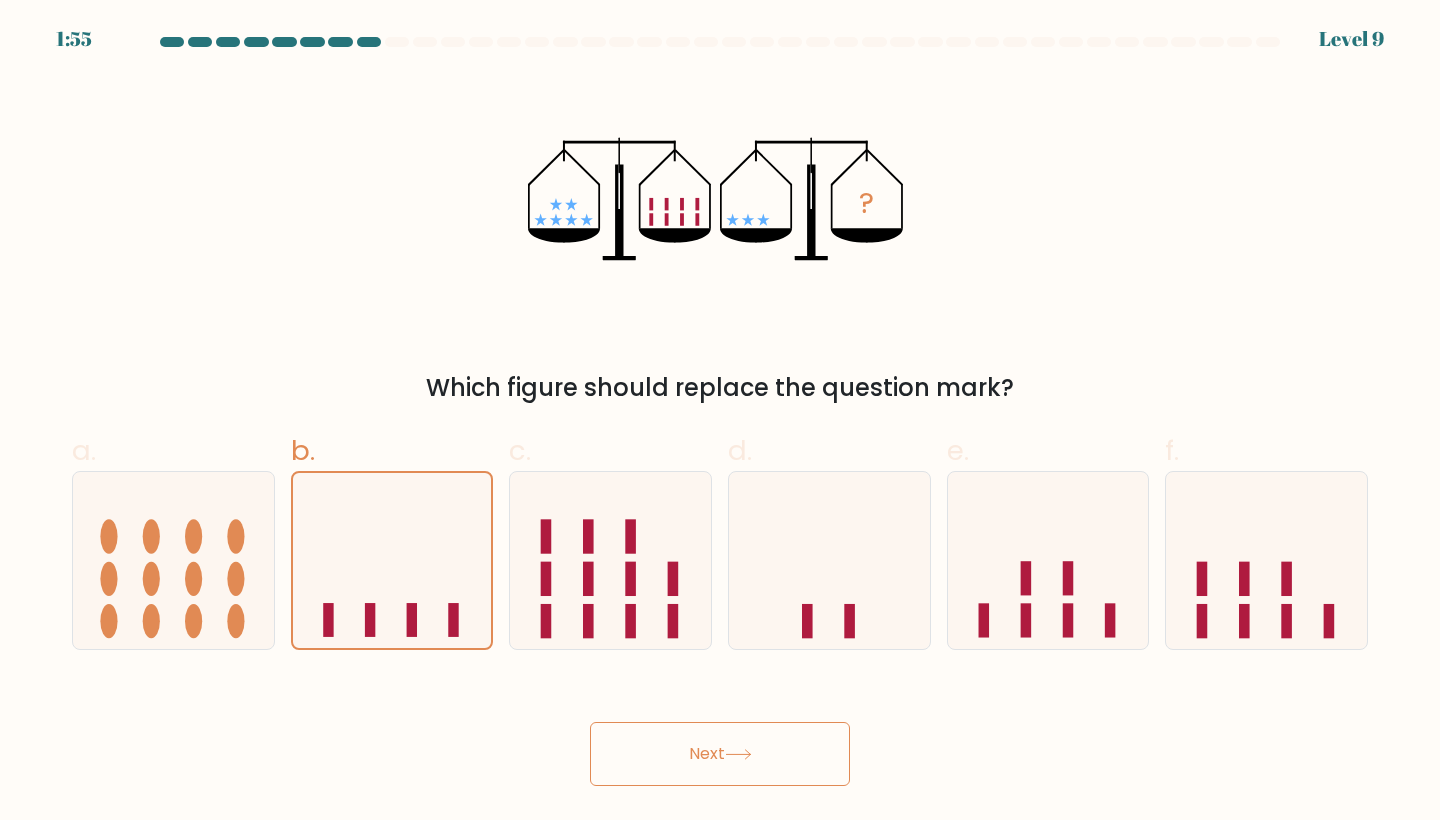 click on "Next" at bounding box center [720, 754] 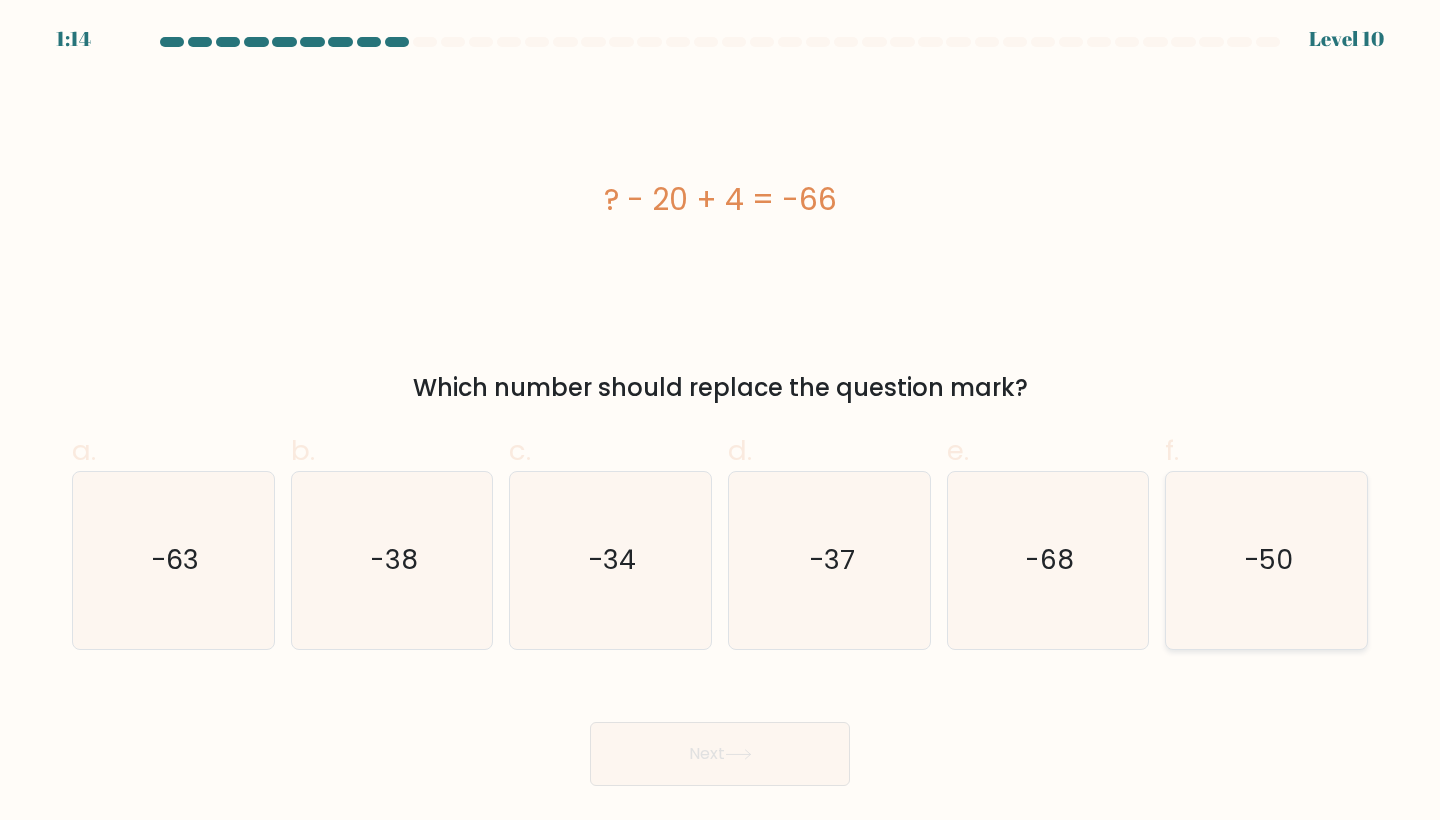 click on "-50" 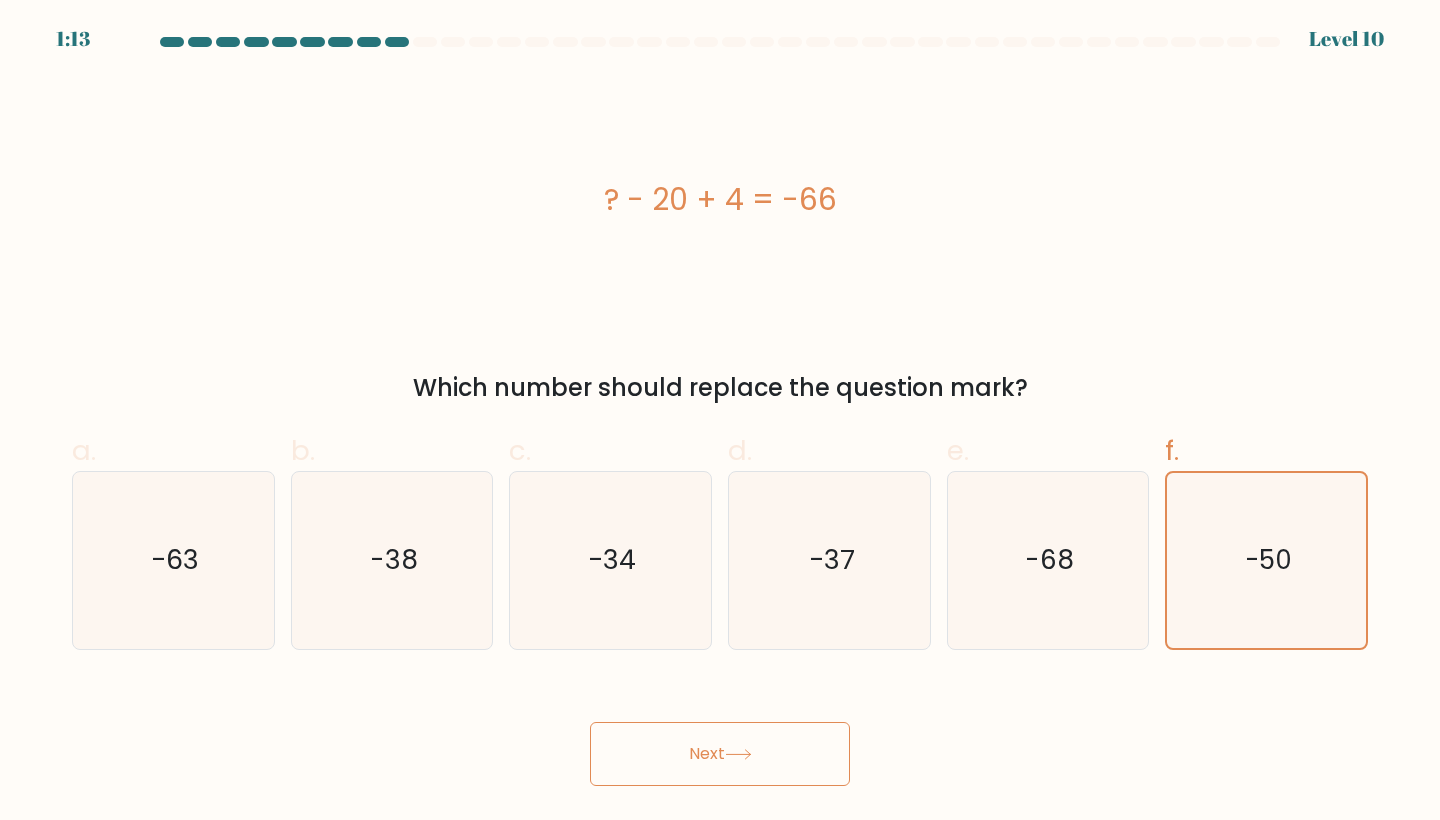 click on "Next" at bounding box center (720, 754) 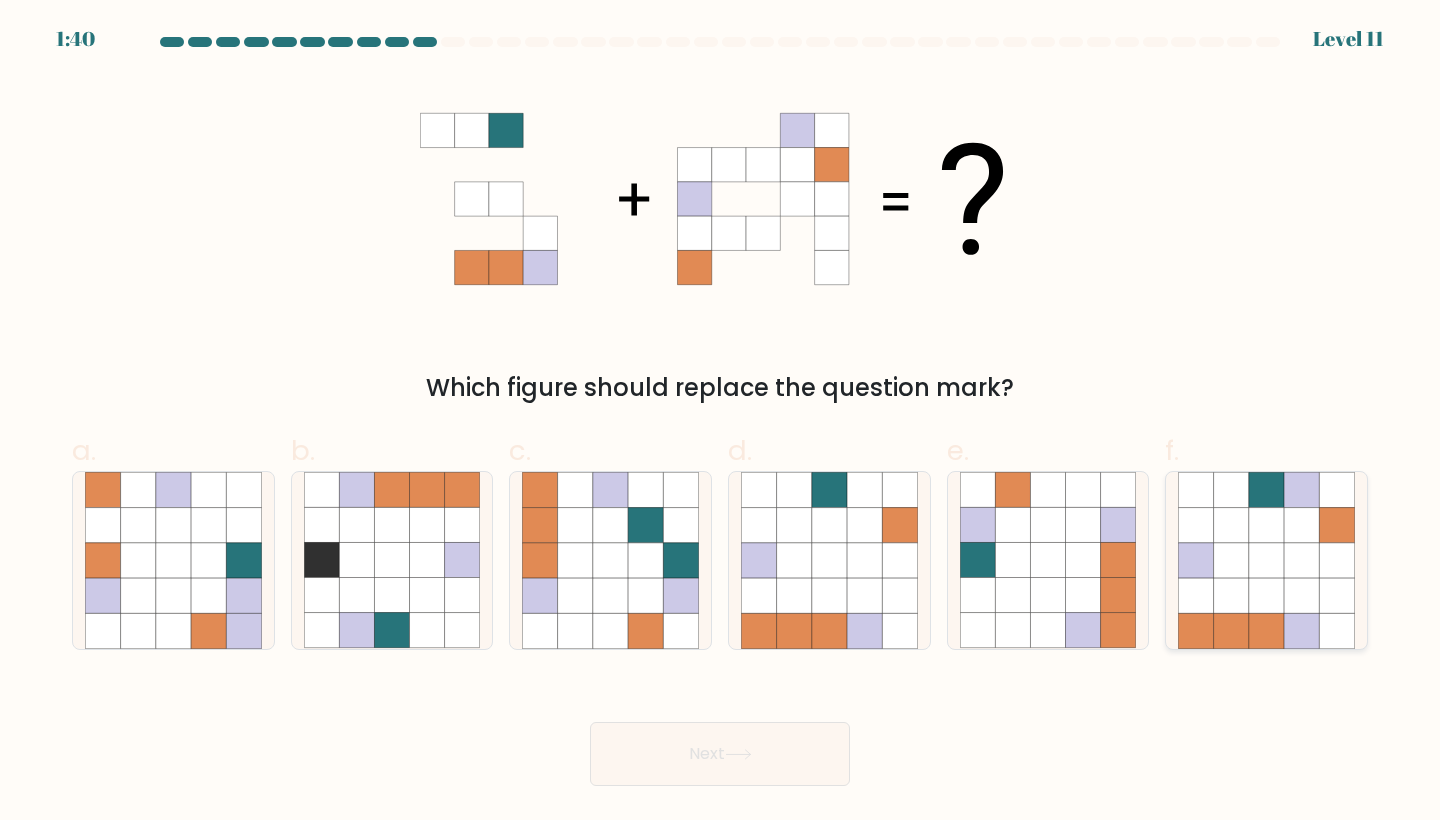 click 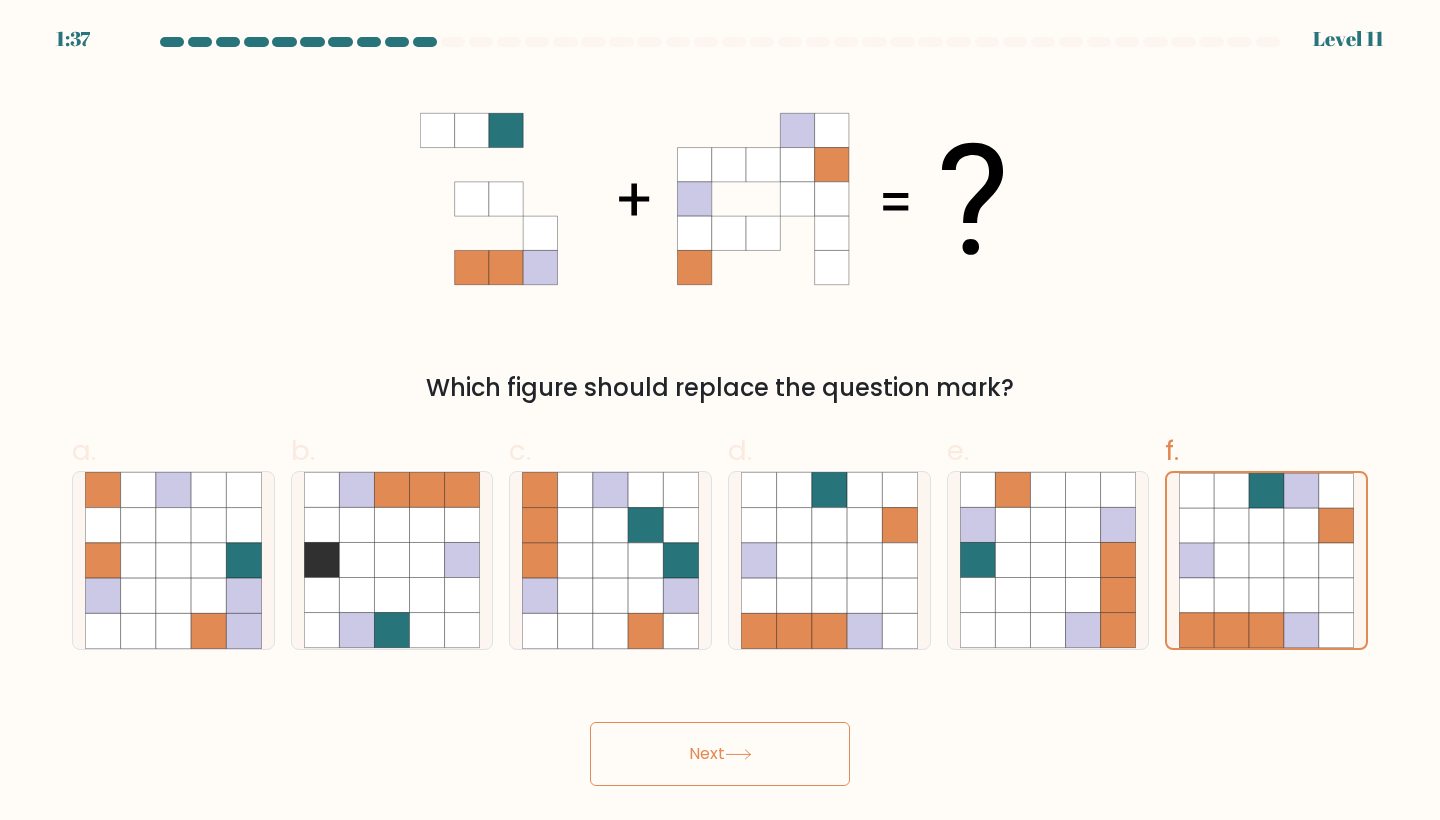 click on "Next" at bounding box center (720, 754) 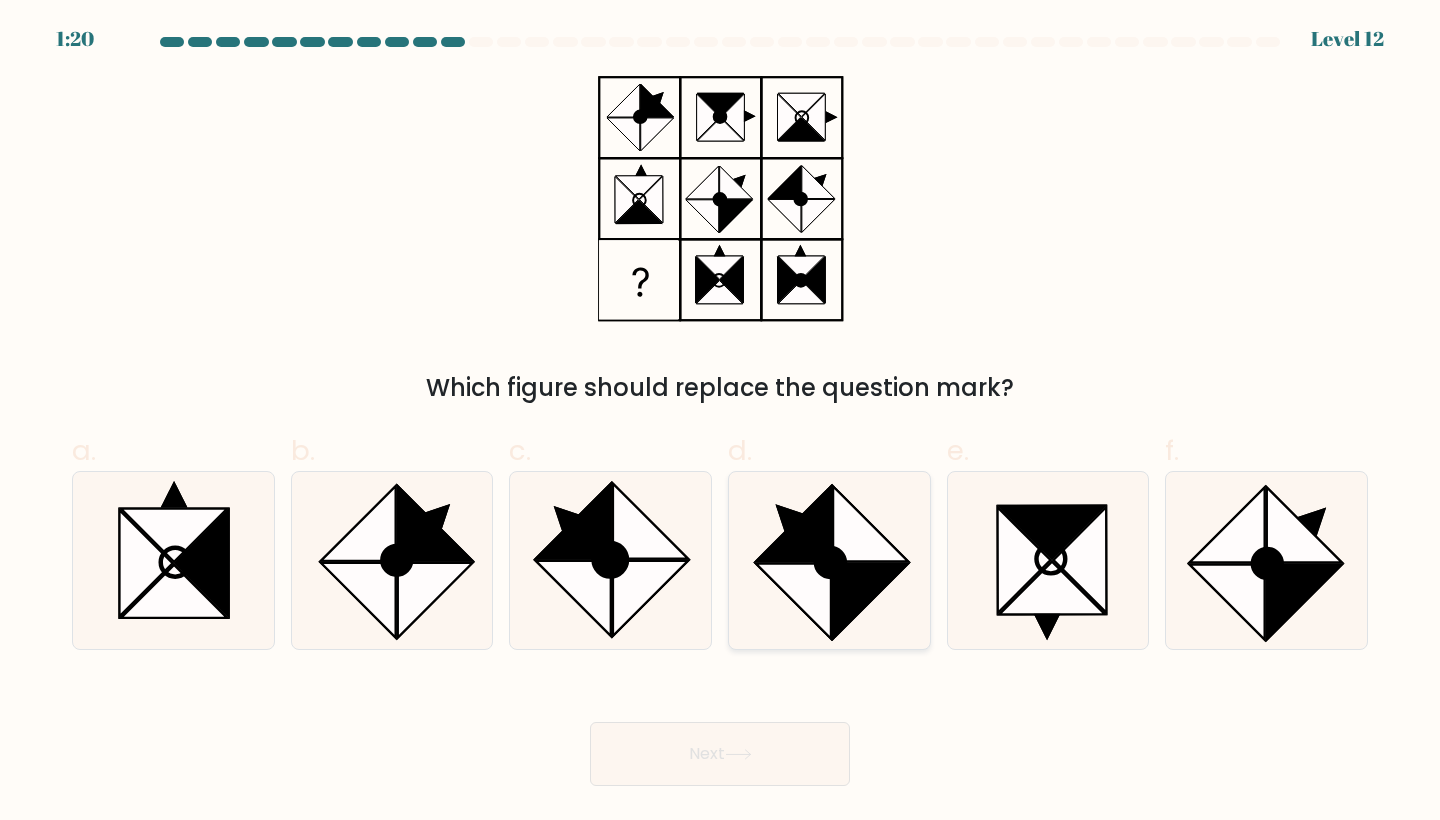 click 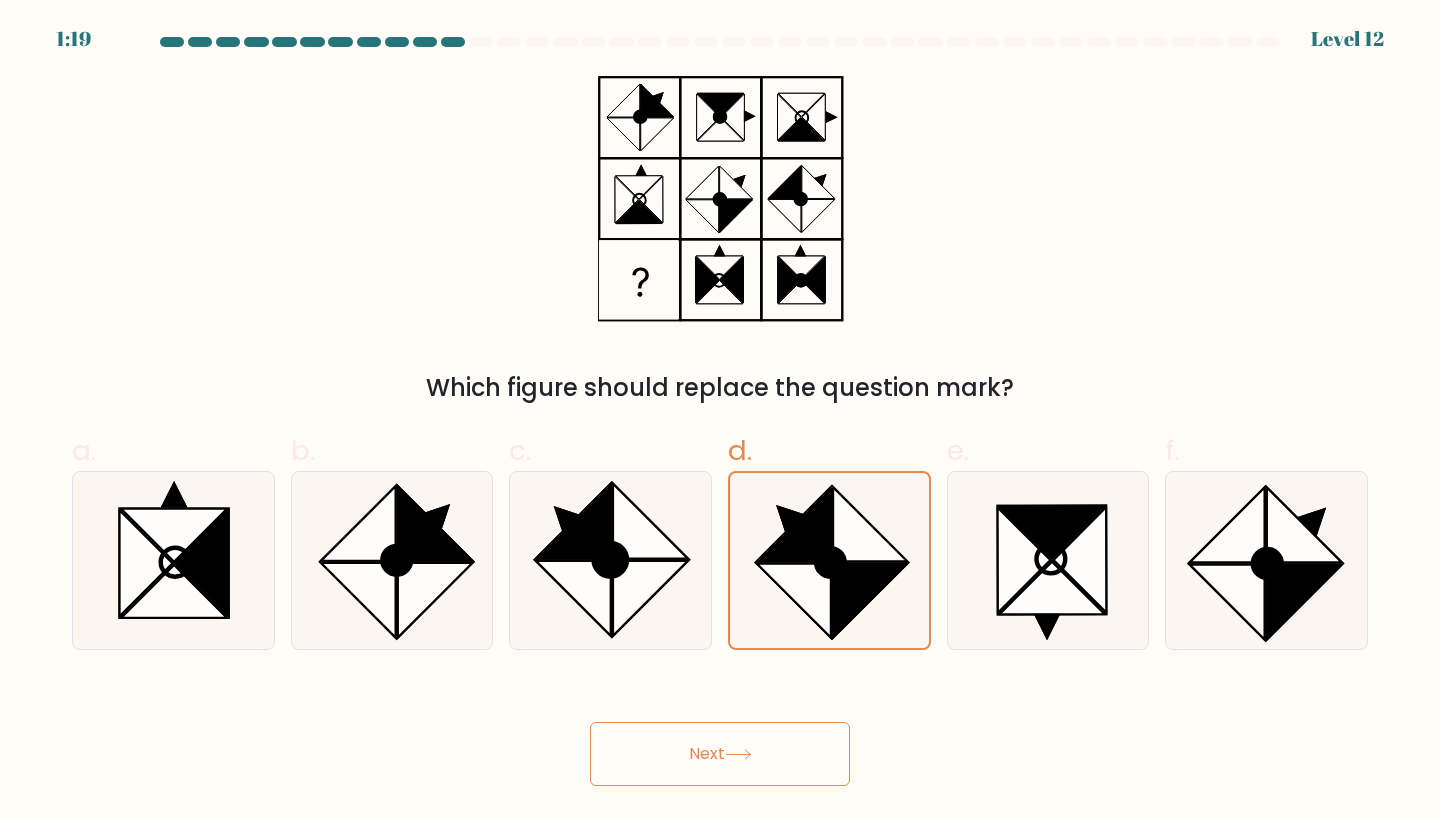 click on "Next" at bounding box center [720, 754] 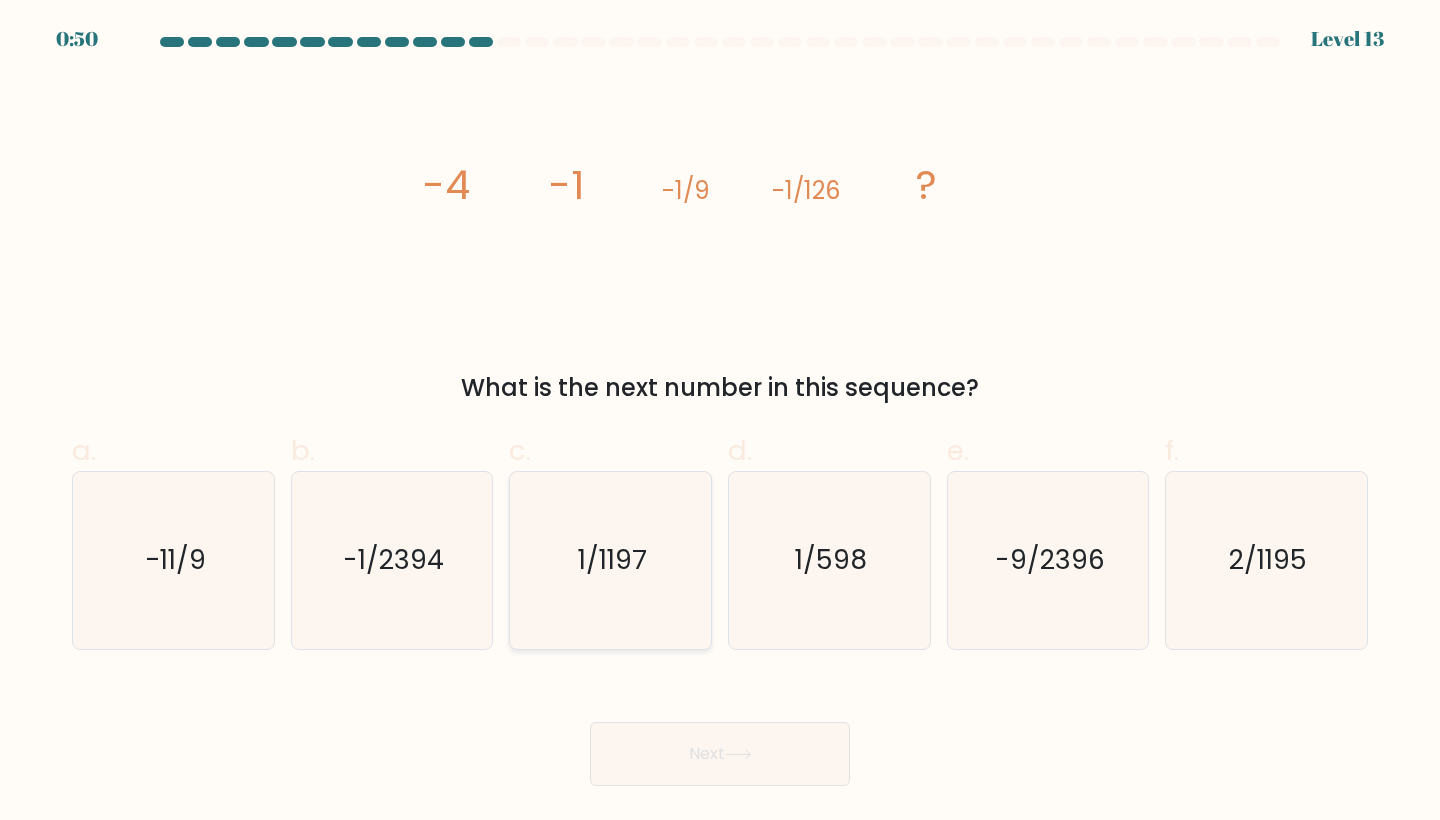 click on "1/1197" 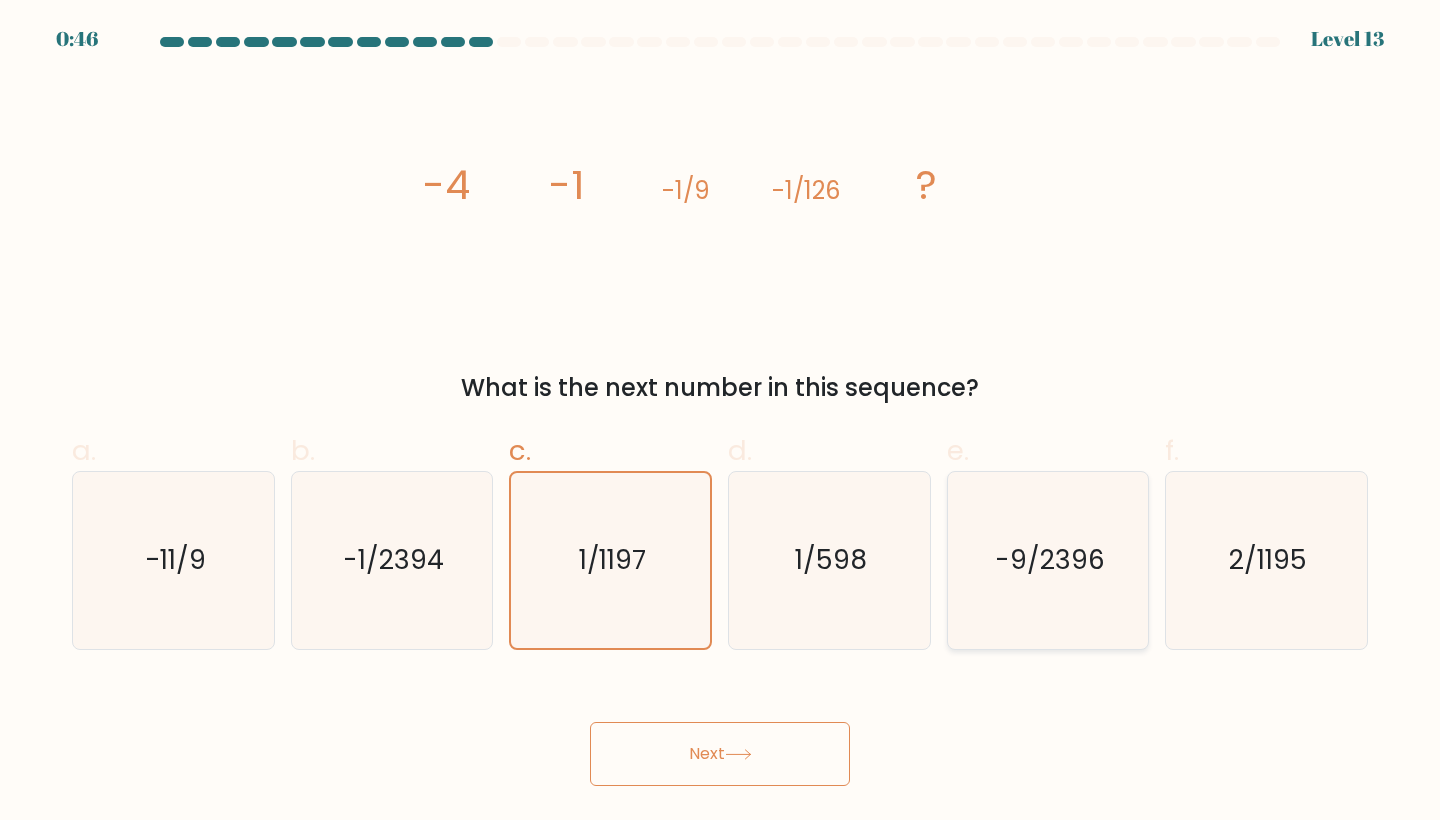 click on "-9/2396" 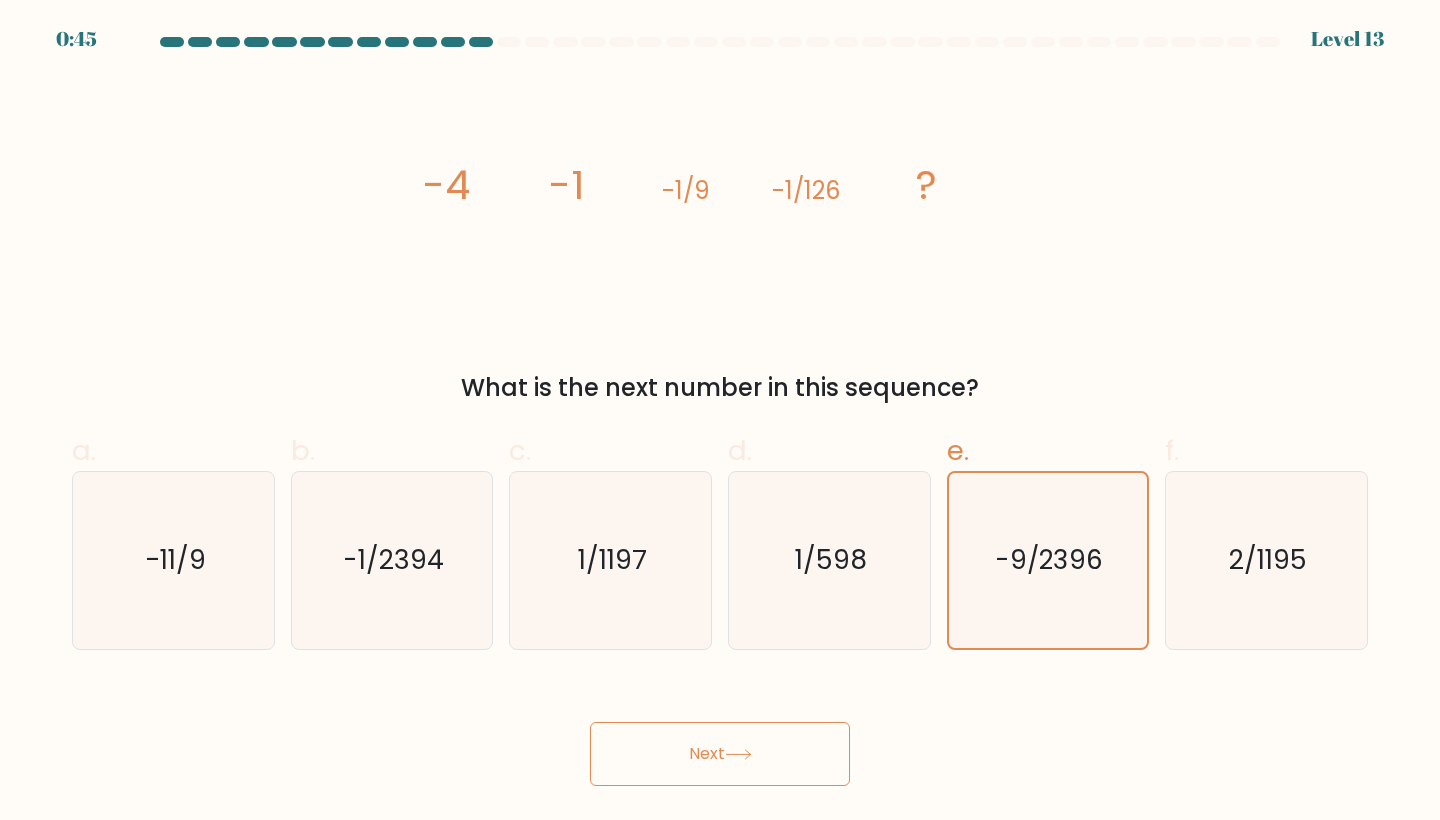 click 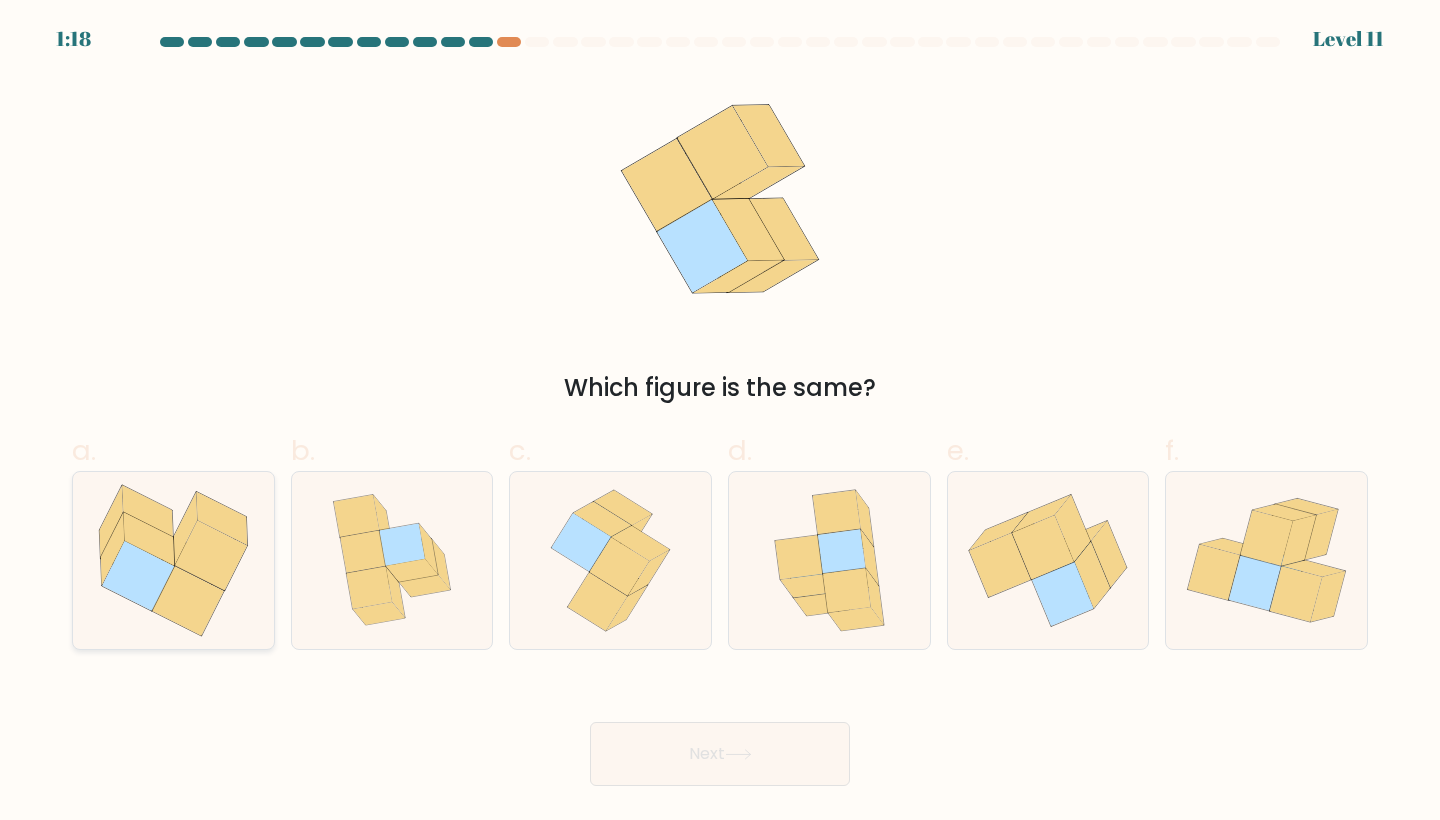 click 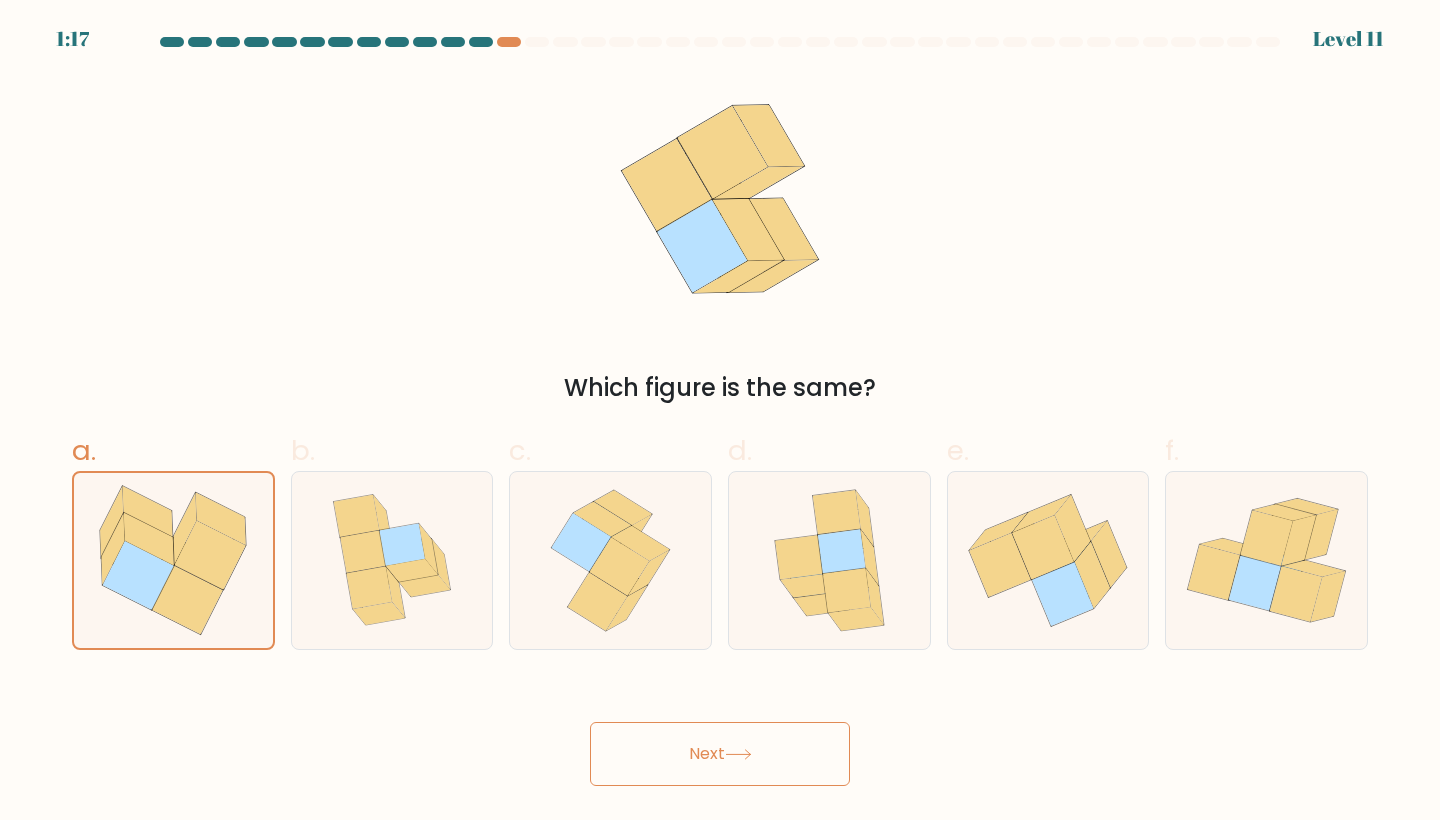 click on "Next" at bounding box center [720, 754] 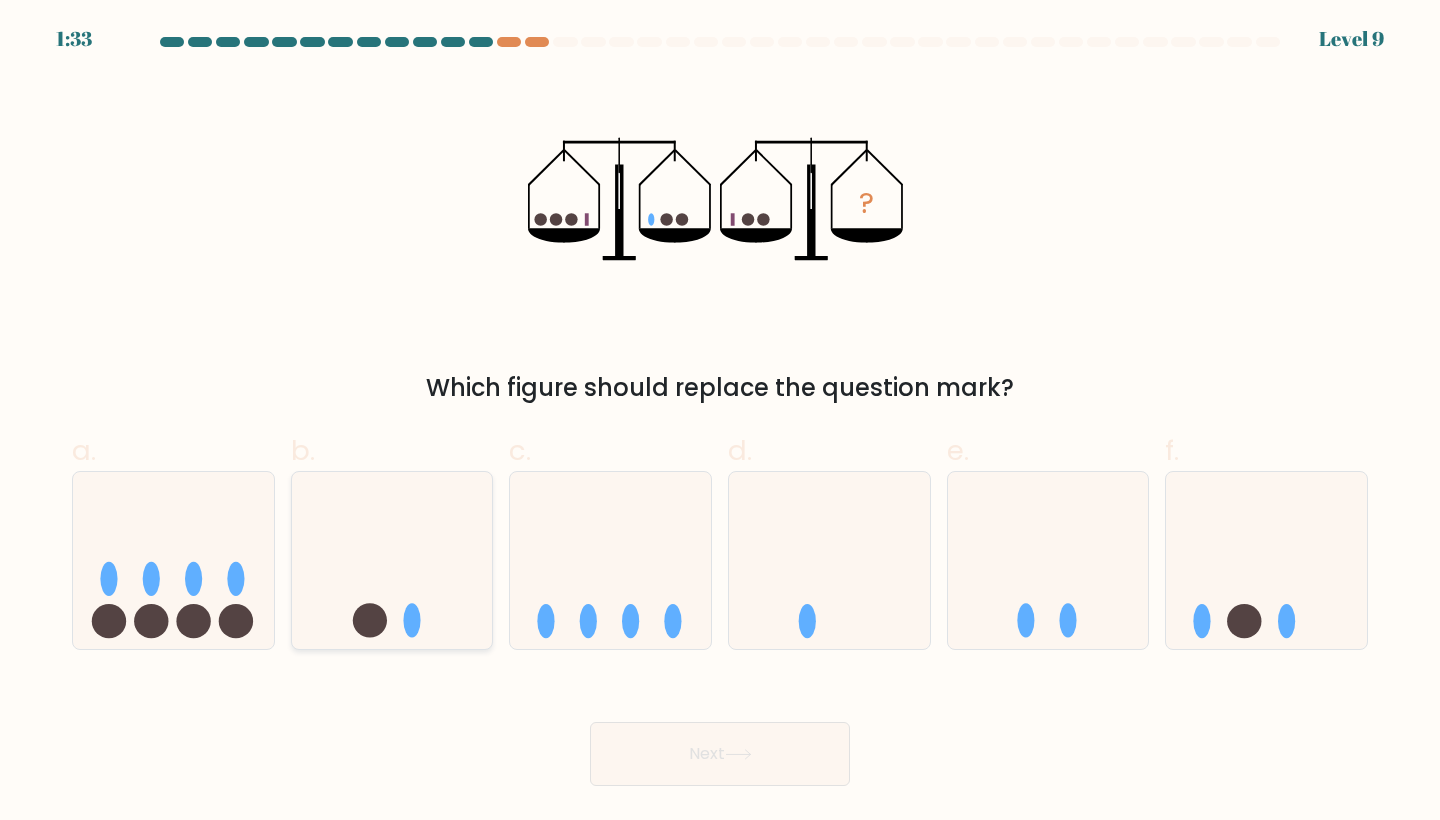click 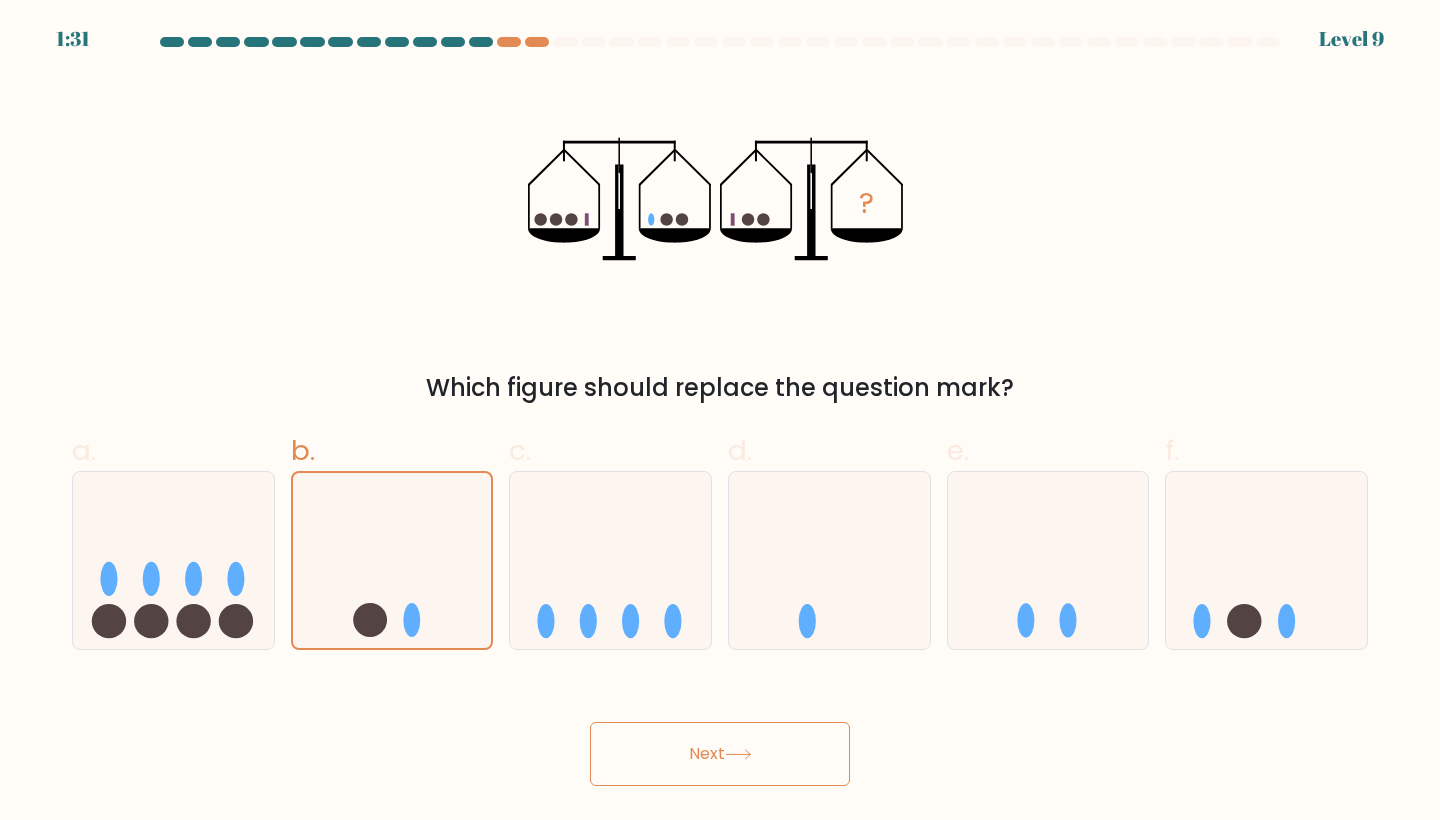 click on "1:31
Level 9" at bounding box center [720, 410] 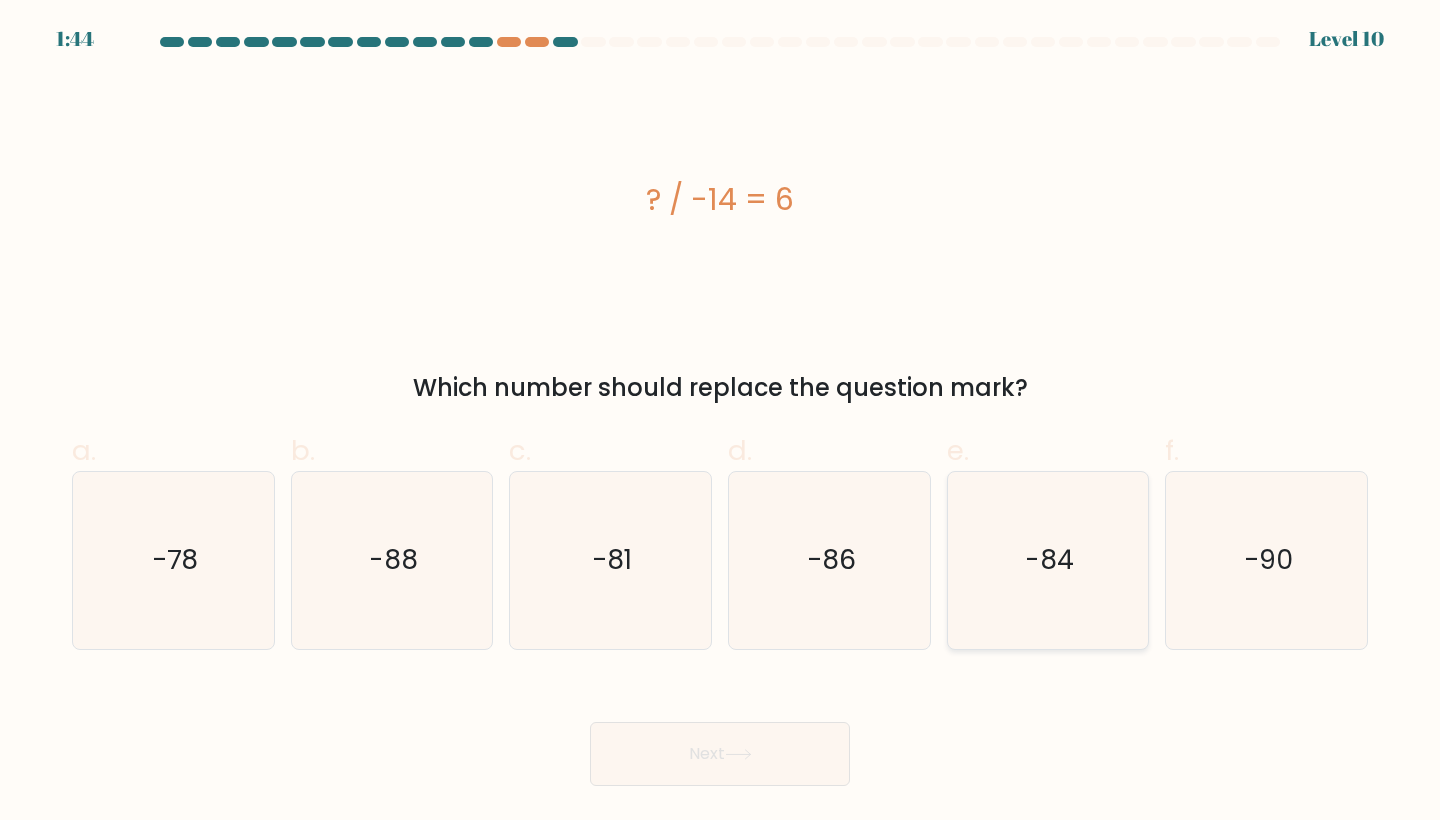 click on "-84" 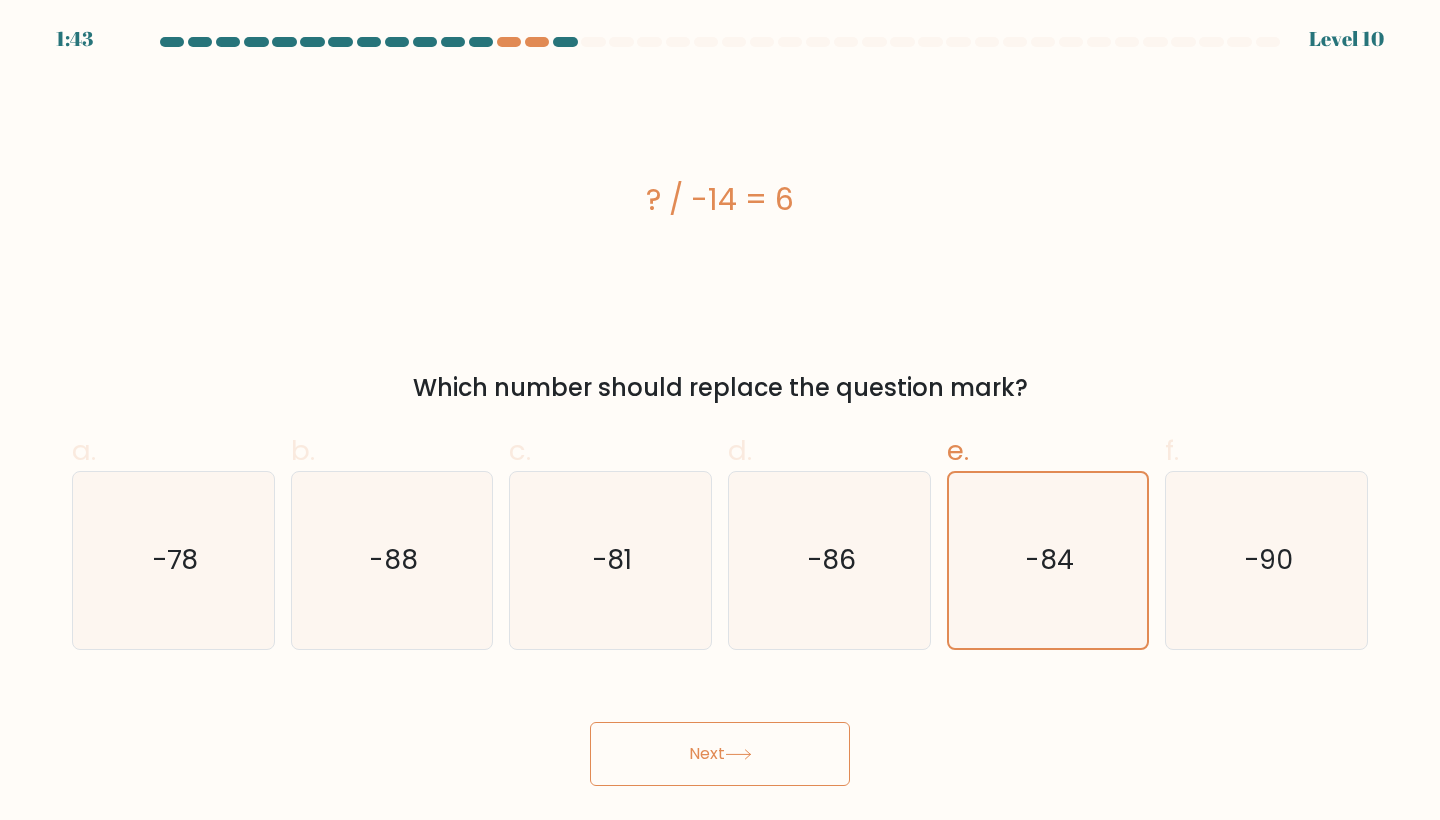 click on "Next" at bounding box center (720, 754) 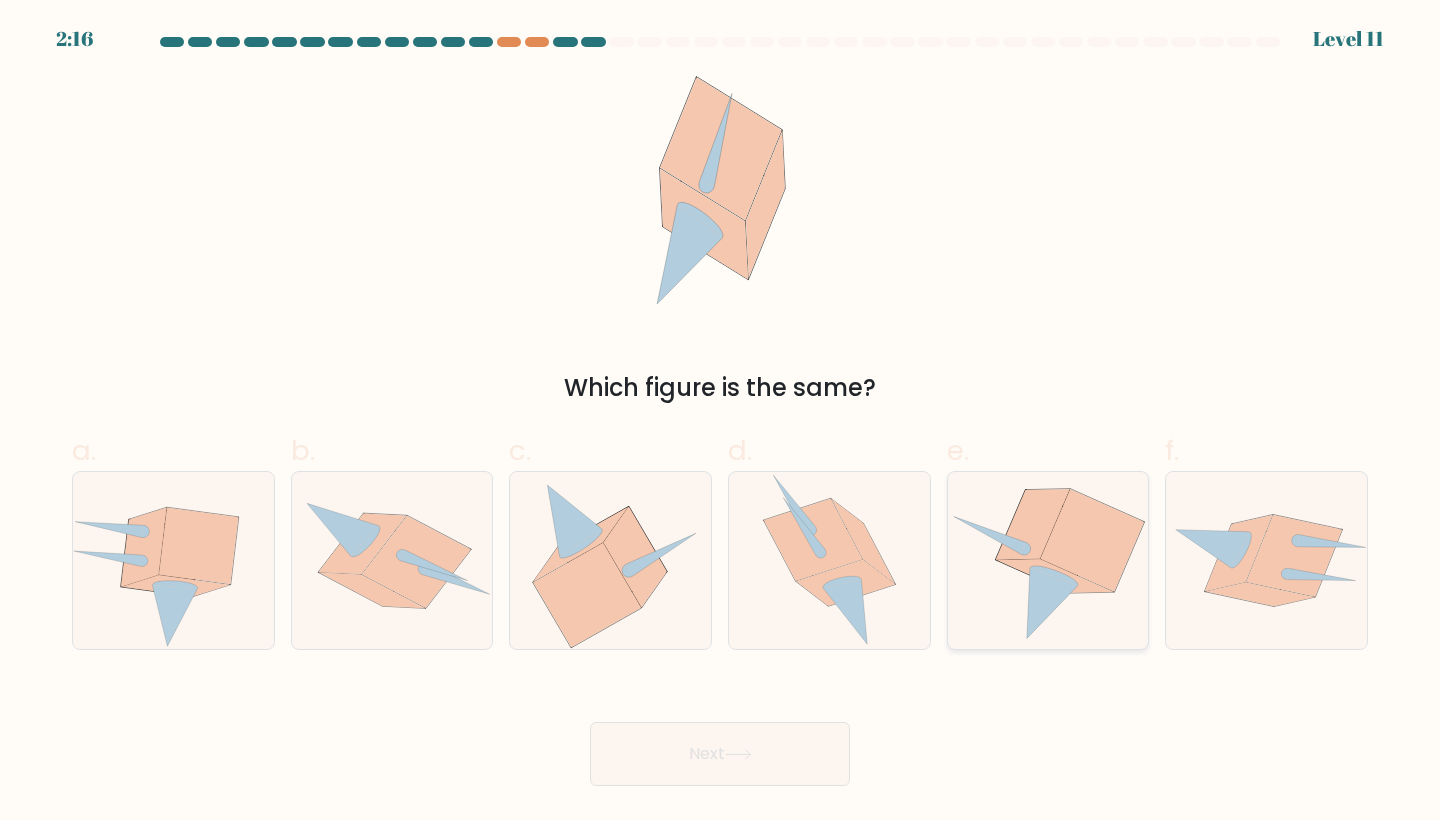 click 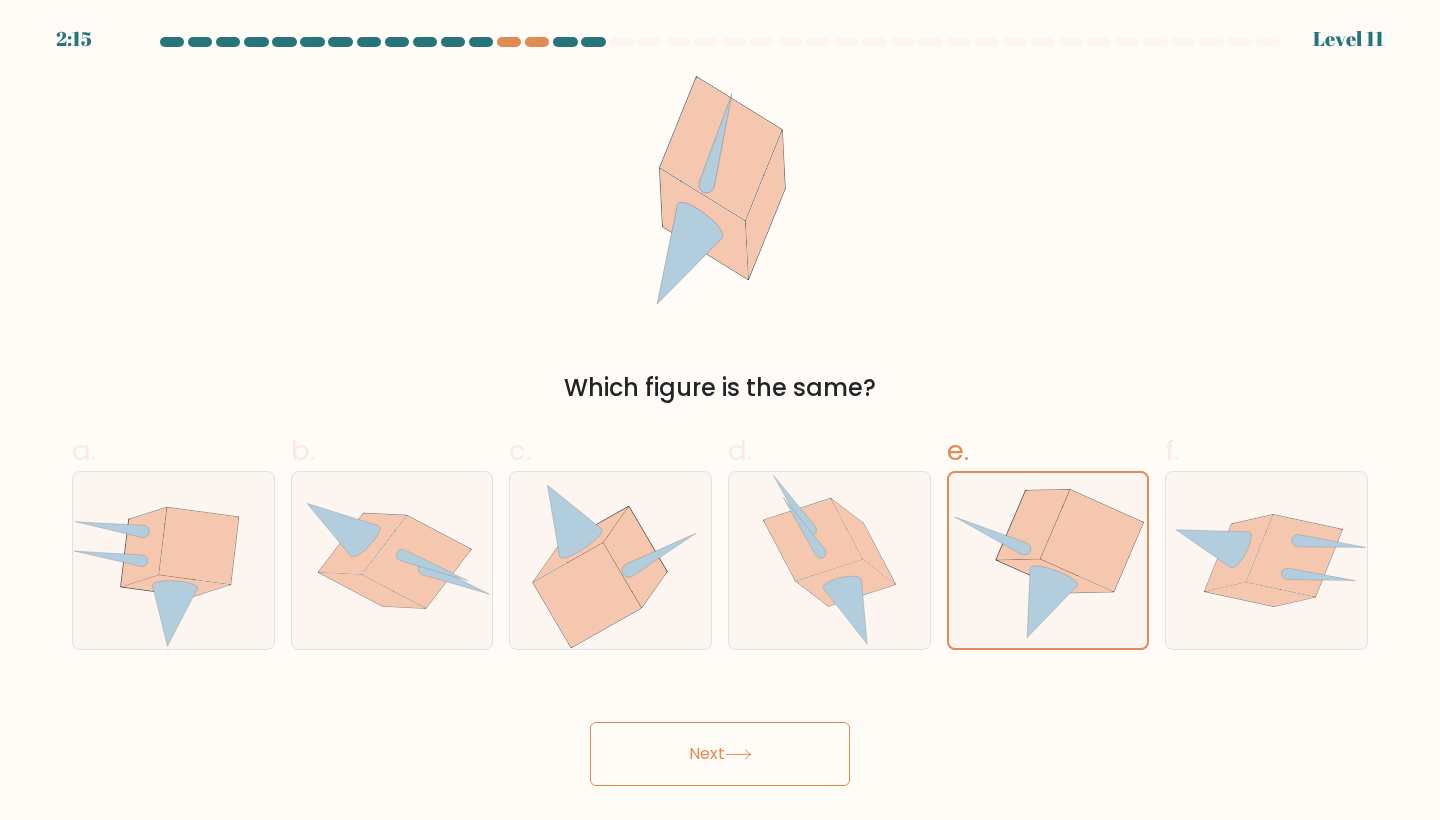 click on "Next" at bounding box center [720, 754] 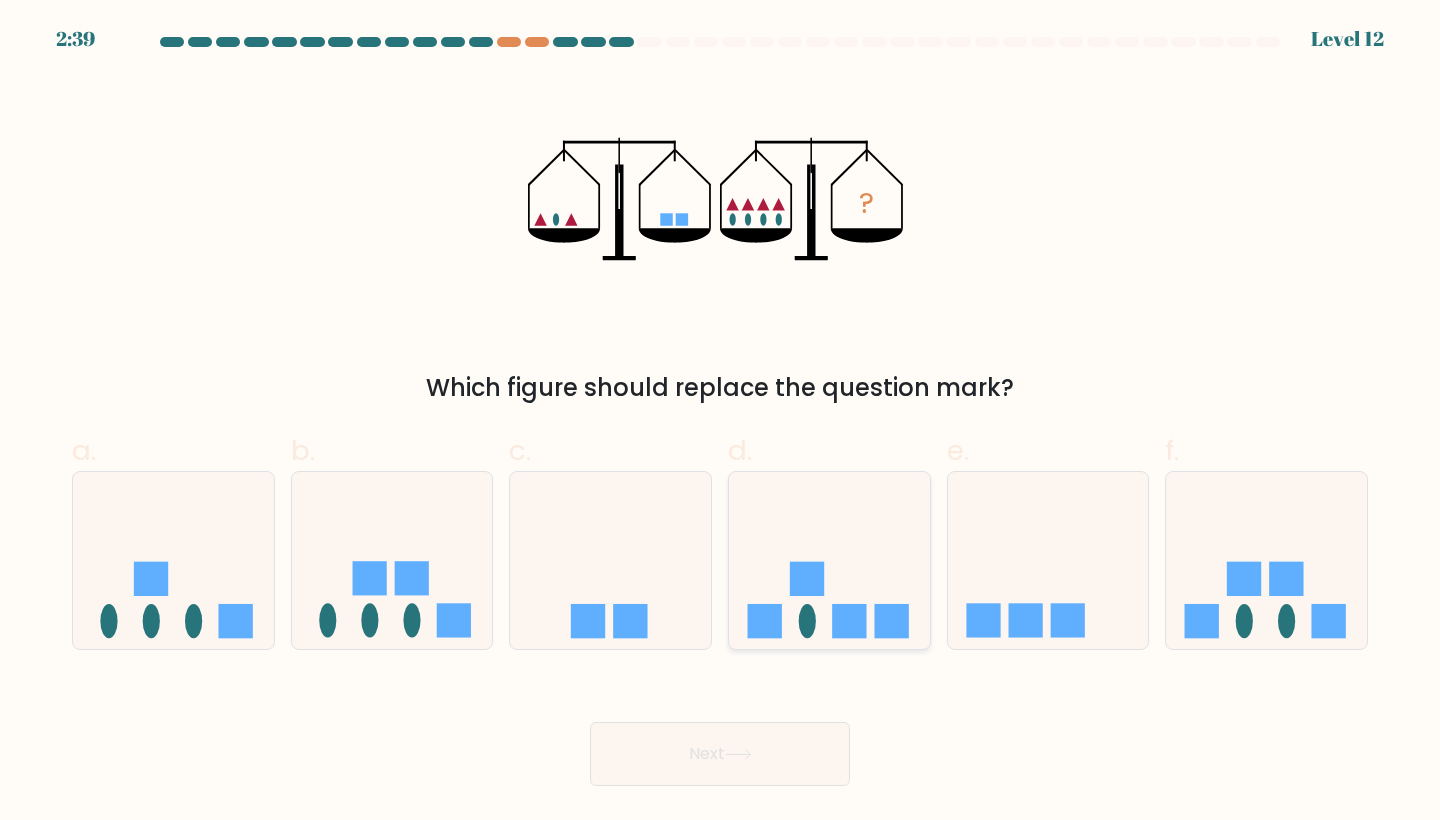 click 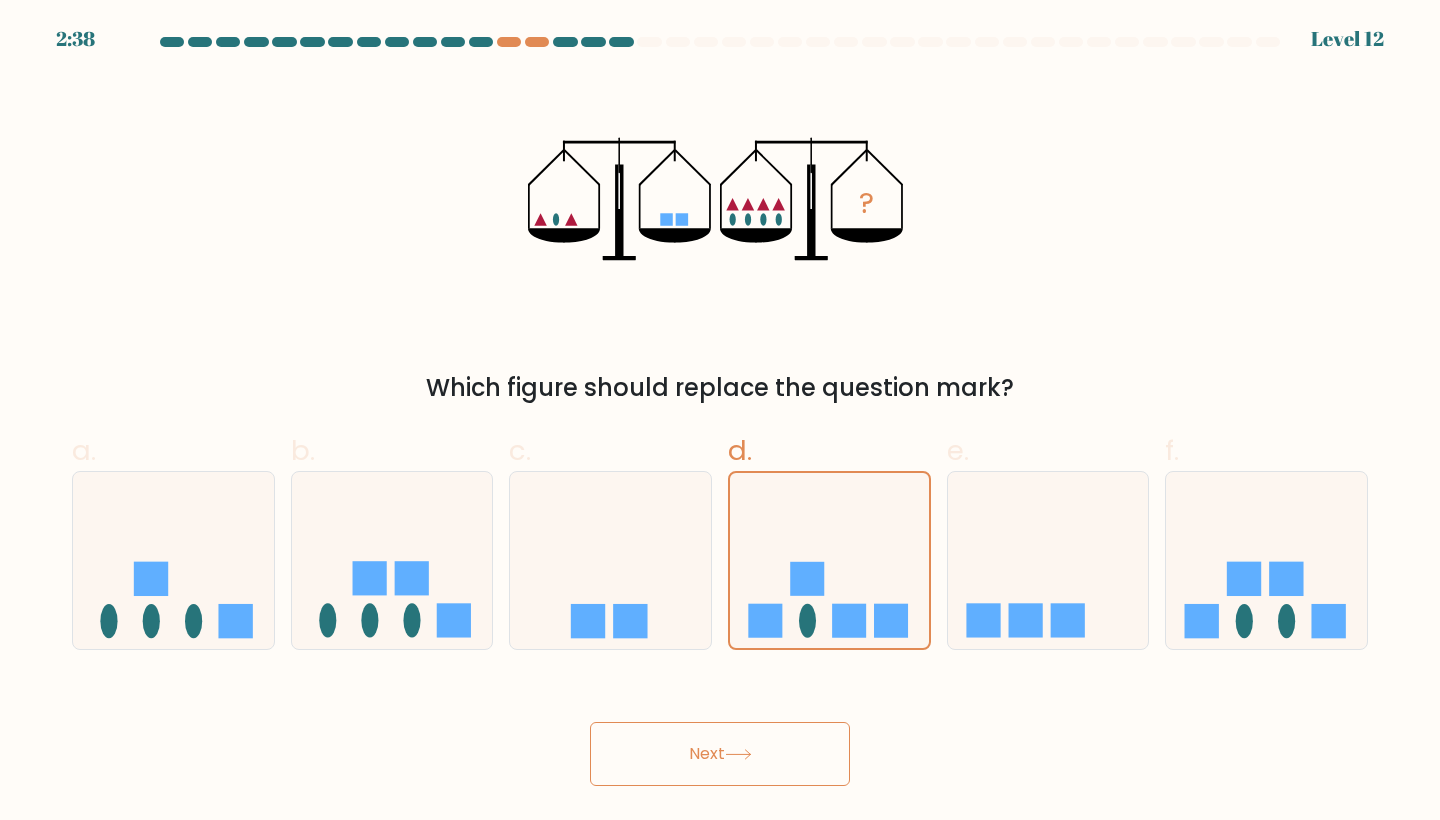 click on "Next" at bounding box center (720, 754) 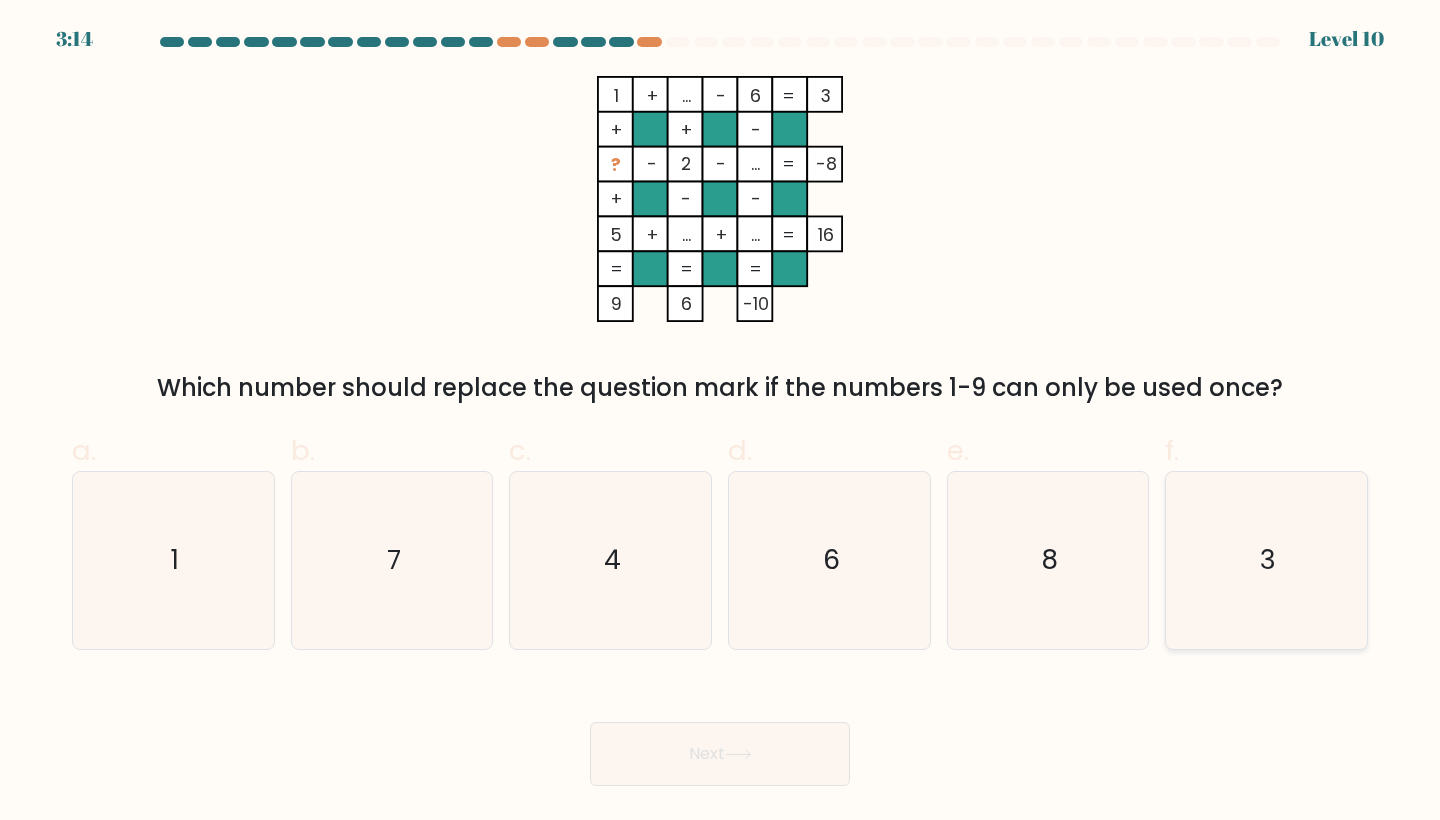 click on "3" 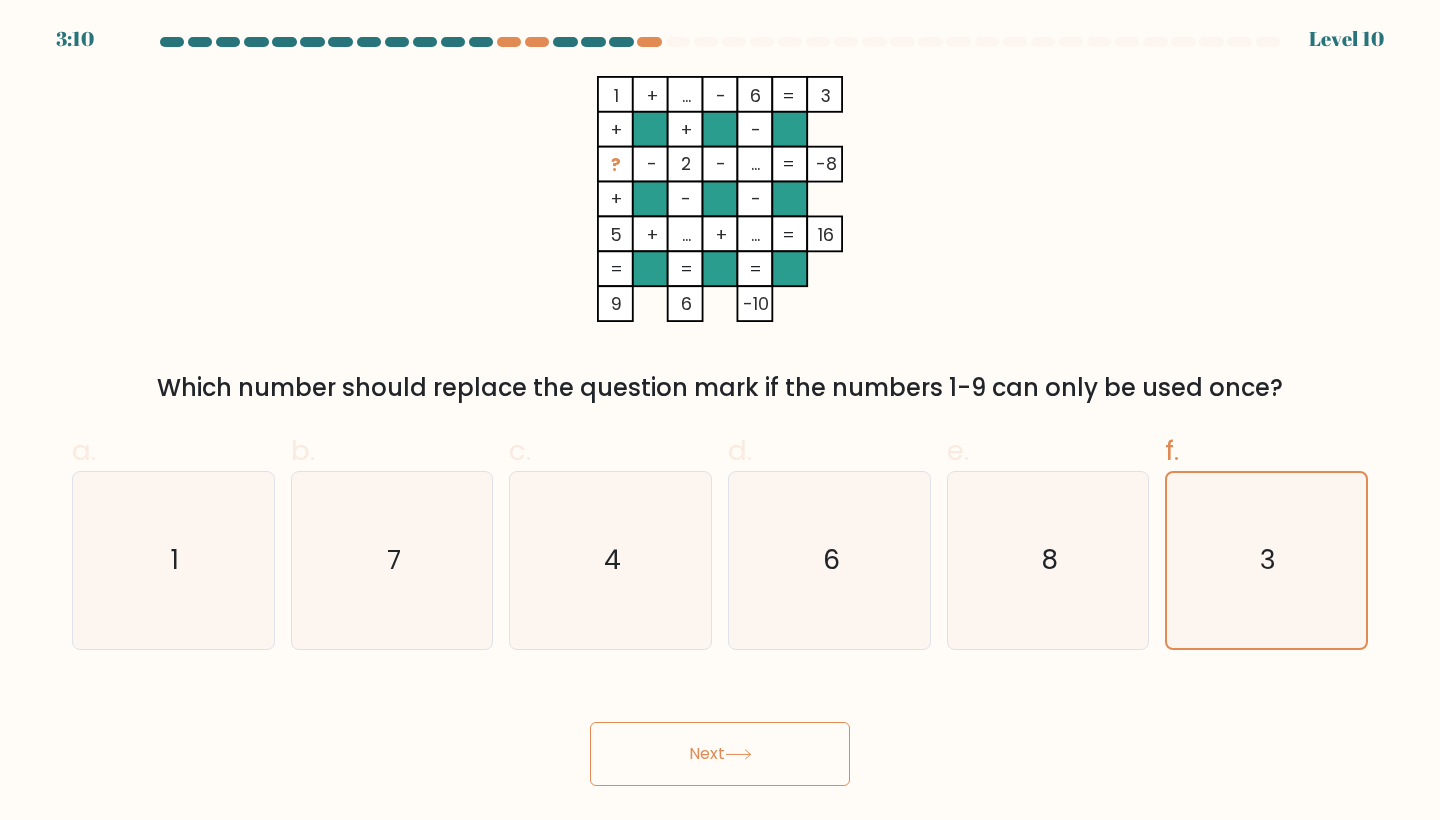 click on "Next" at bounding box center [720, 754] 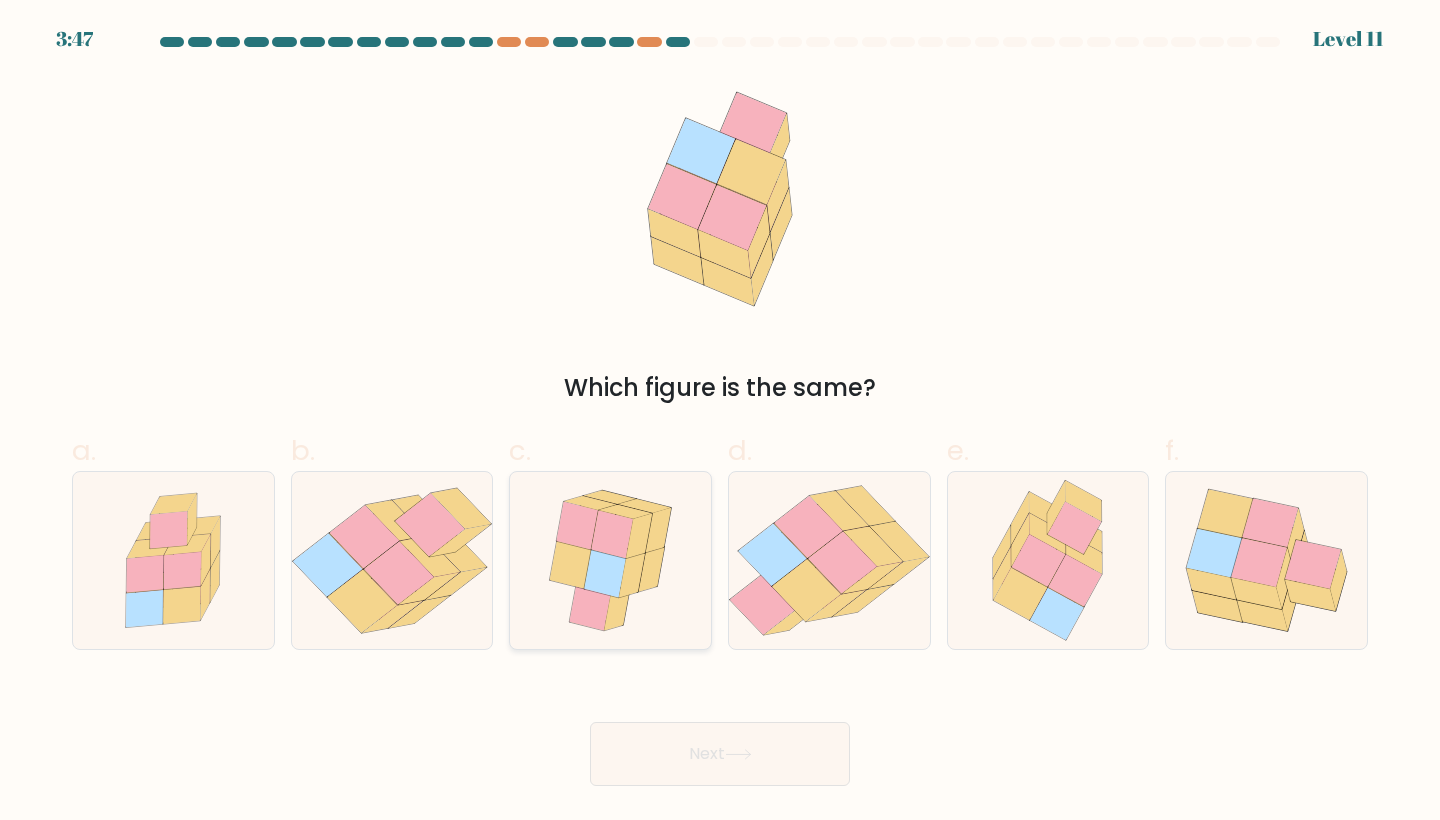 click 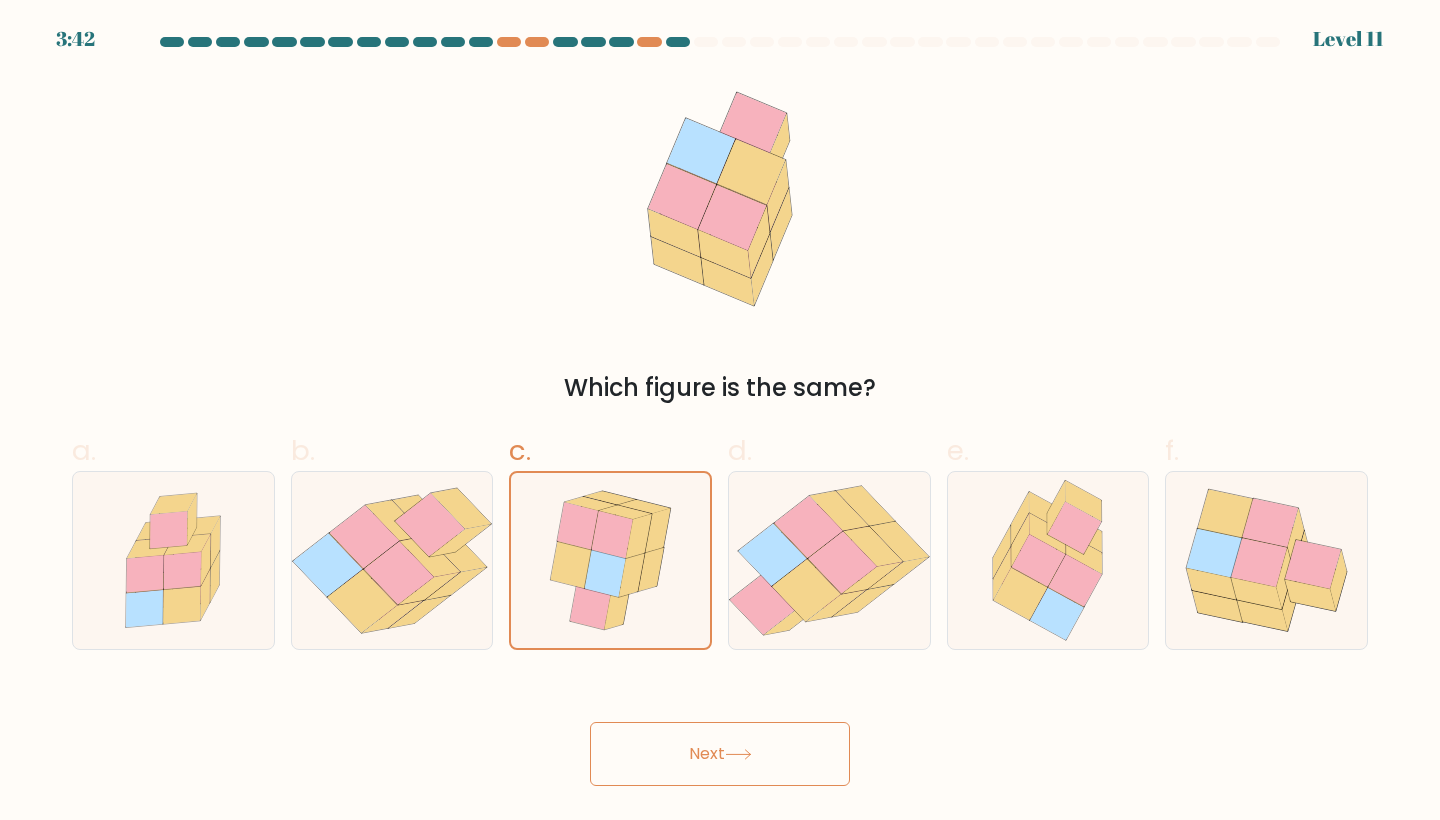 click on "Next" at bounding box center [720, 754] 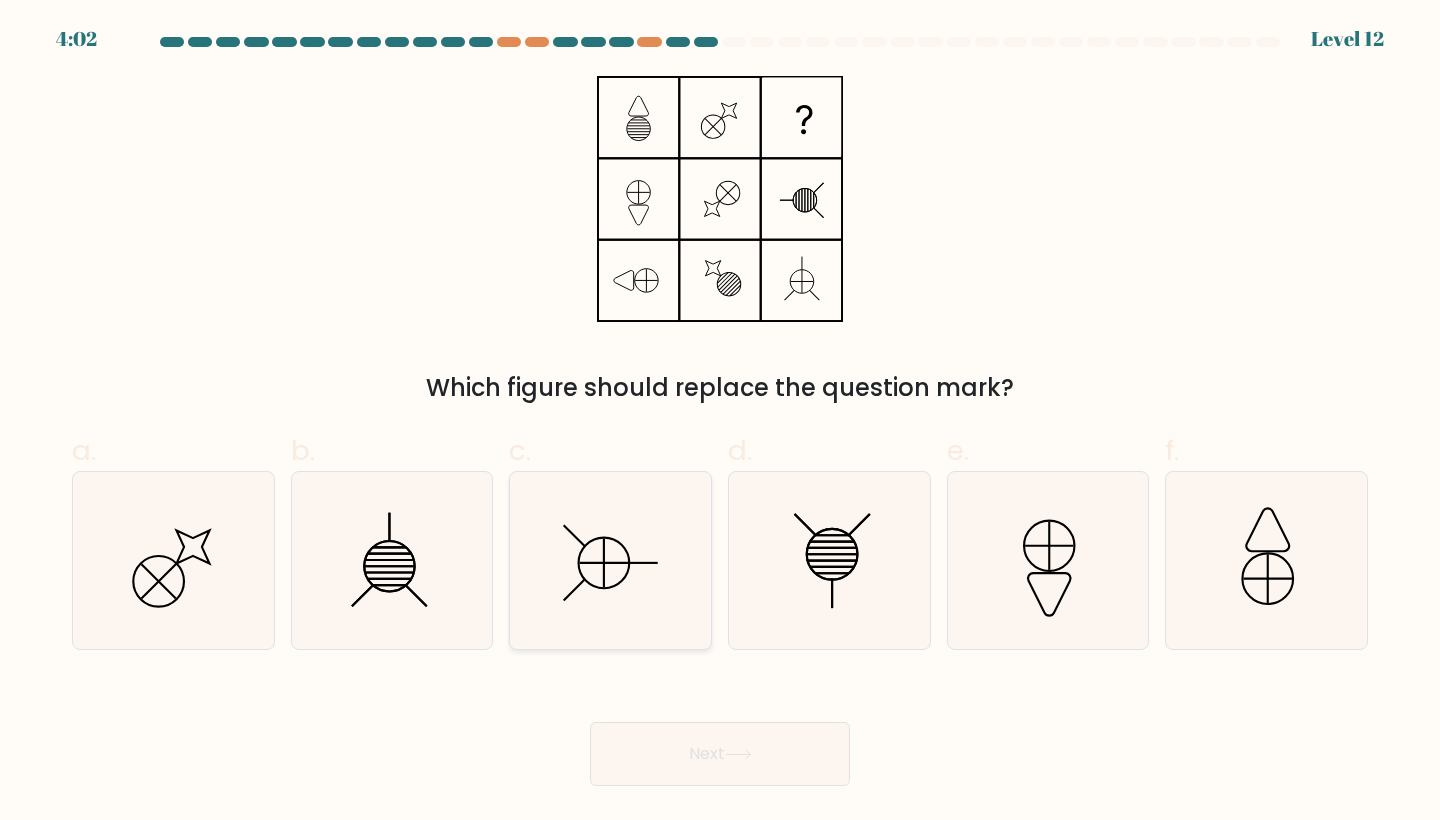 click 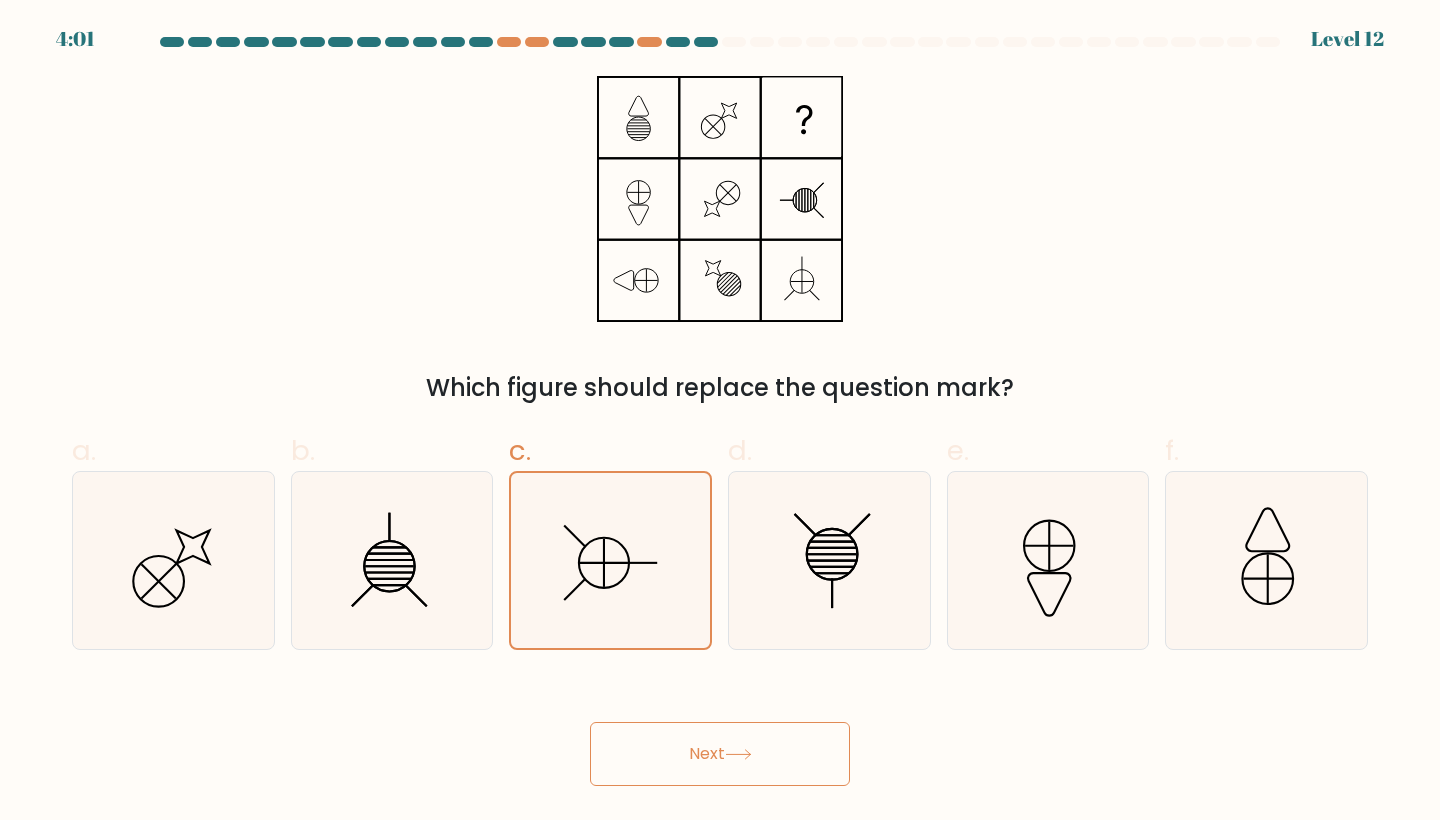 click on "Next" at bounding box center (720, 754) 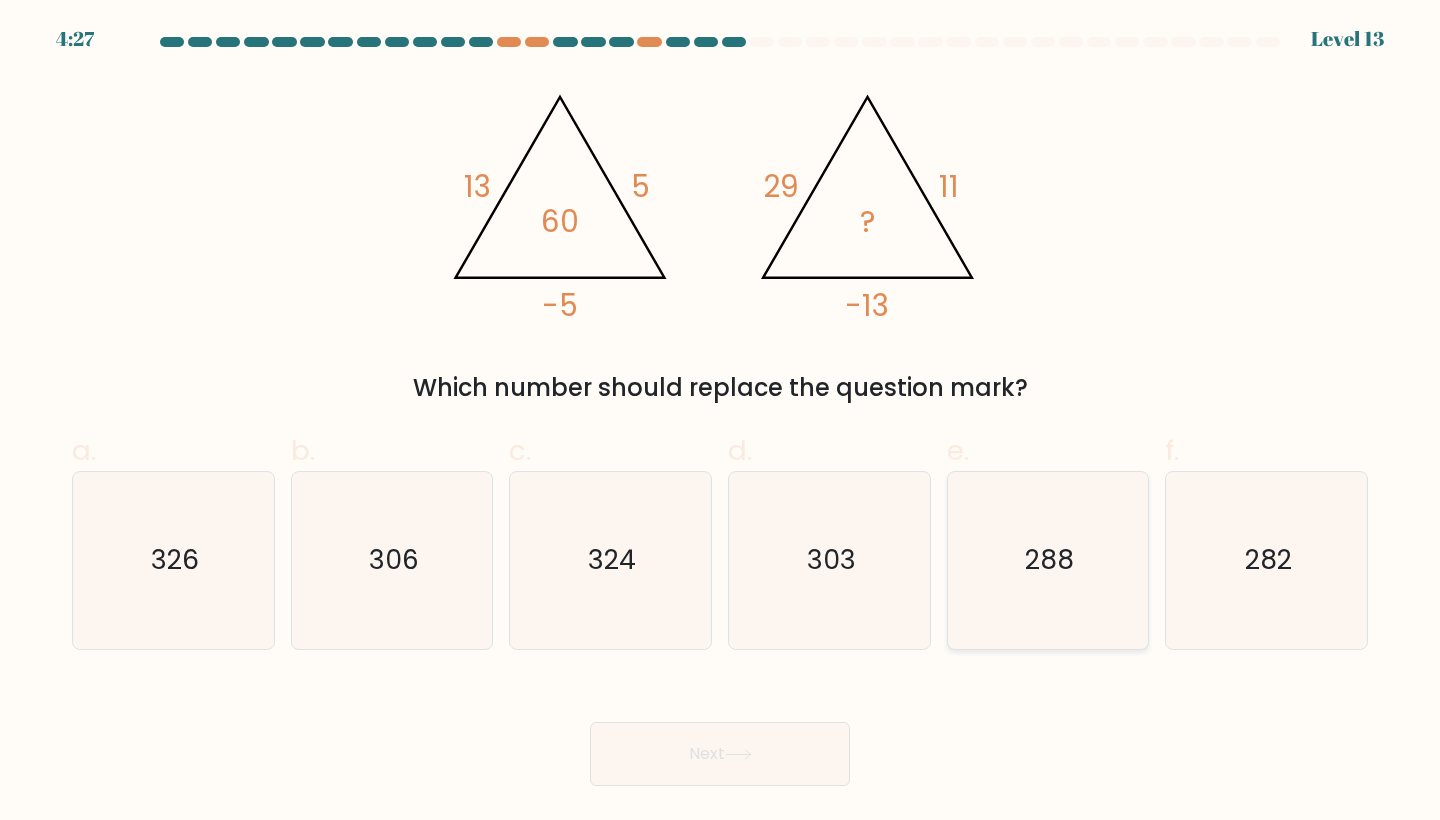 click on "288" 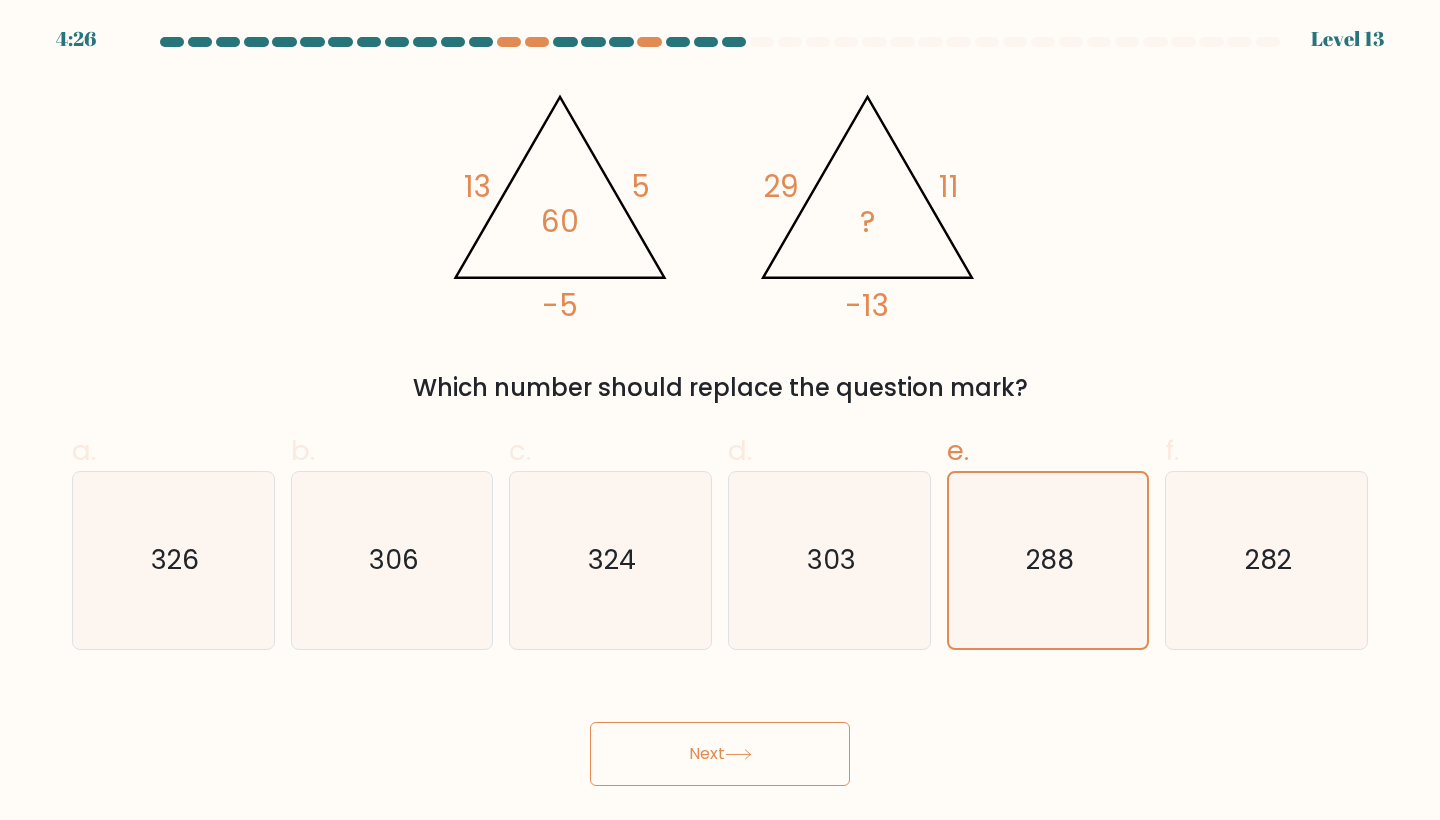 click on "Next" at bounding box center (720, 754) 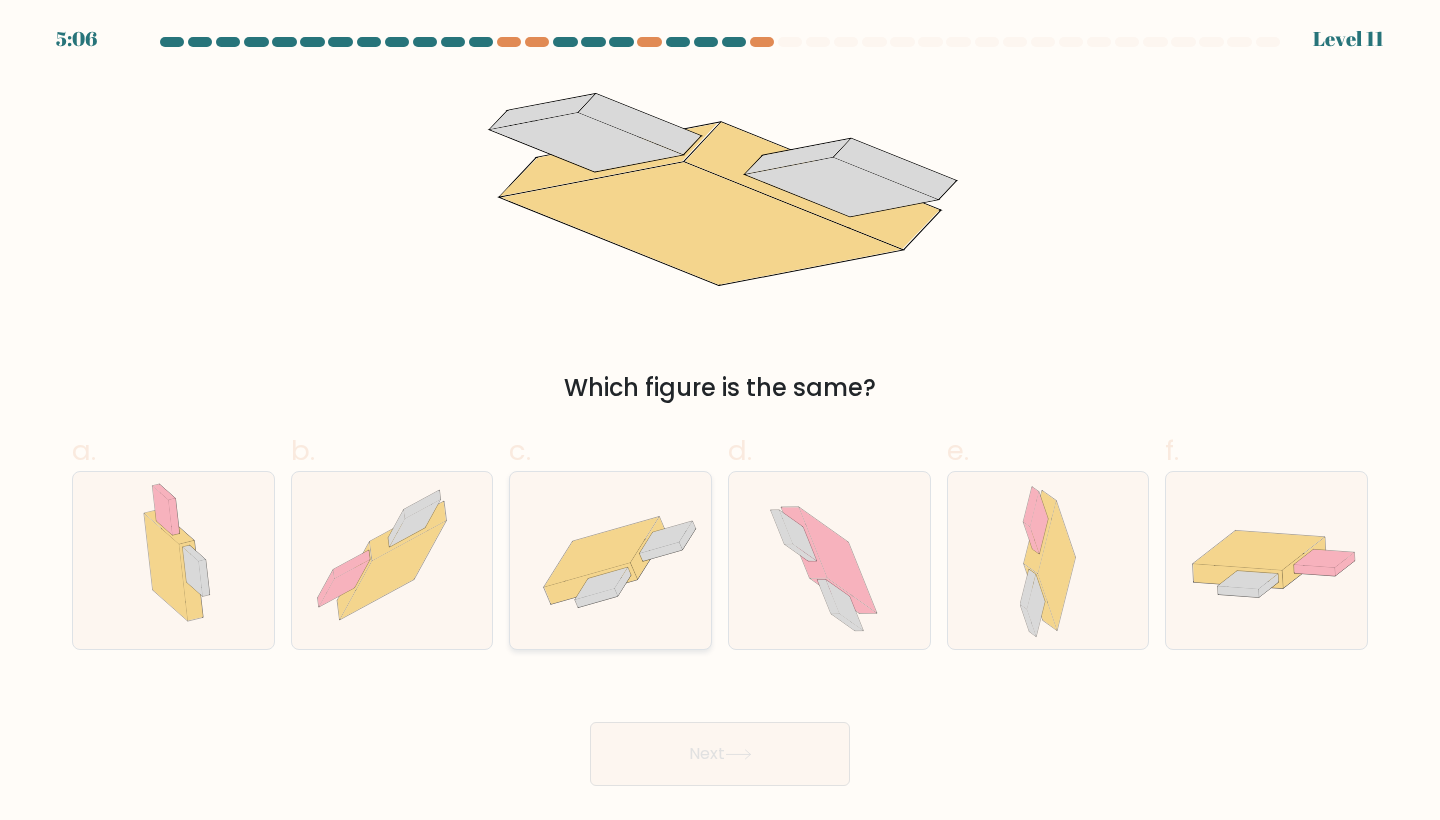click 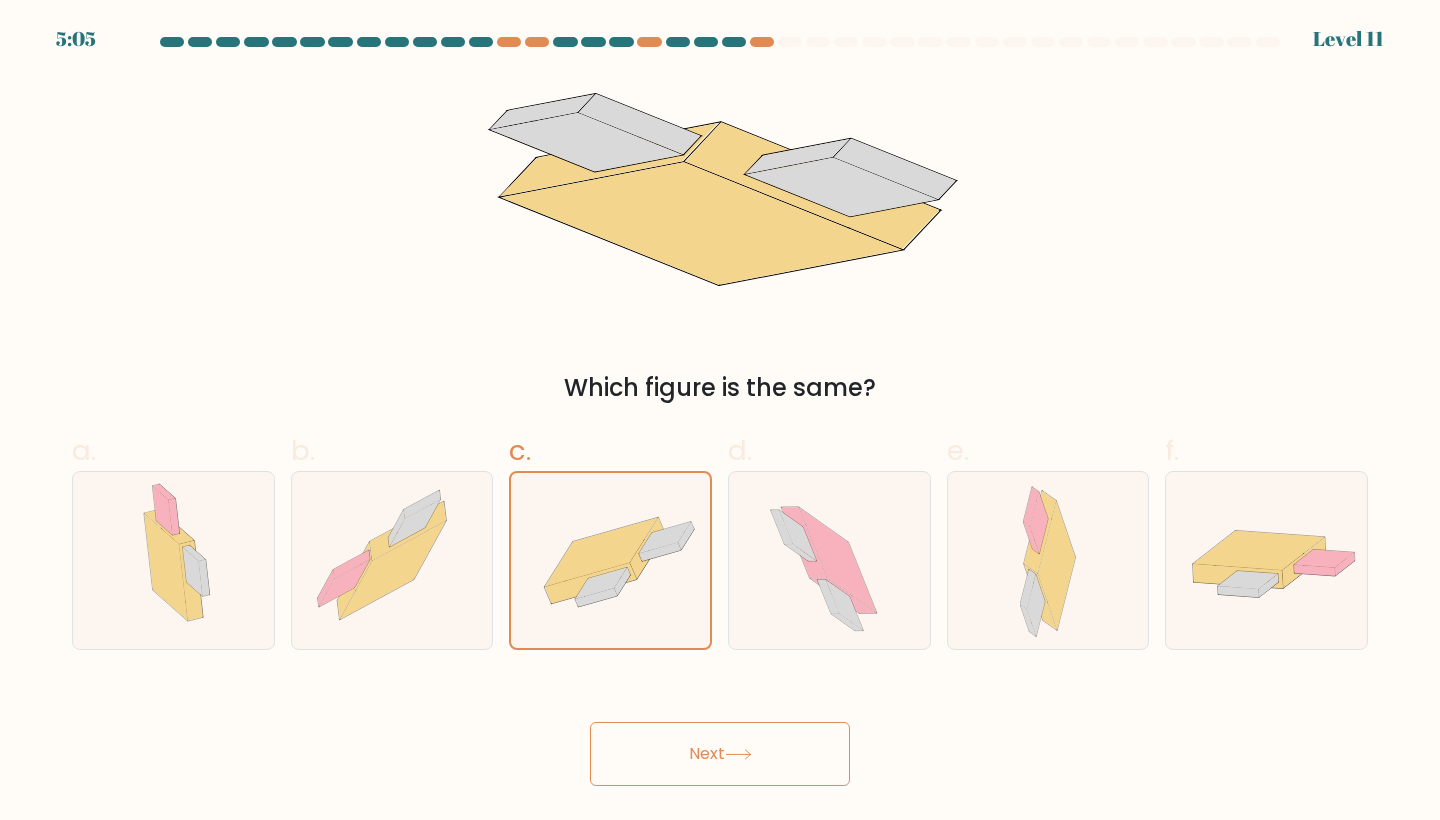 click on "Next" at bounding box center (720, 754) 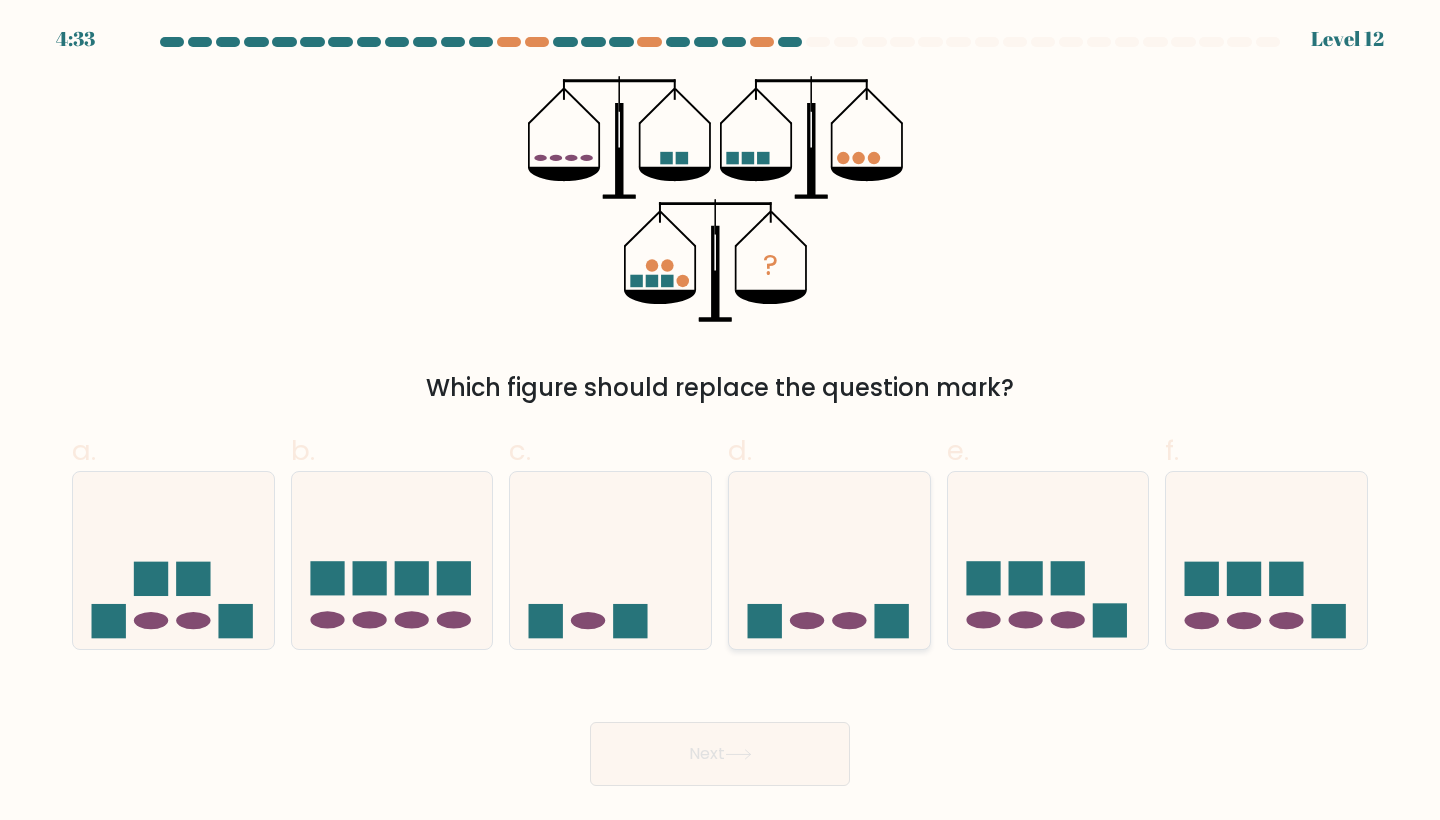 click 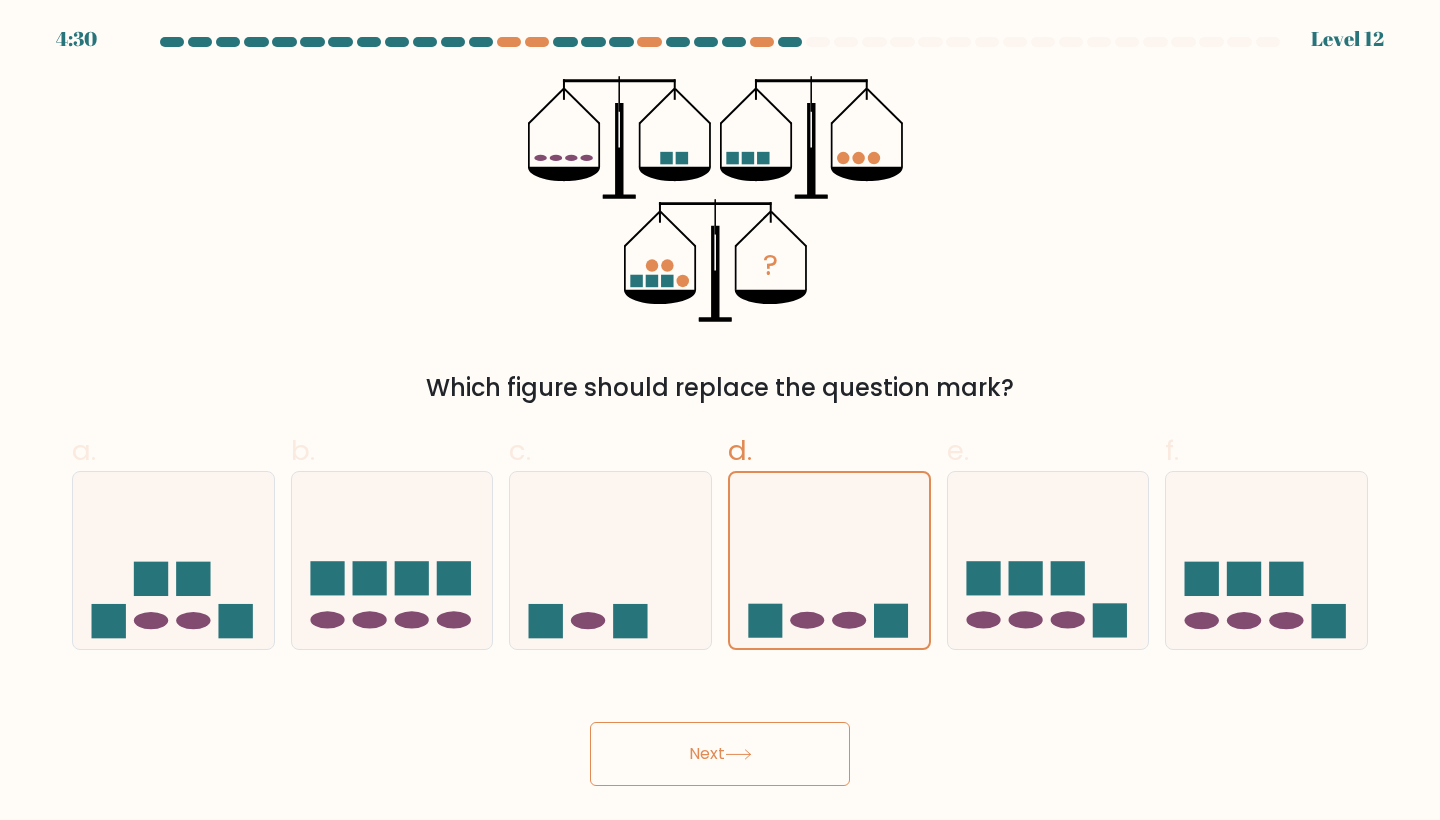 click on "Next" at bounding box center [720, 754] 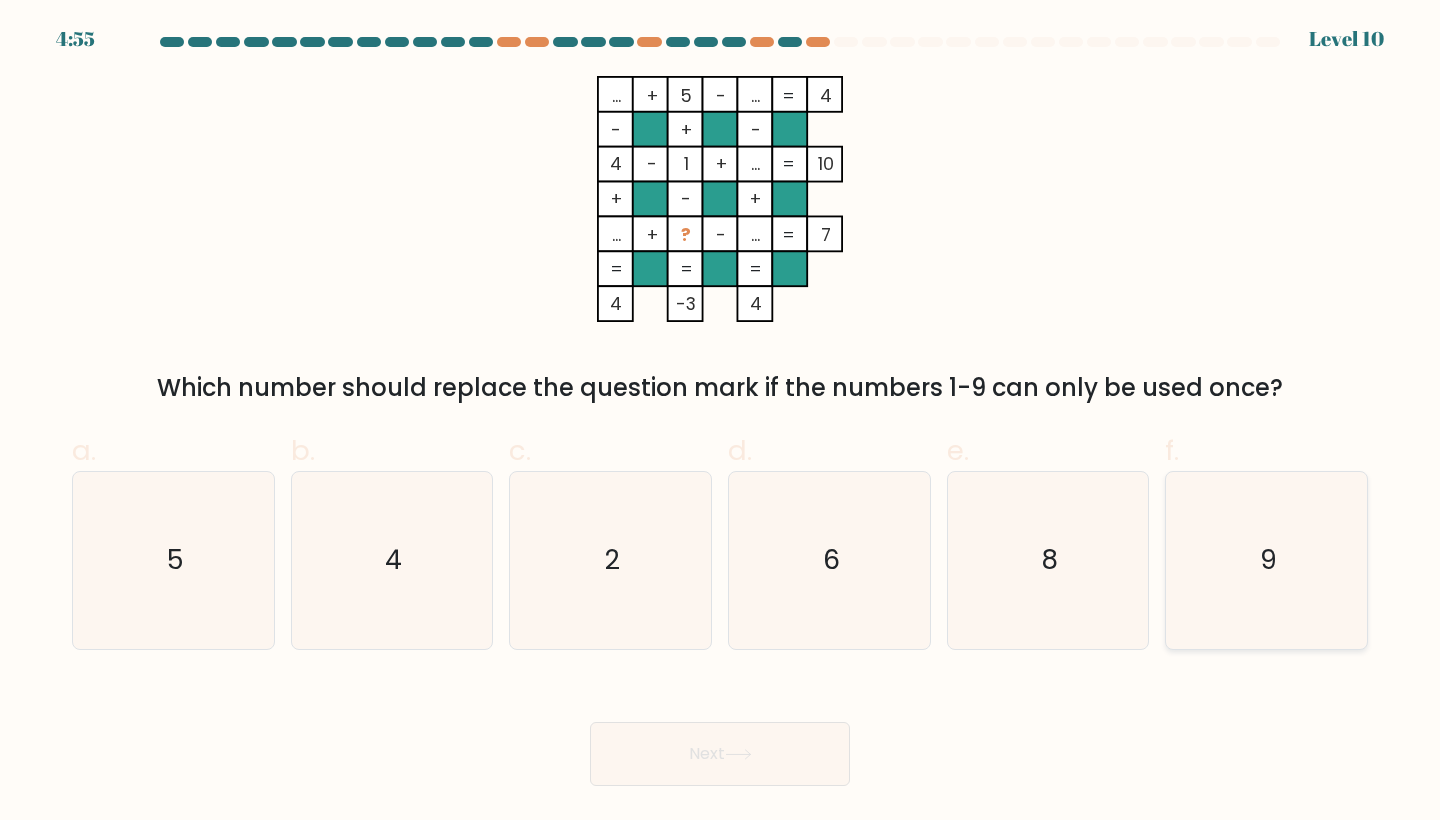 click on "9" 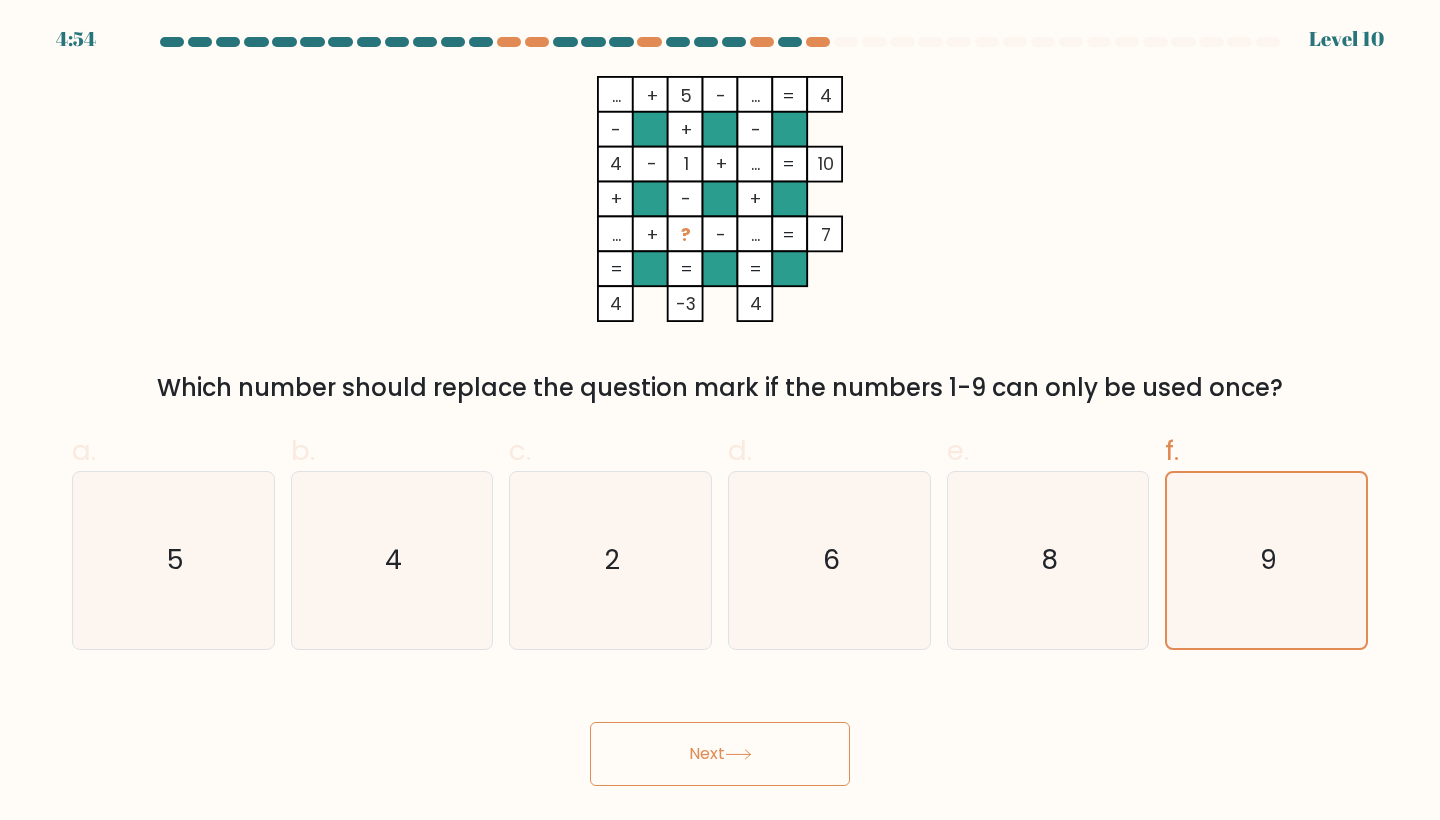 click on "Next" at bounding box center (720, 754) 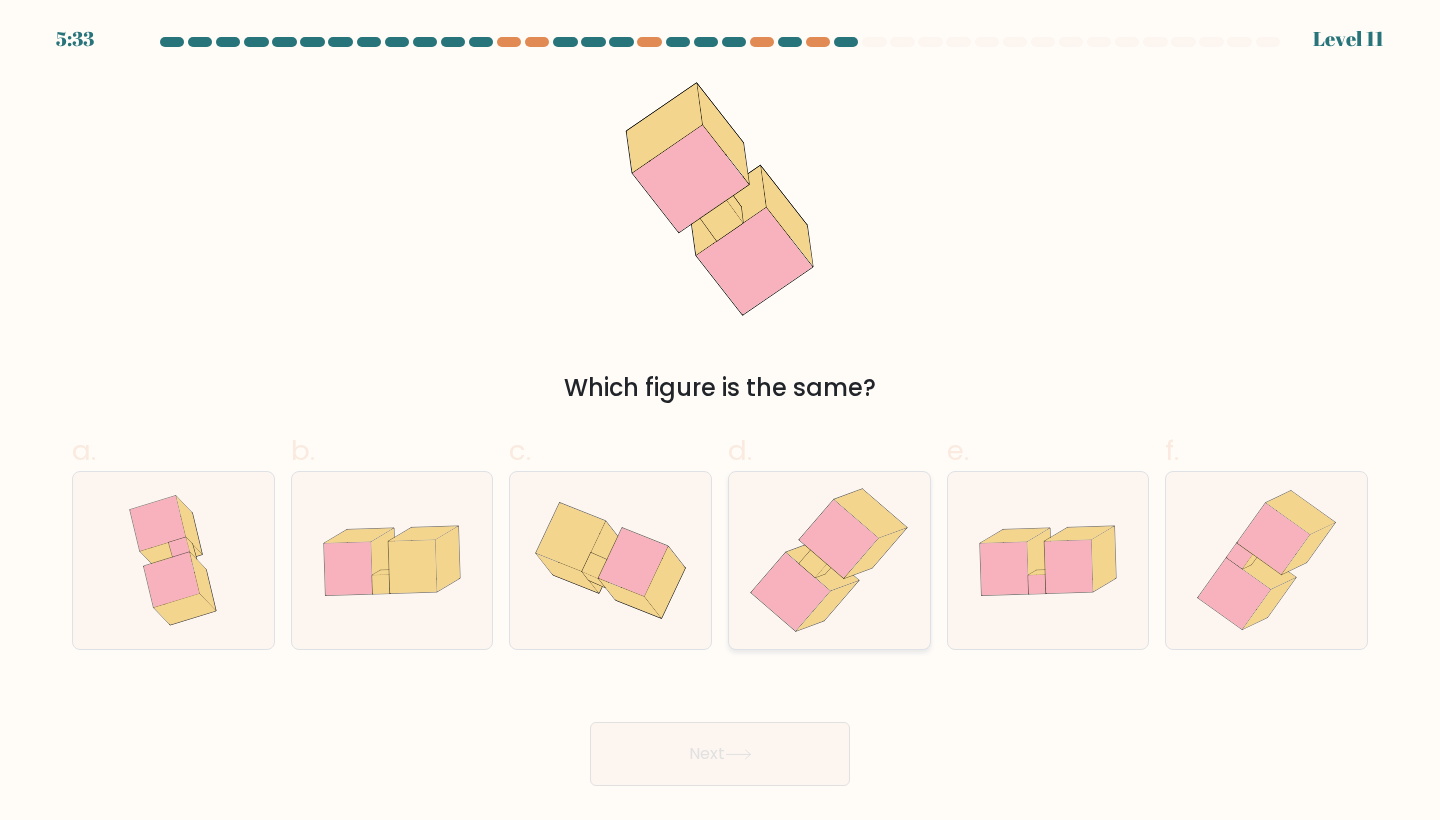 click 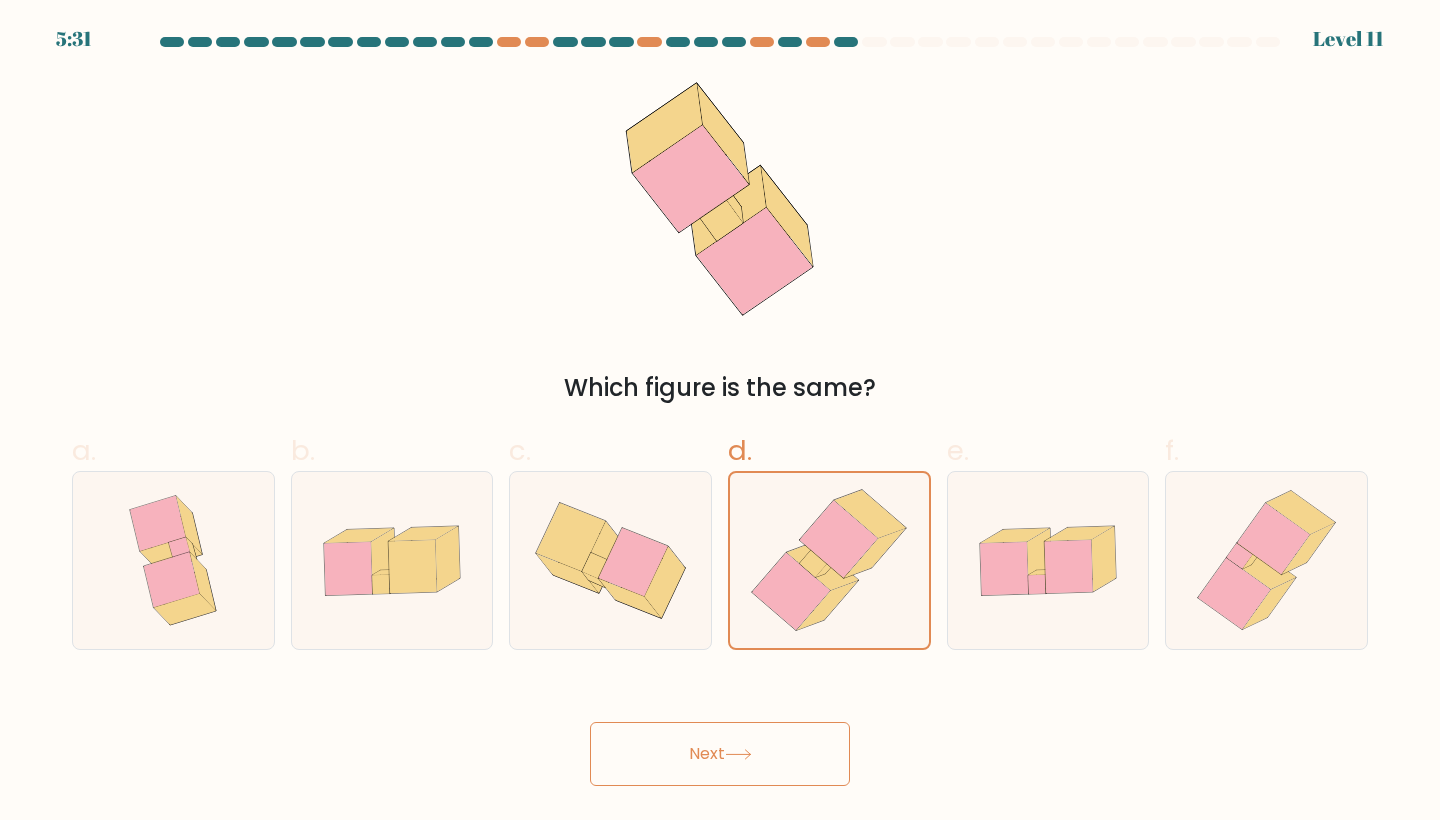 click on "Next" at bounding box center (720, 754) 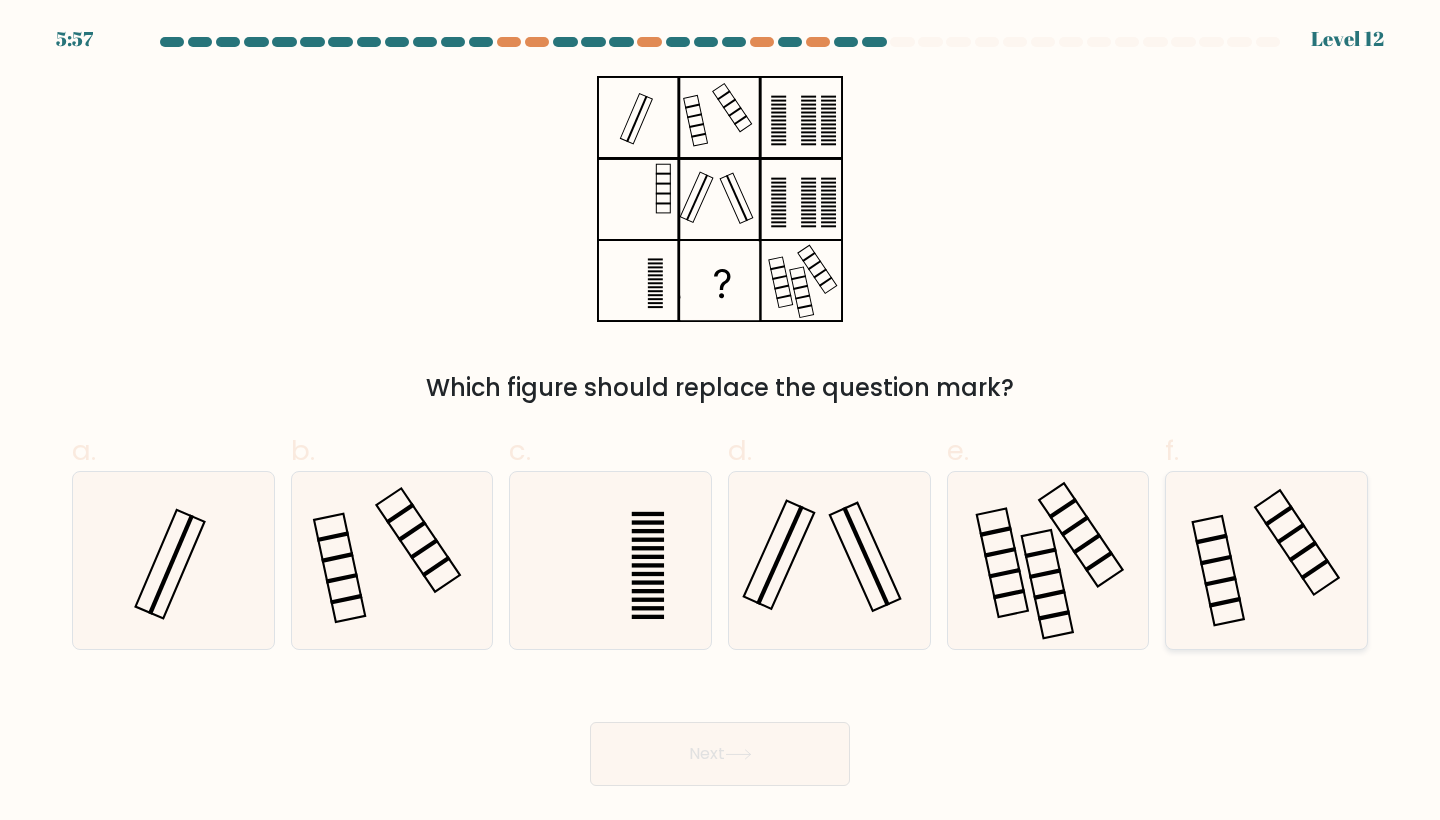 click 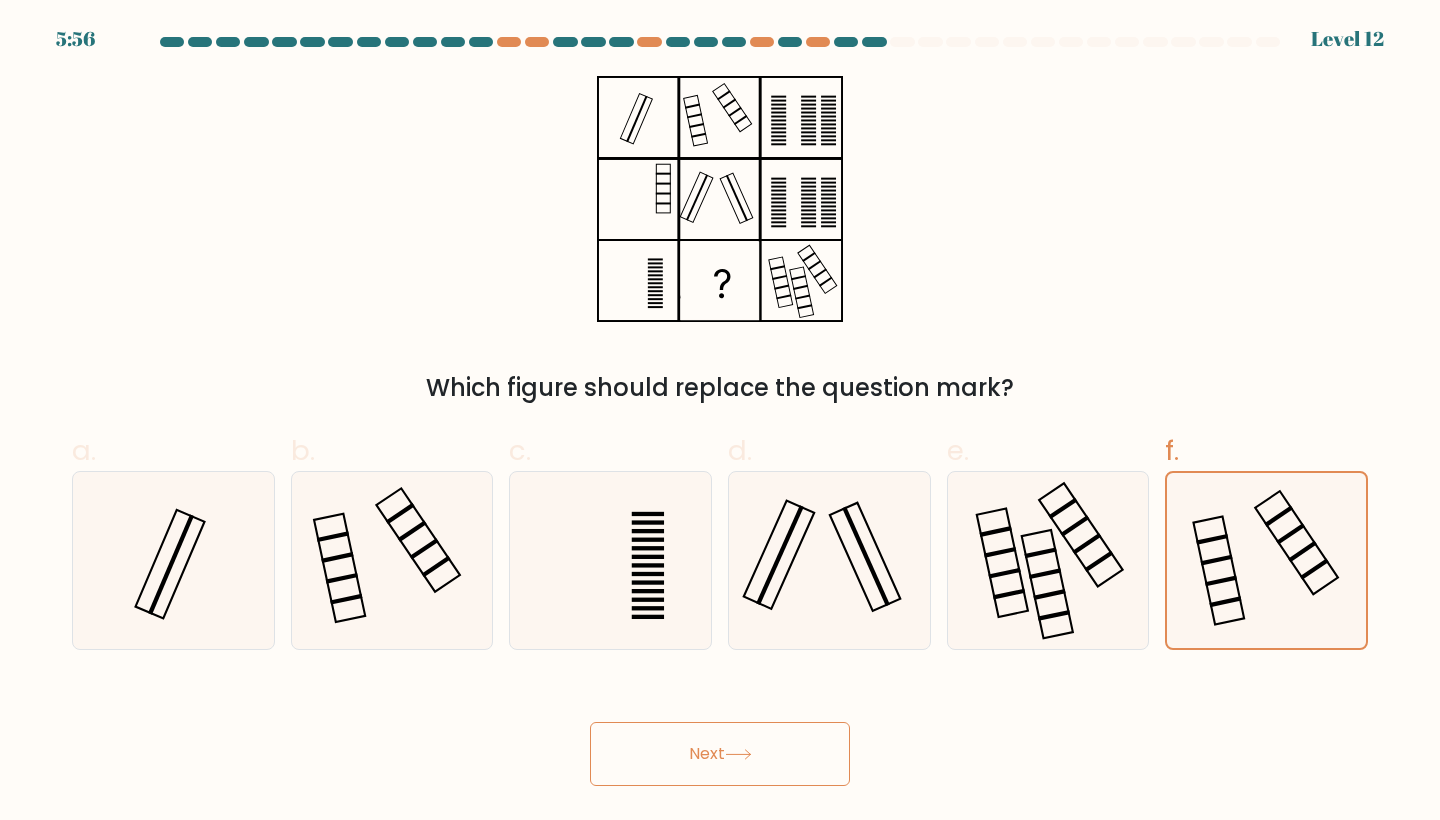 click on "Next" at bounding box center [720, 754] 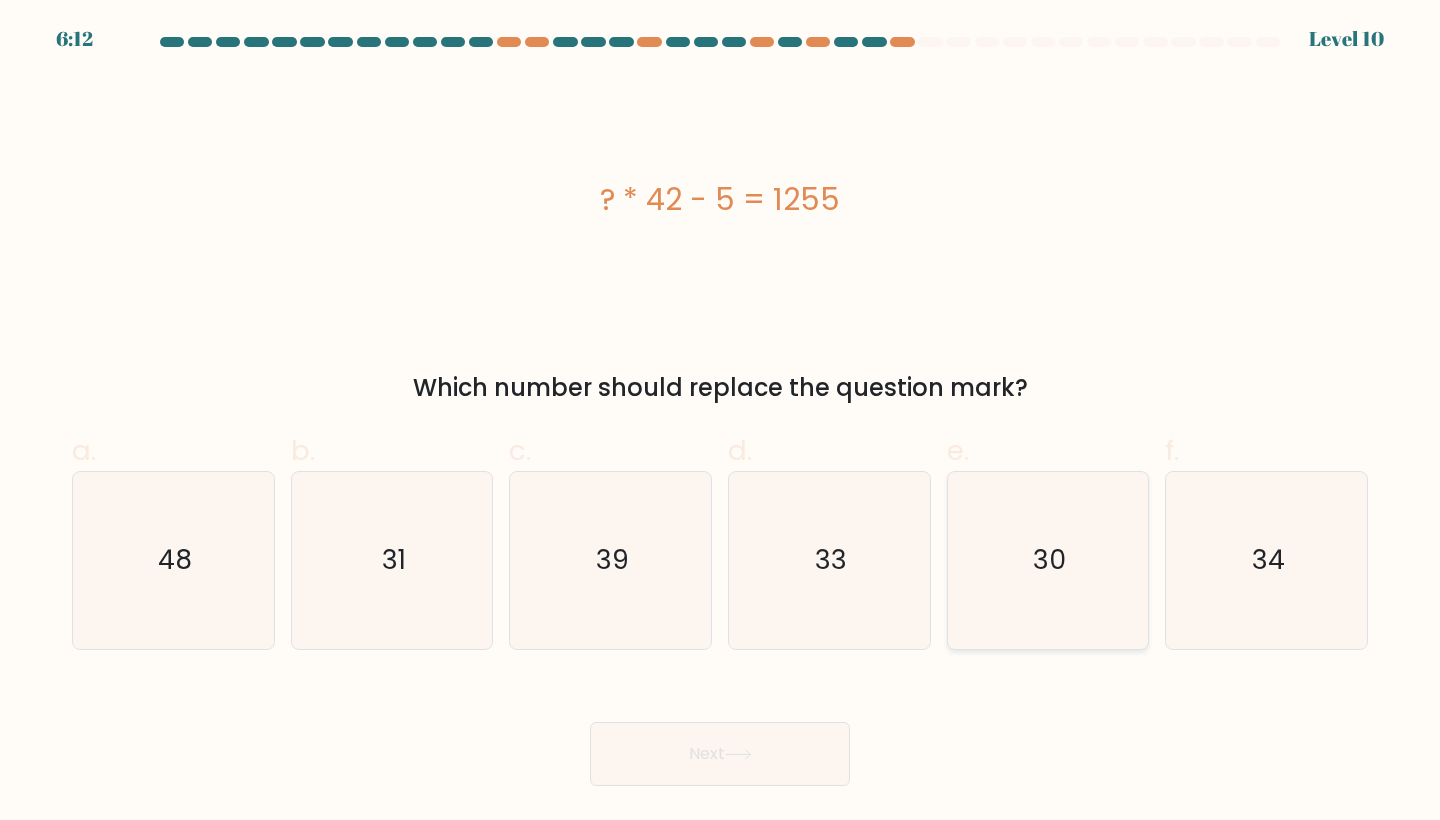 click on "30" 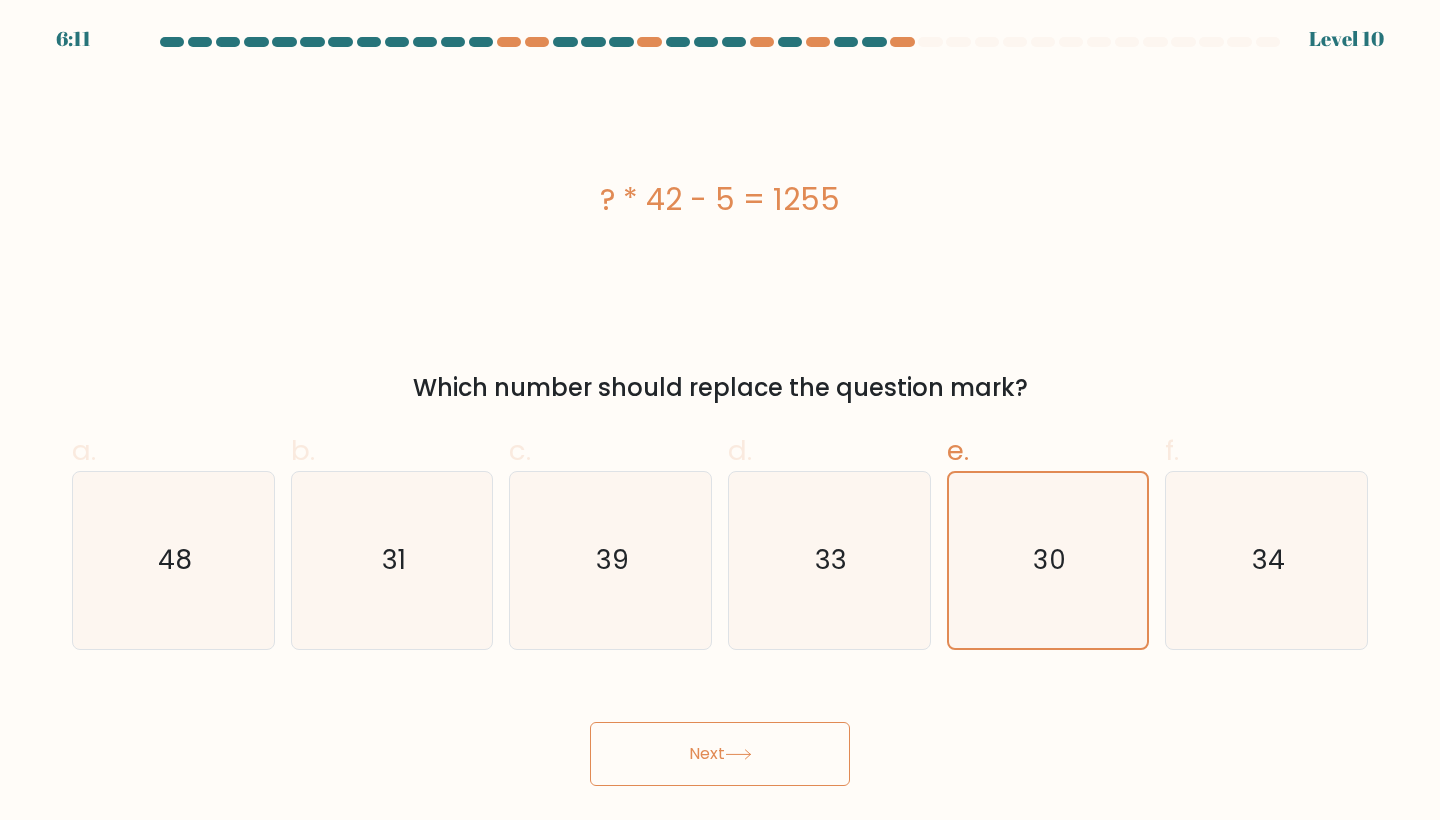 click on "Next" at bounding box center [720, 754] 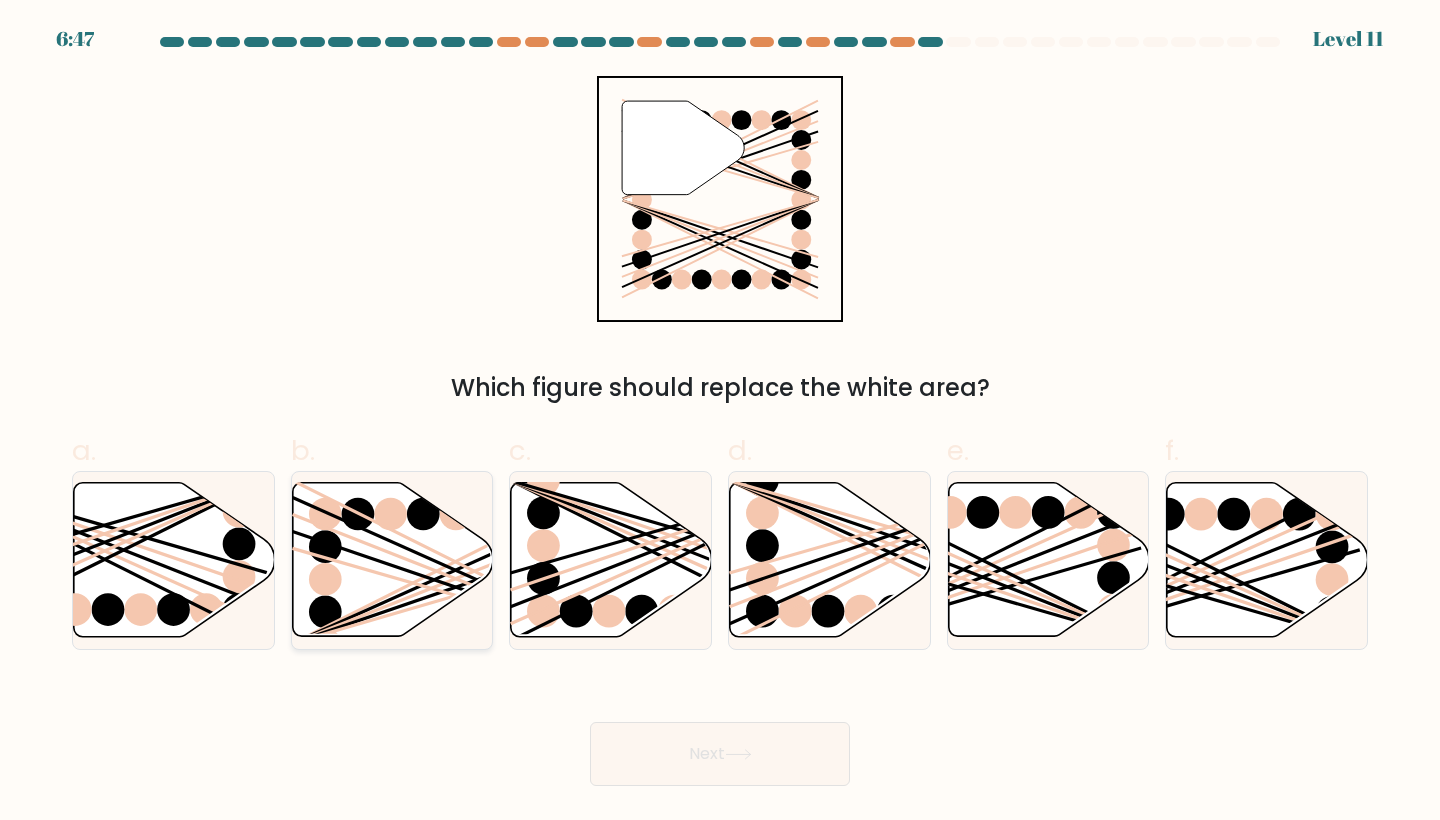 click 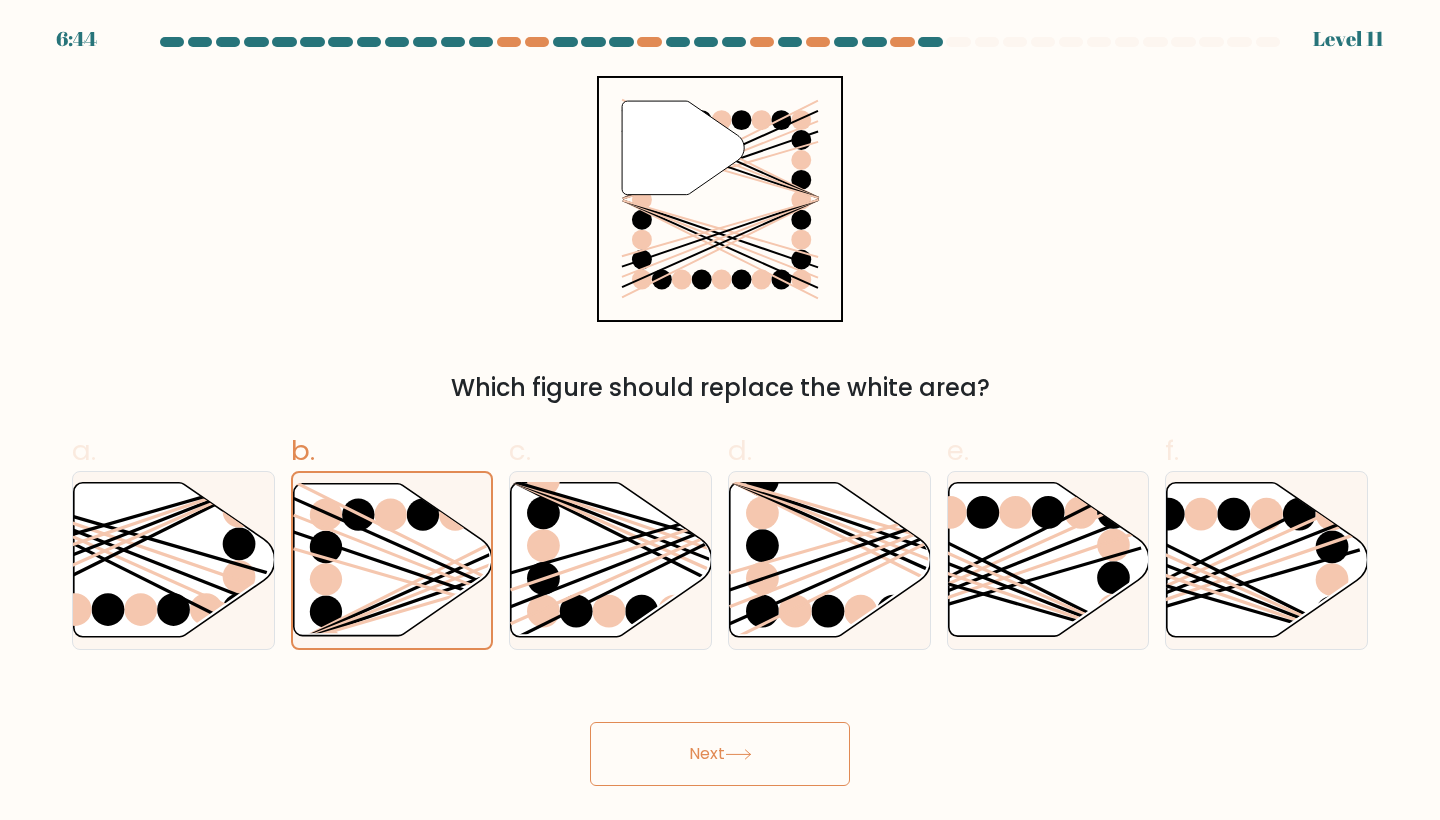 click on "Next" at bounding box center [720, 754] 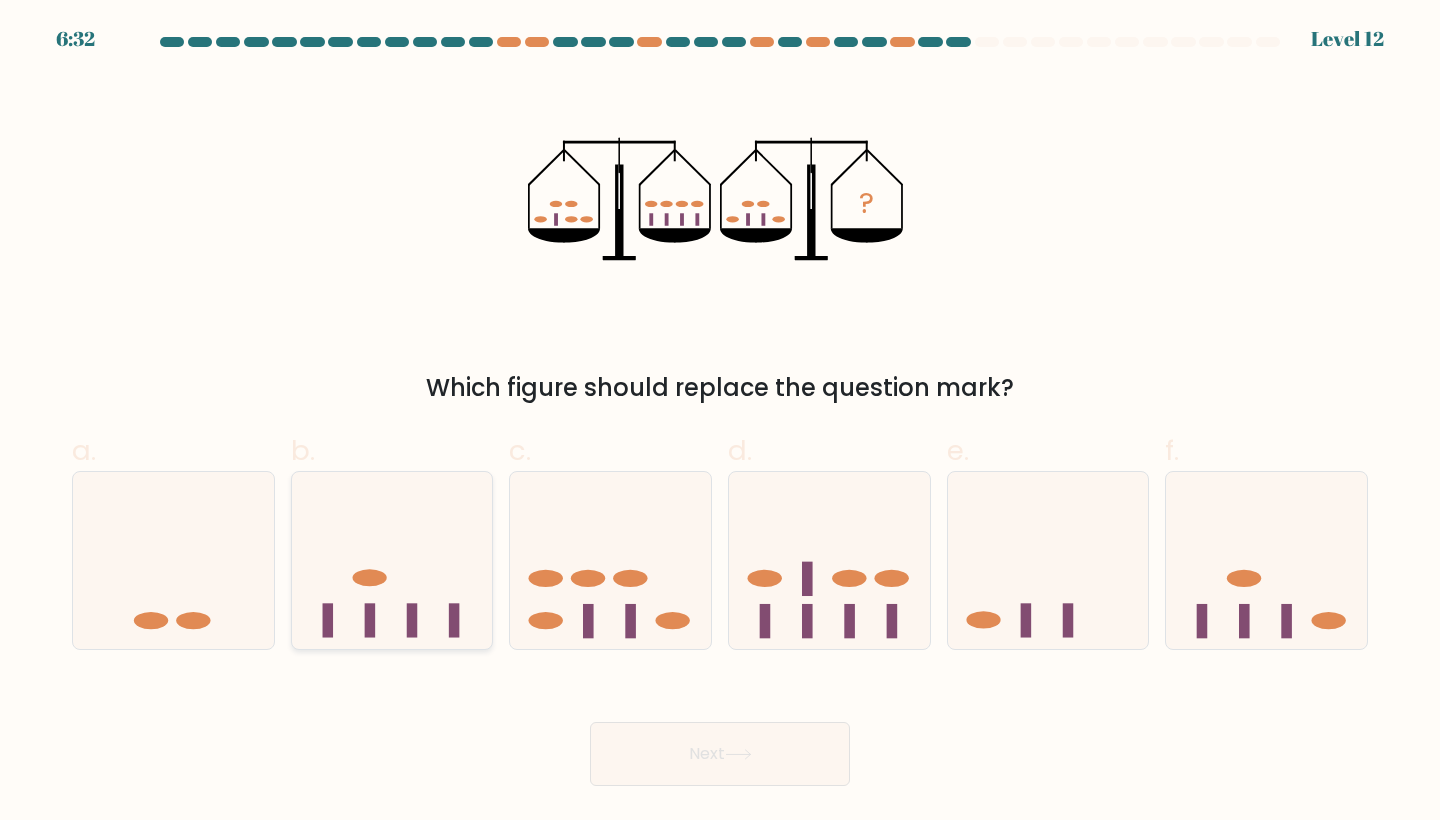 click 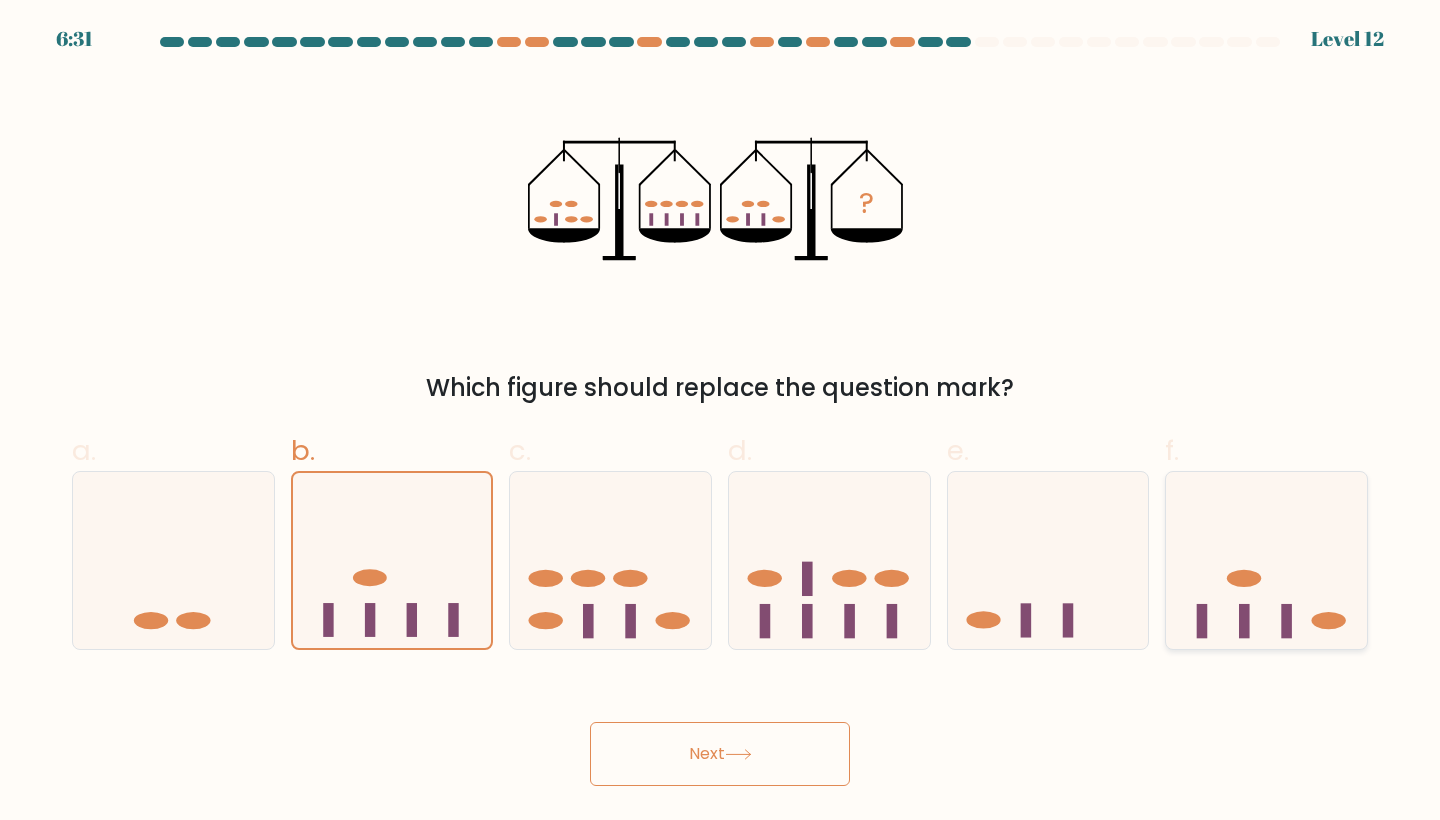 click 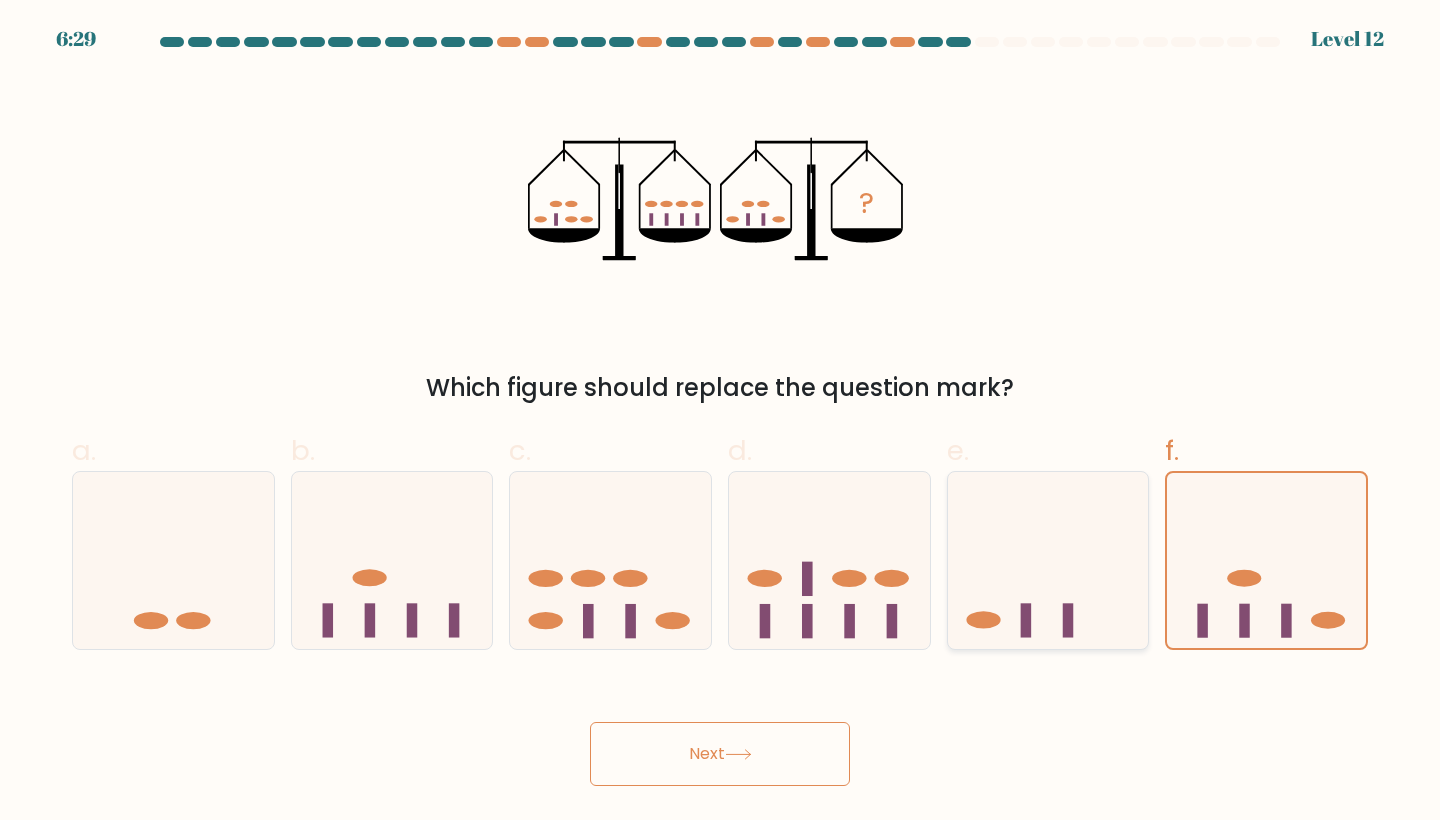 click 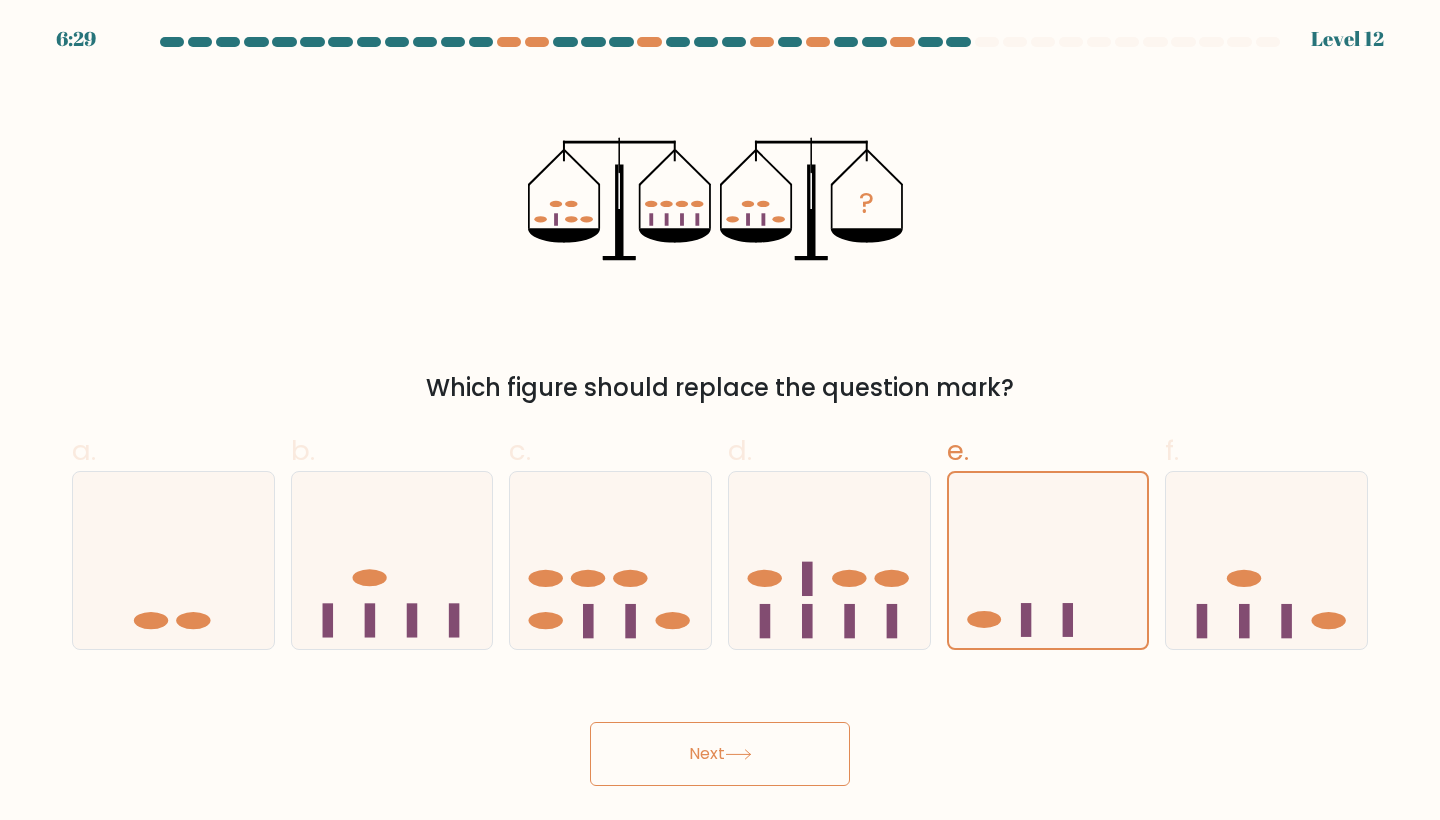 click on "Next" at bounding box center [720, 754] 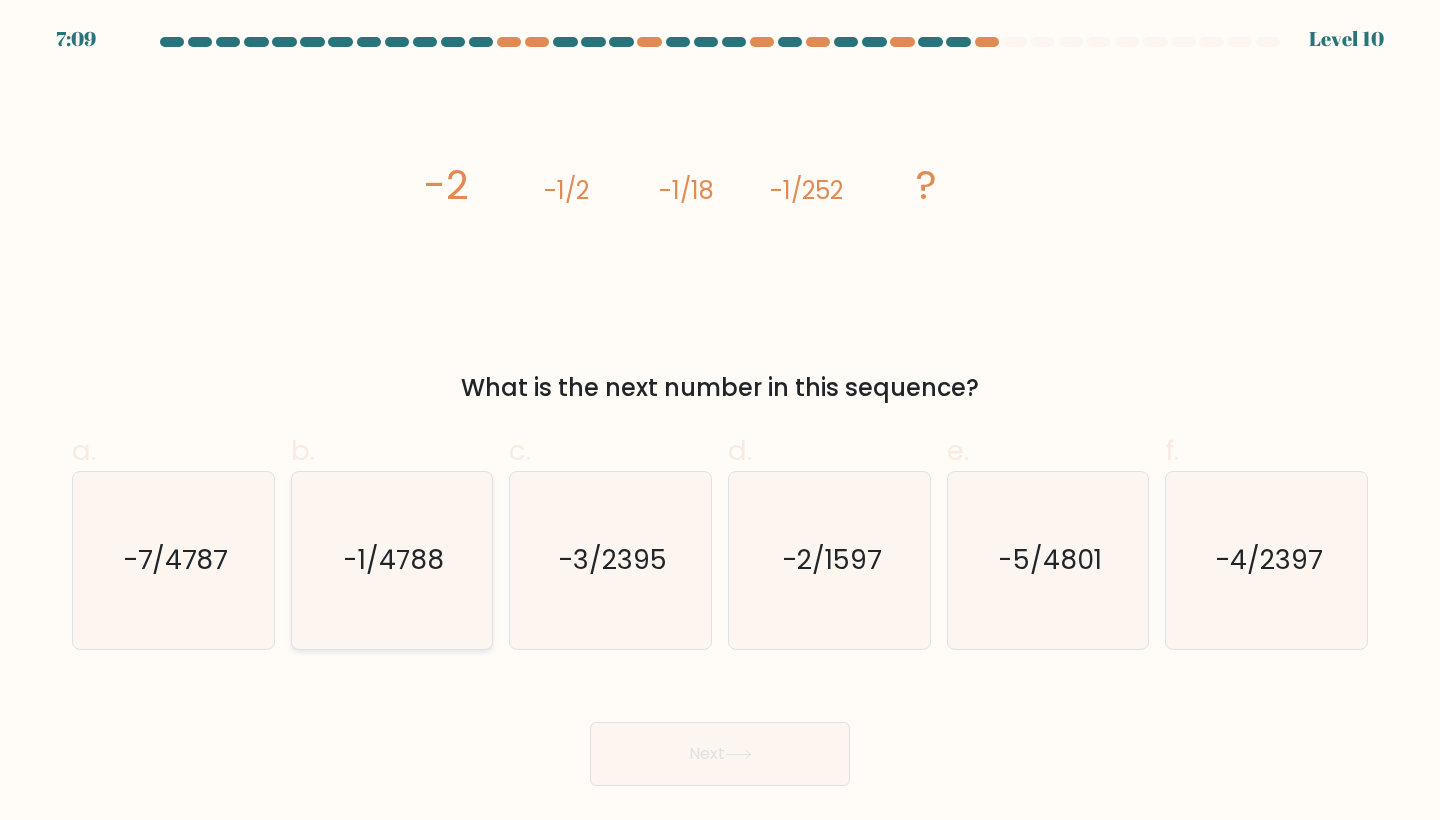 click on "-1/4788" 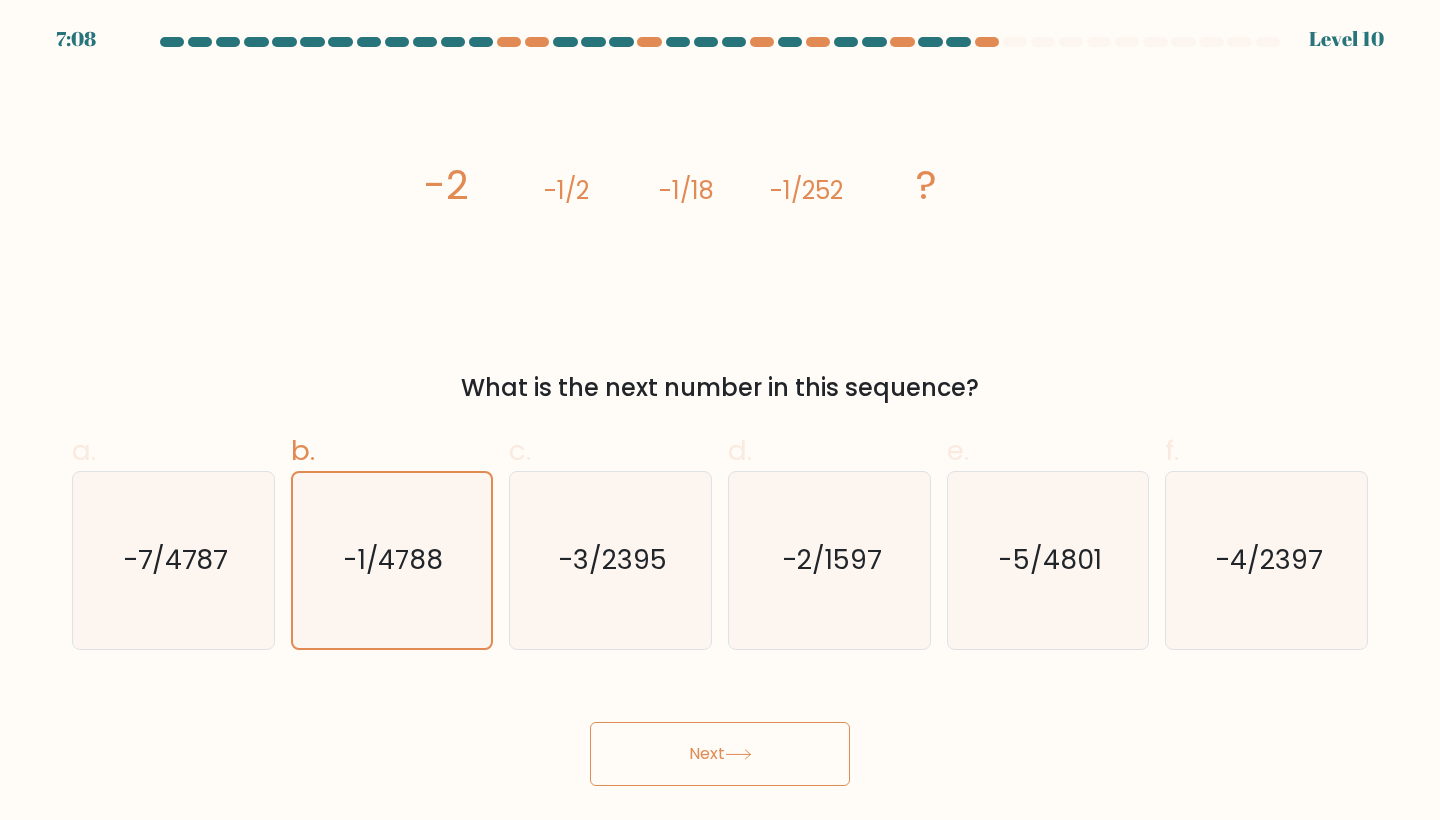 click on "Next" at bounding box center (720, 754) 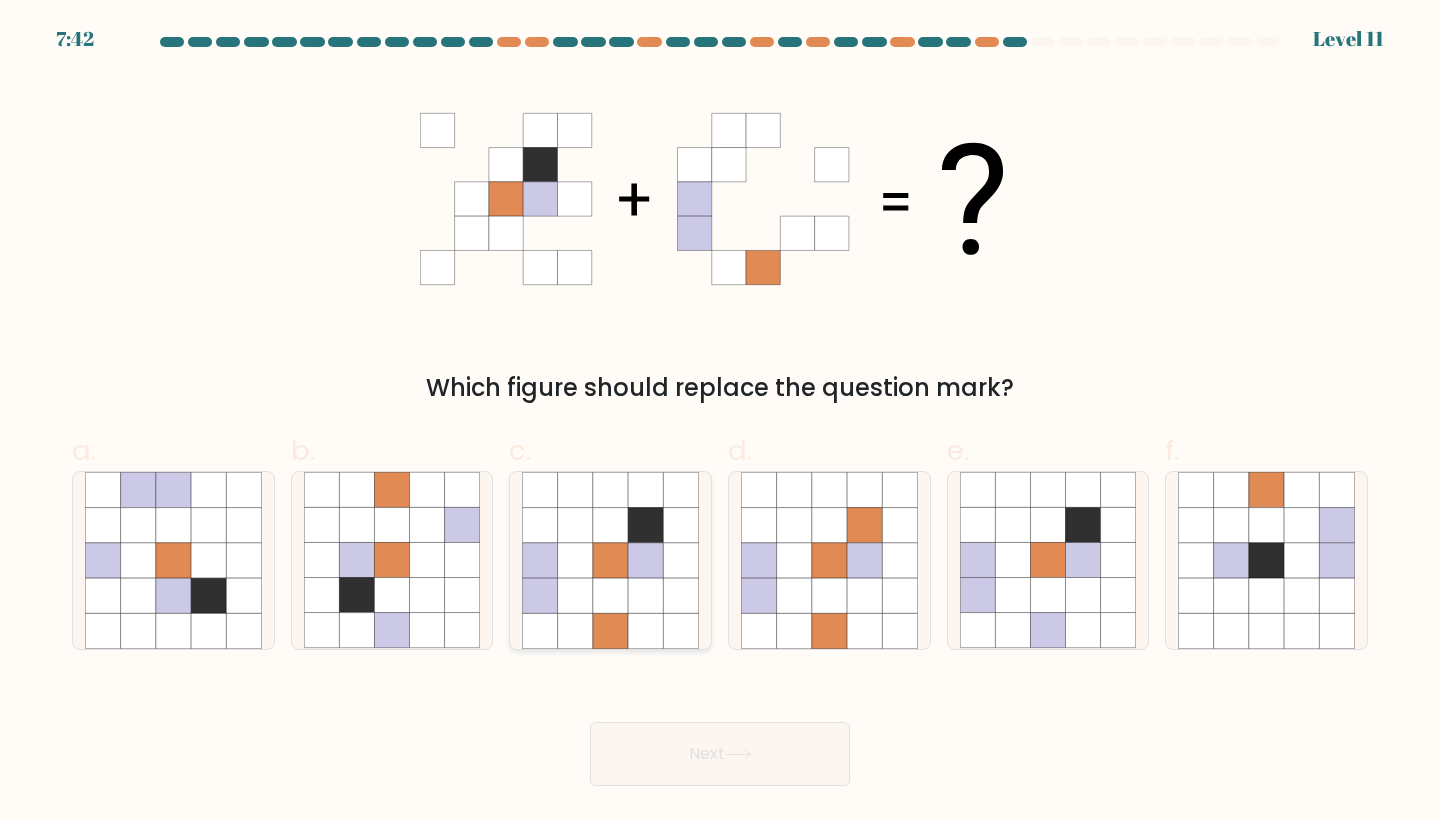 click 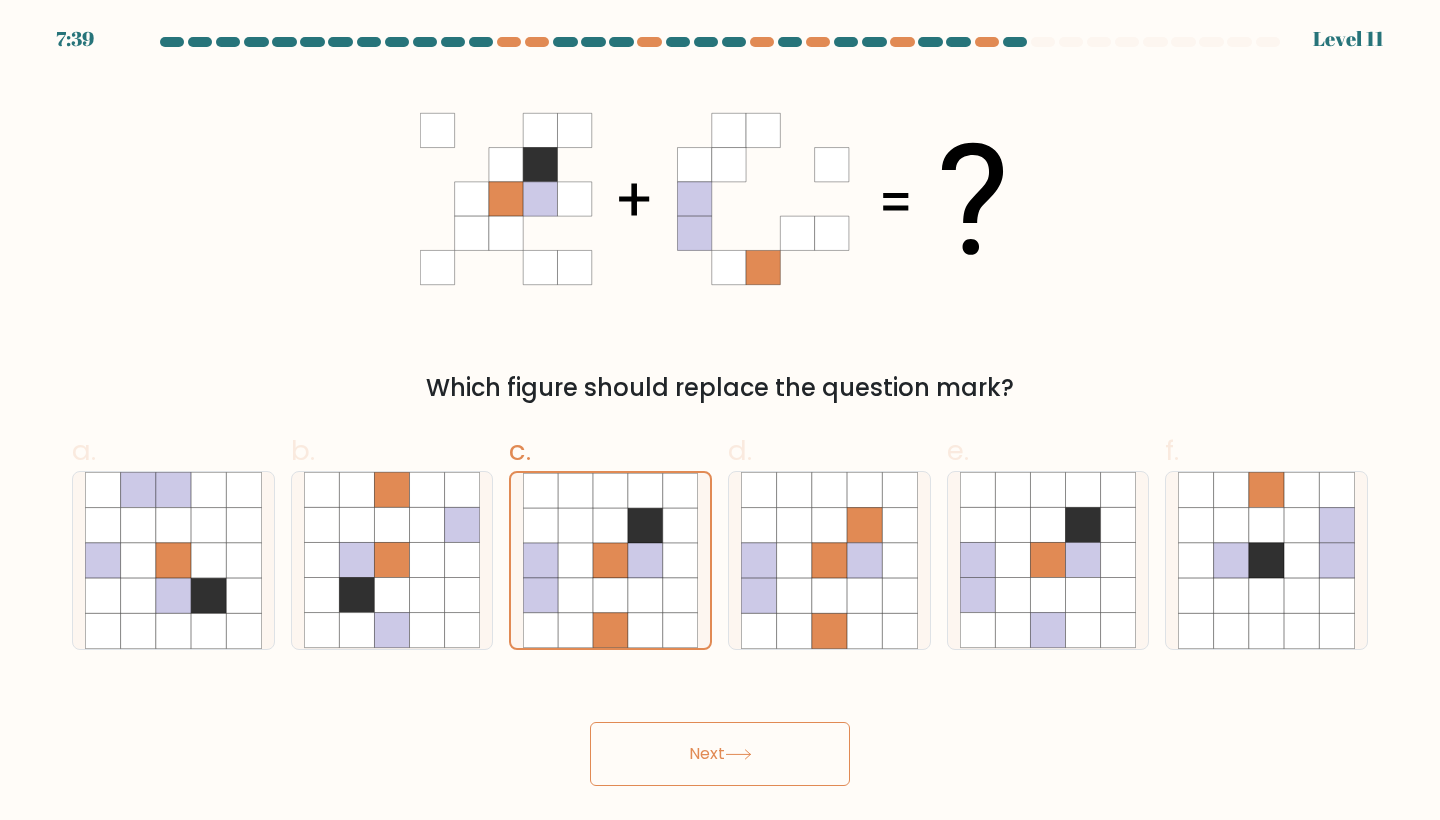 click on "Next" at bounding box center [720, 754] 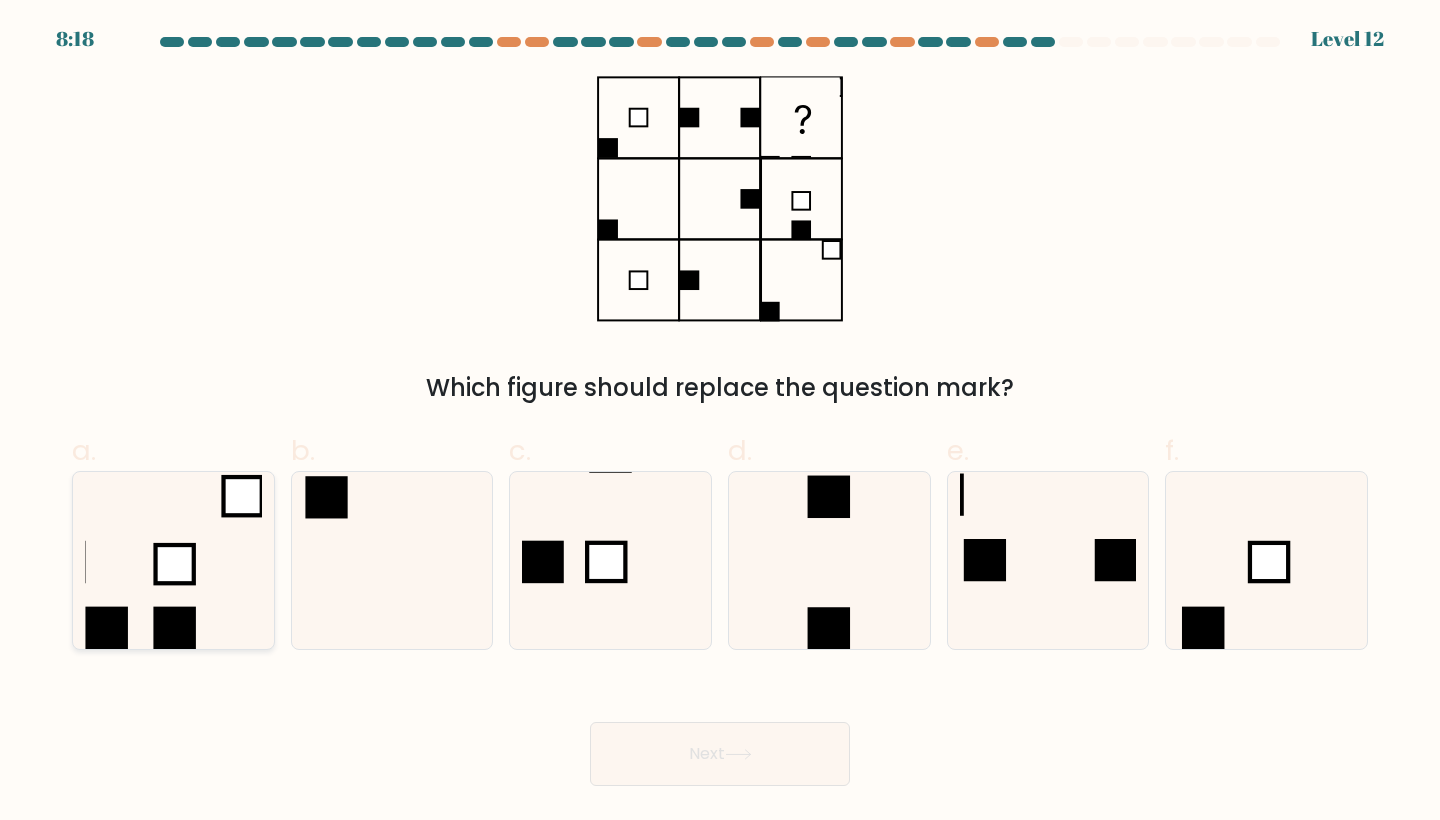 click 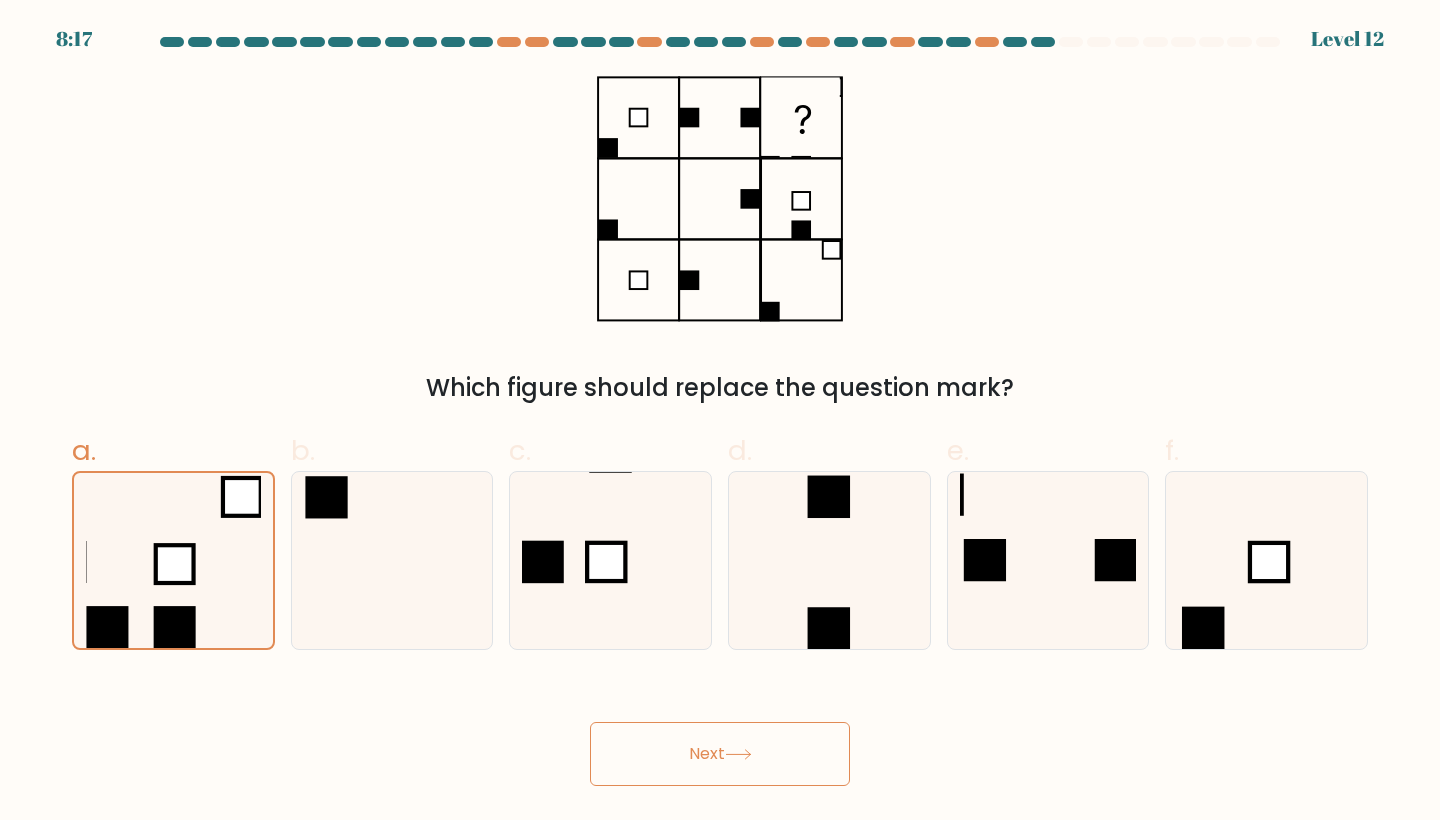 click on "Next" at bounding box center [720, 754] 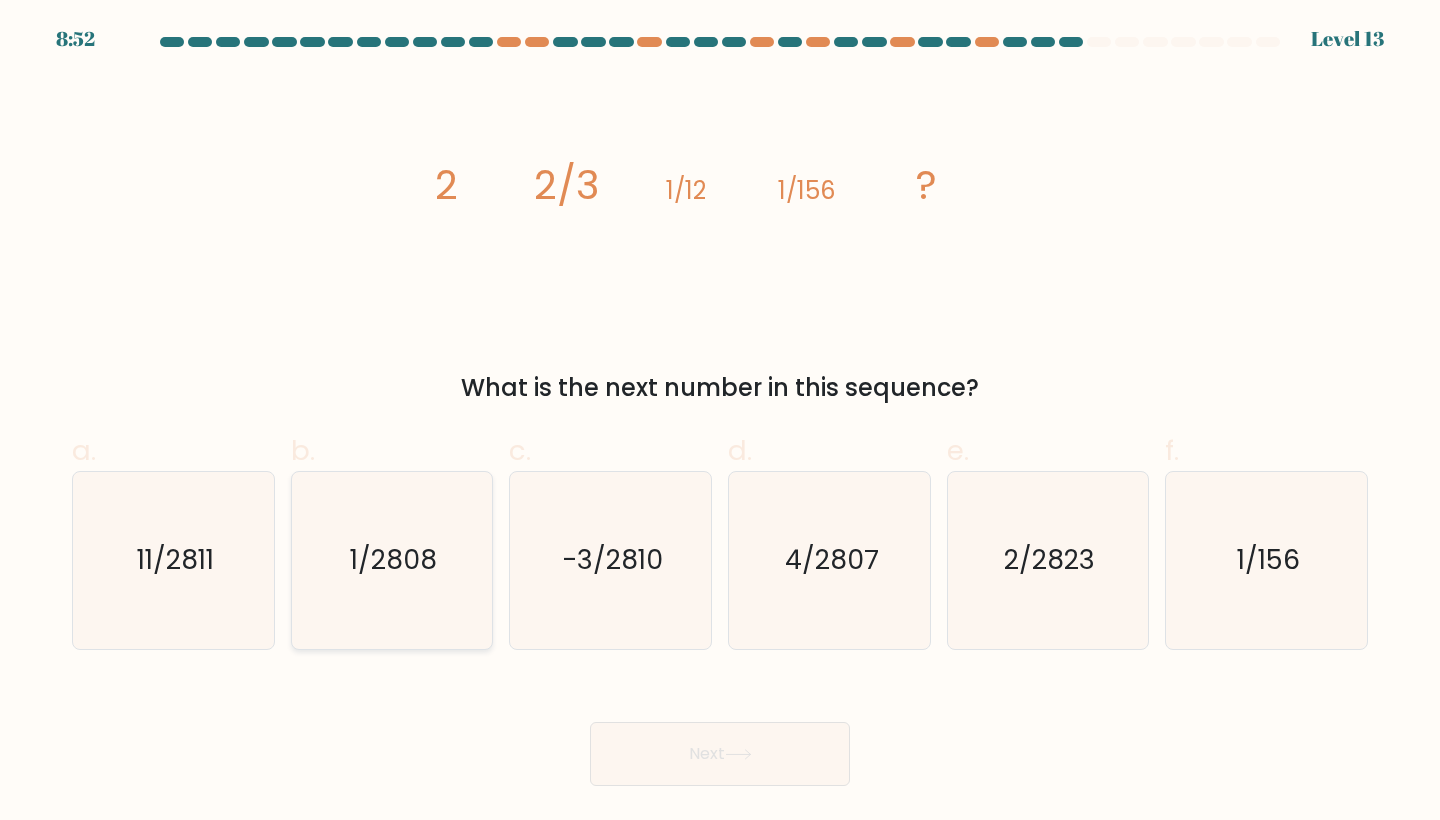 click on "1/2808" 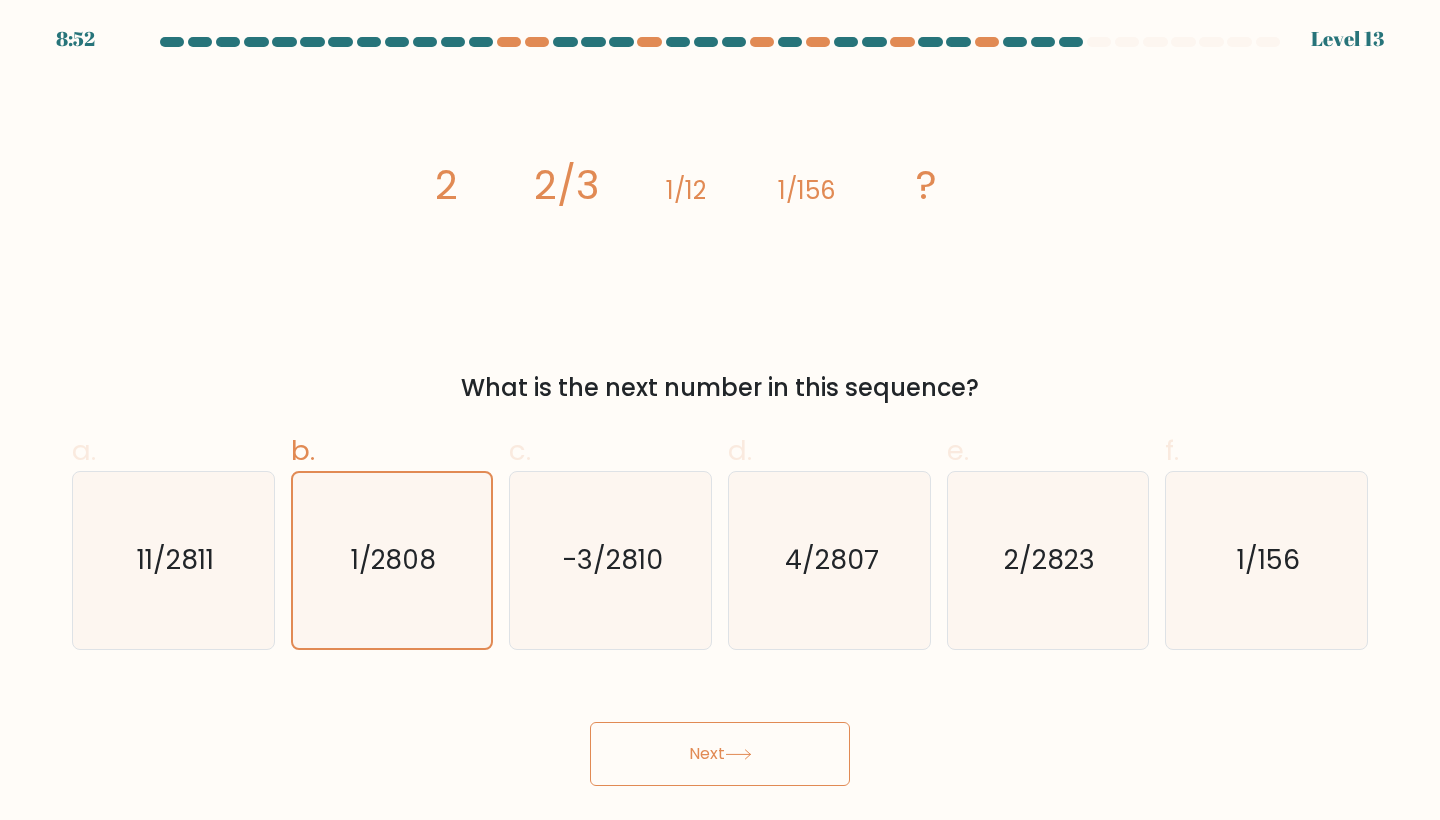 click on "Next" at bounding box center (720, 754) 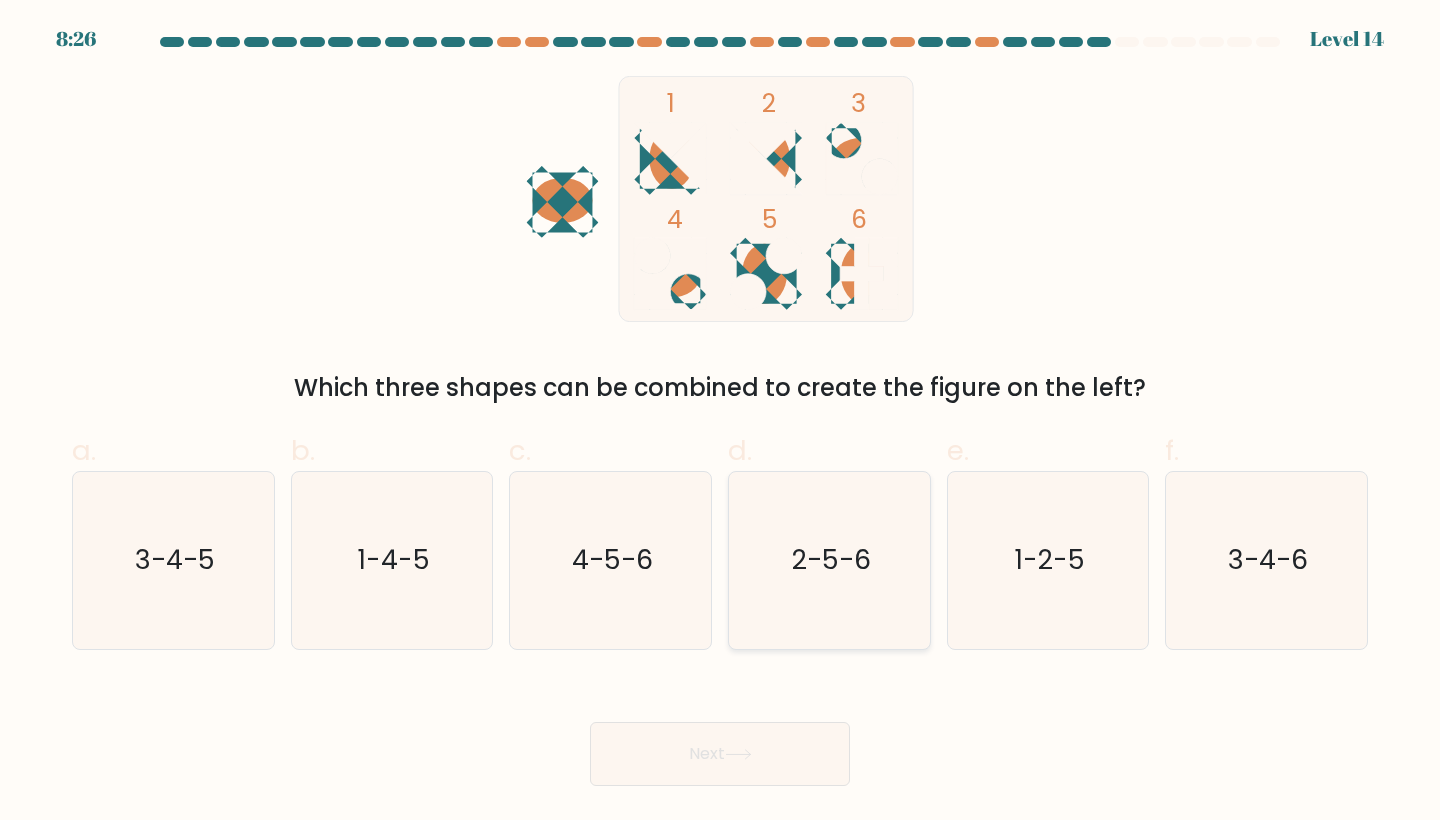 click on "2-5-6" 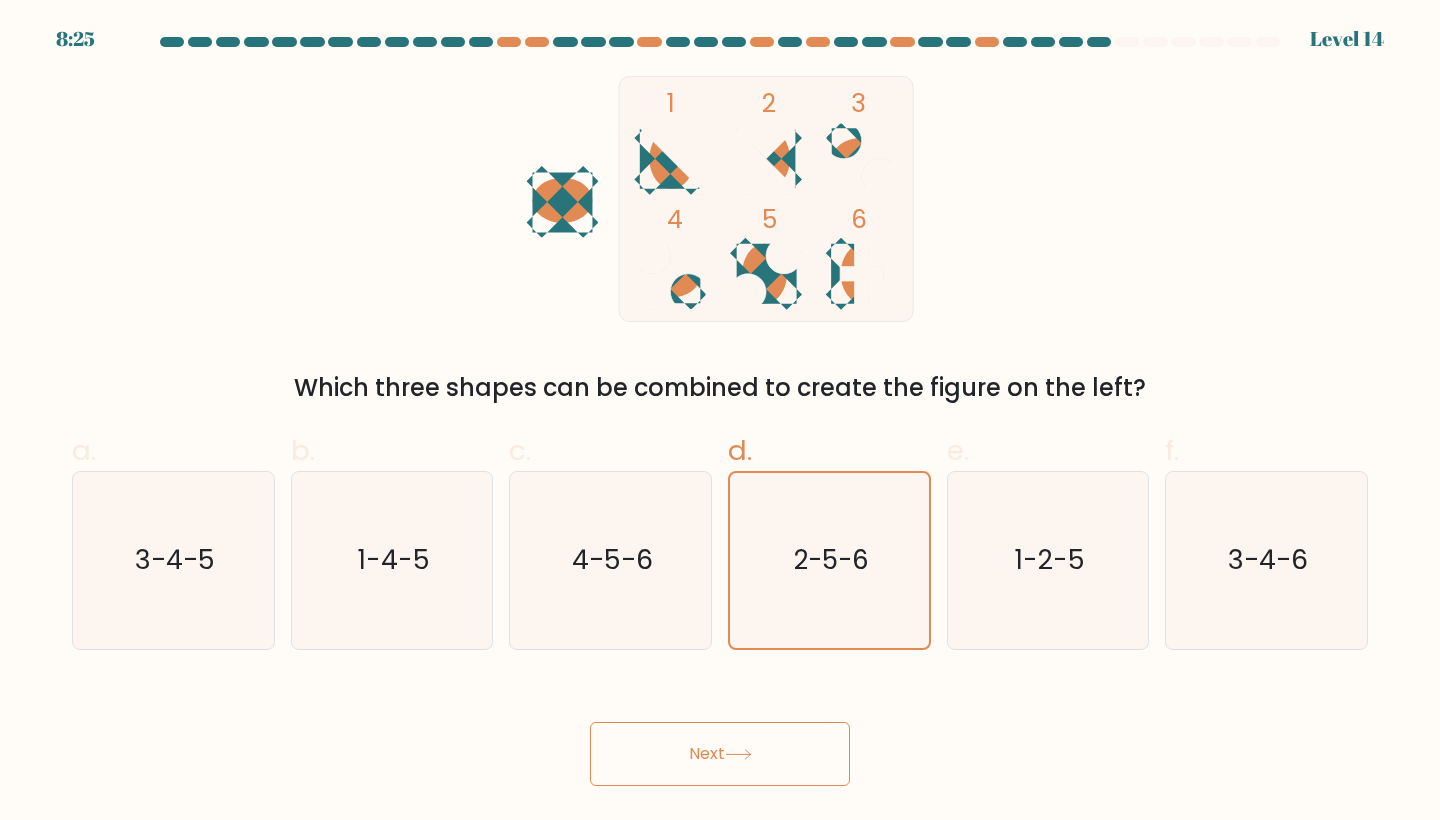 click on "Next" at bounding box center (720, 754) 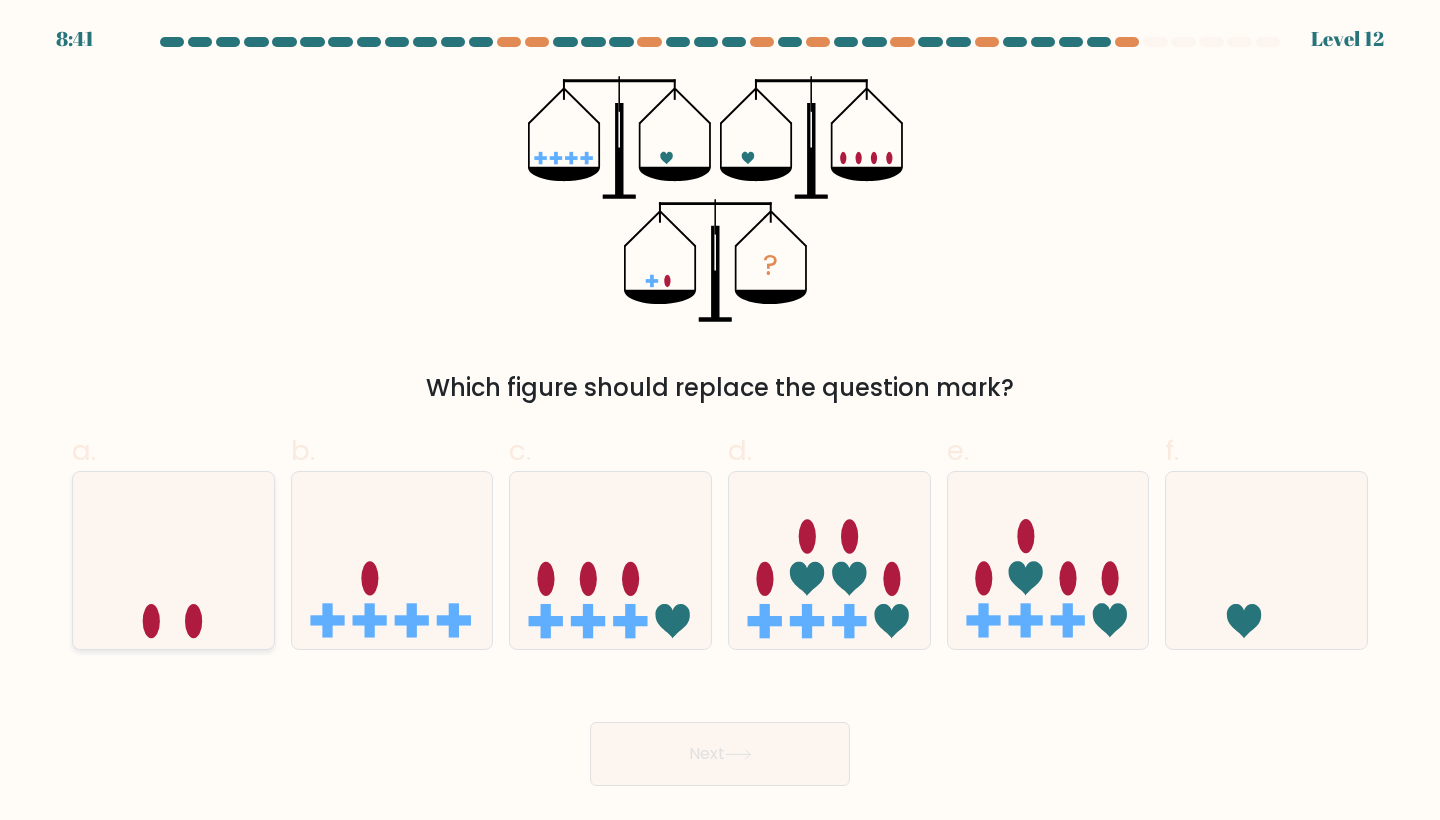 click 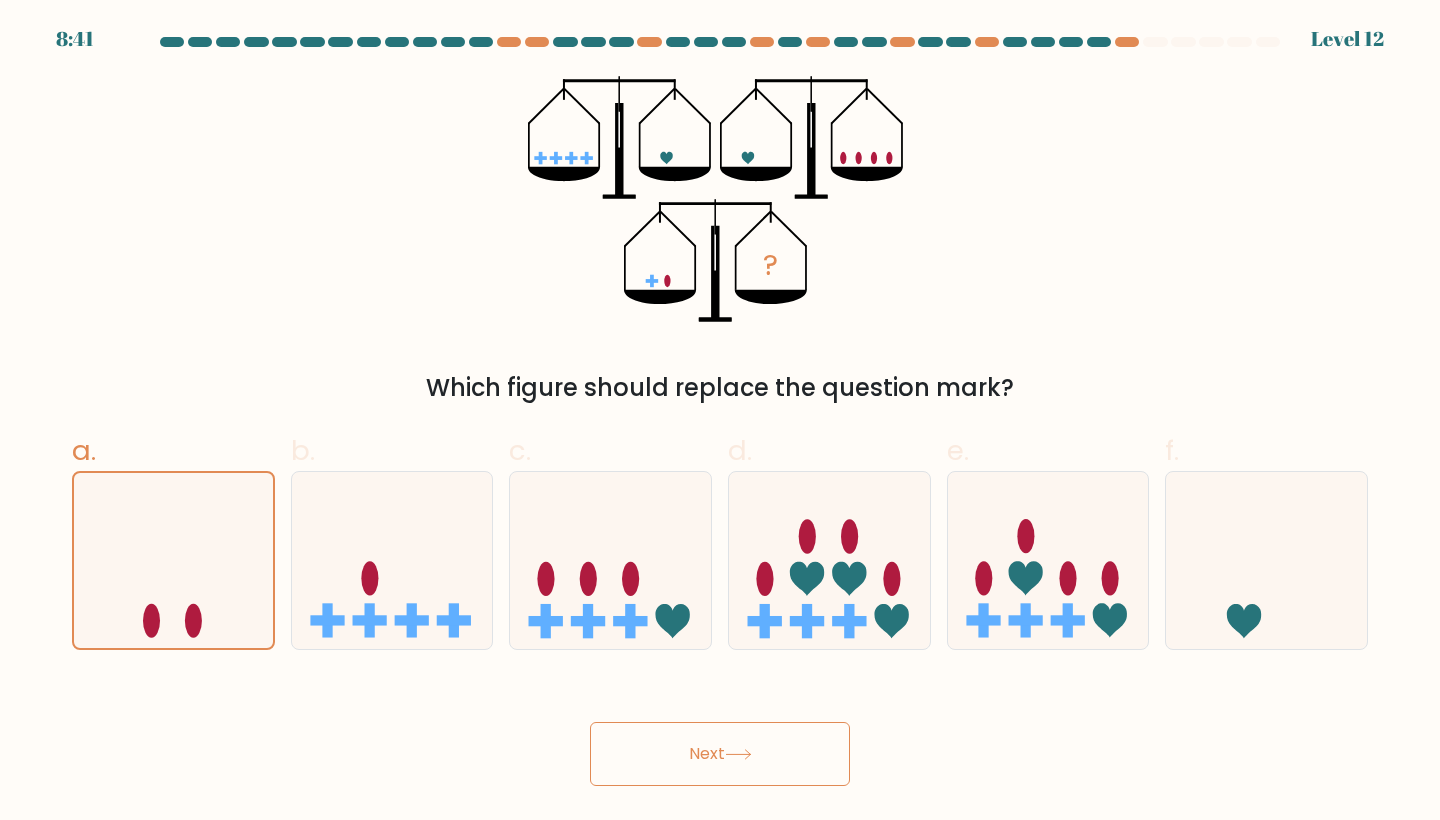 click on "Next" at bounding box center [720, 754] 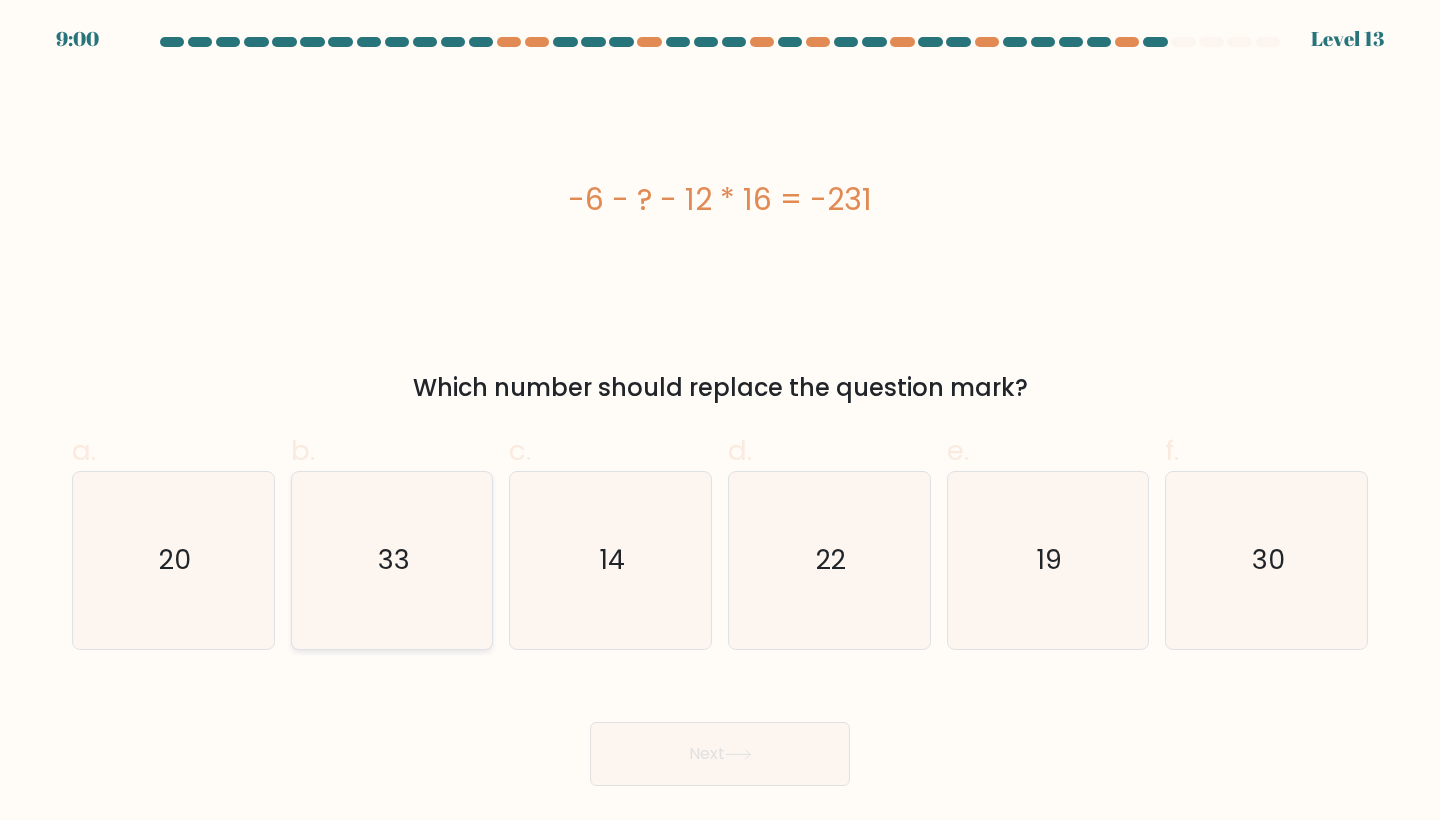 click on "33" 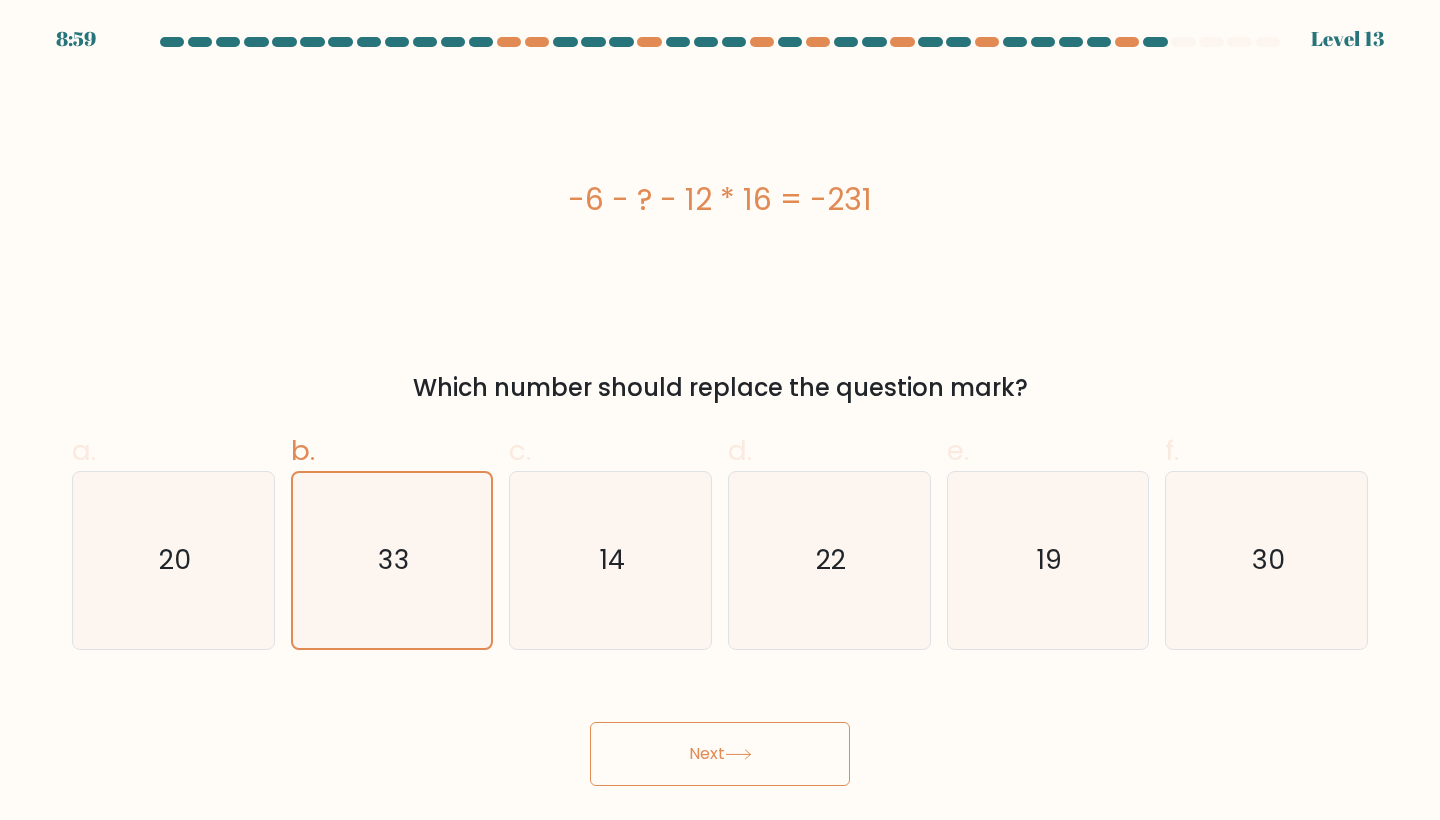 click on "Next" at bounding box center (720, 754) 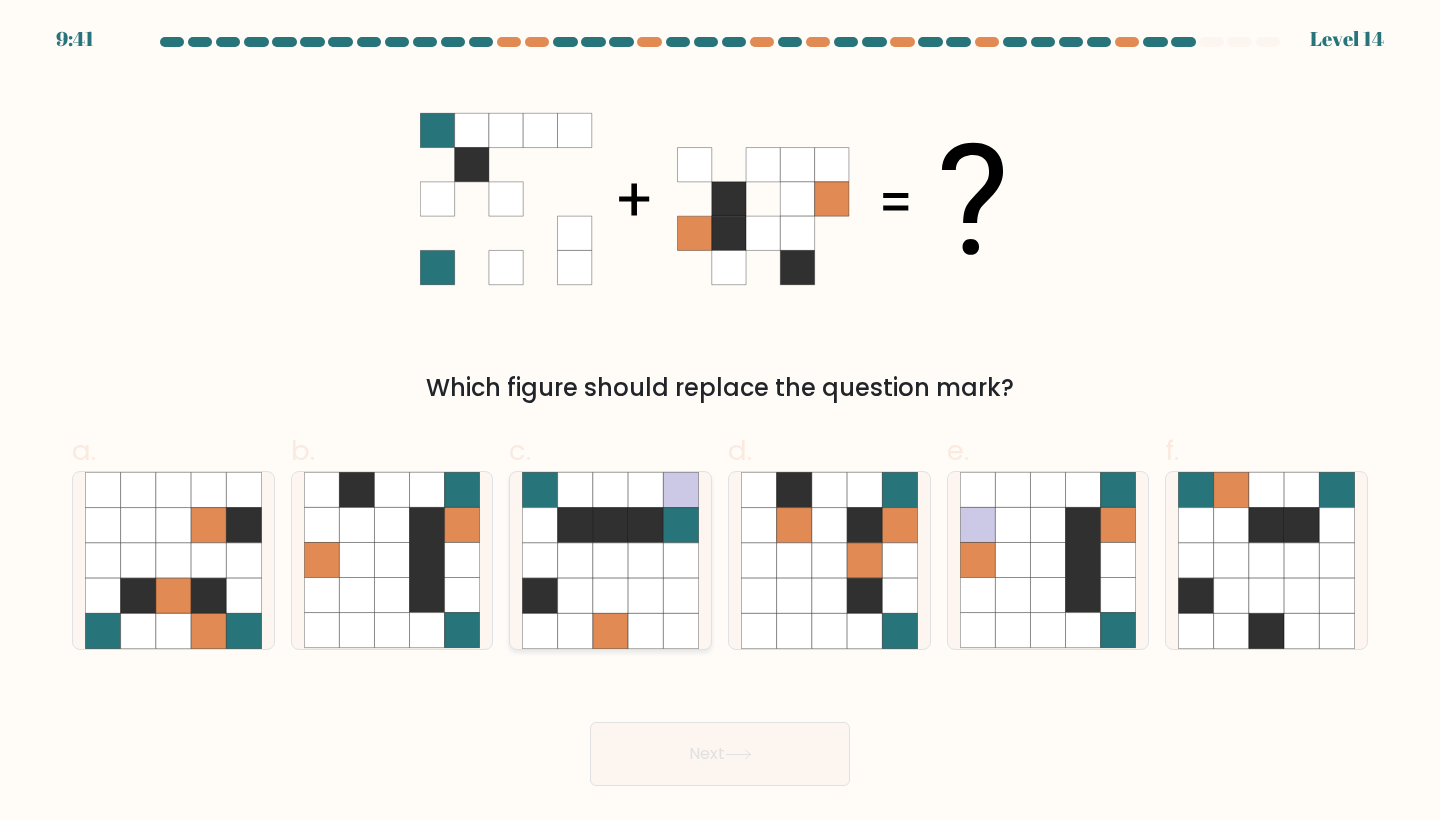 click 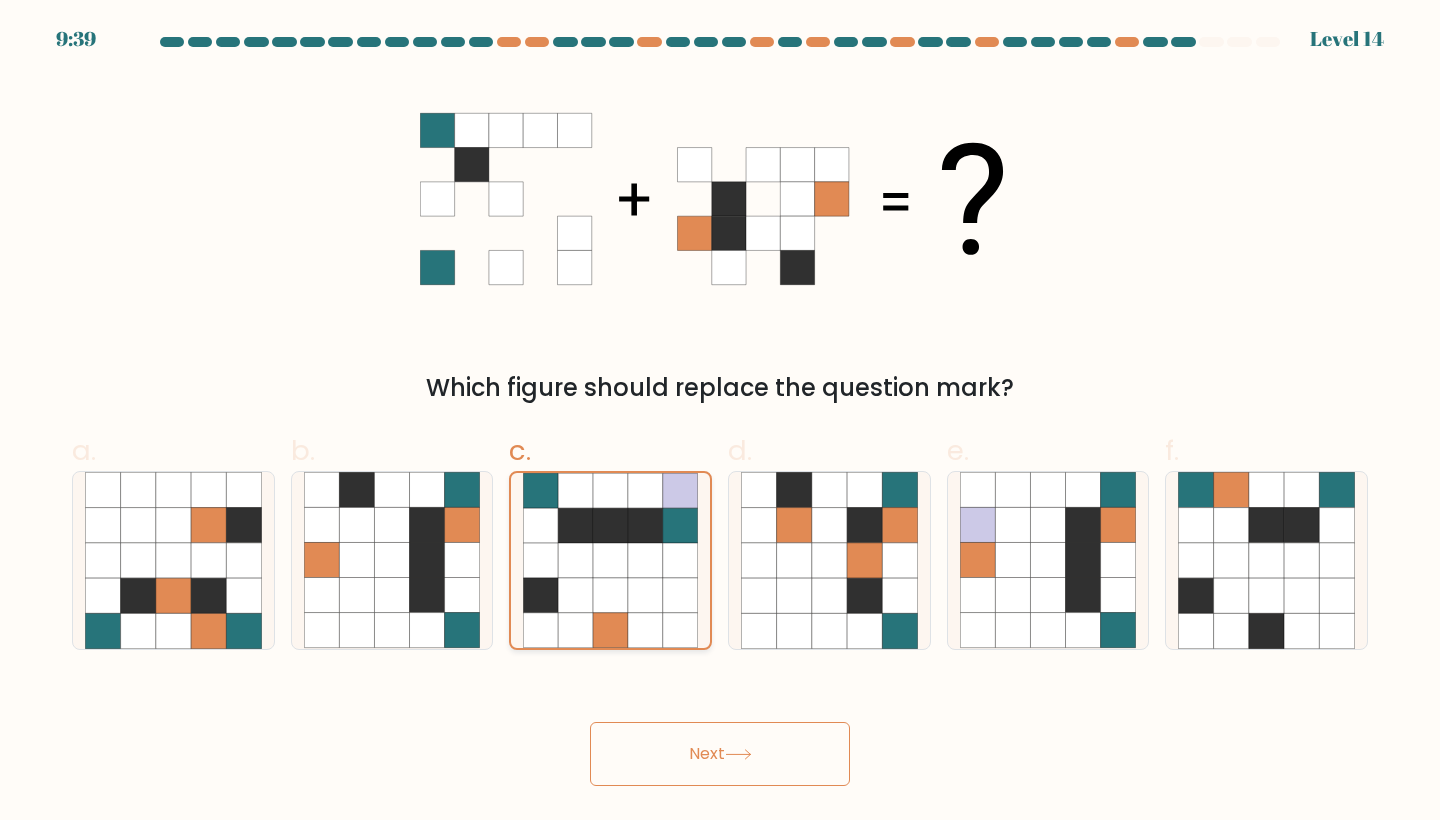 click 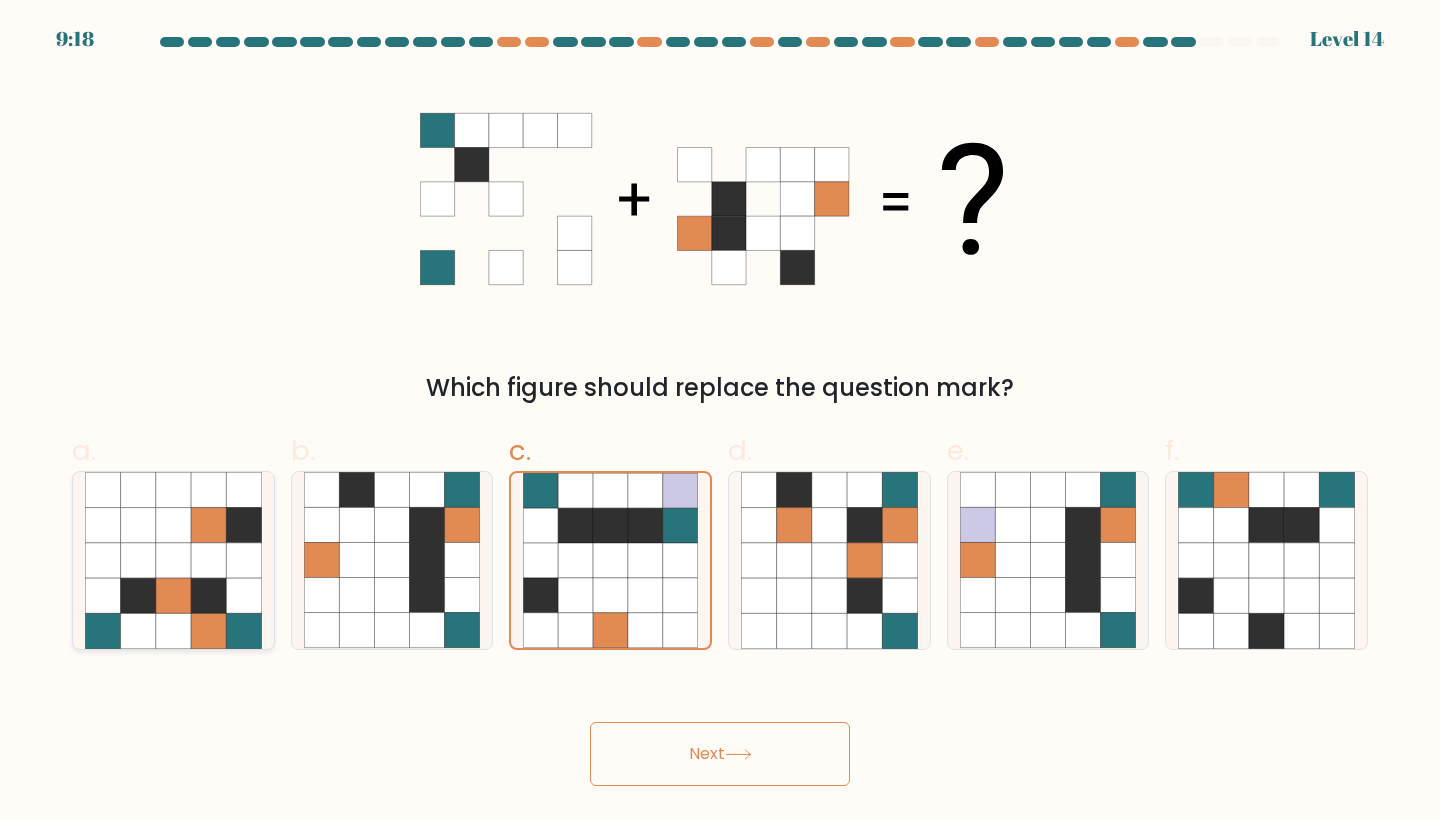 click 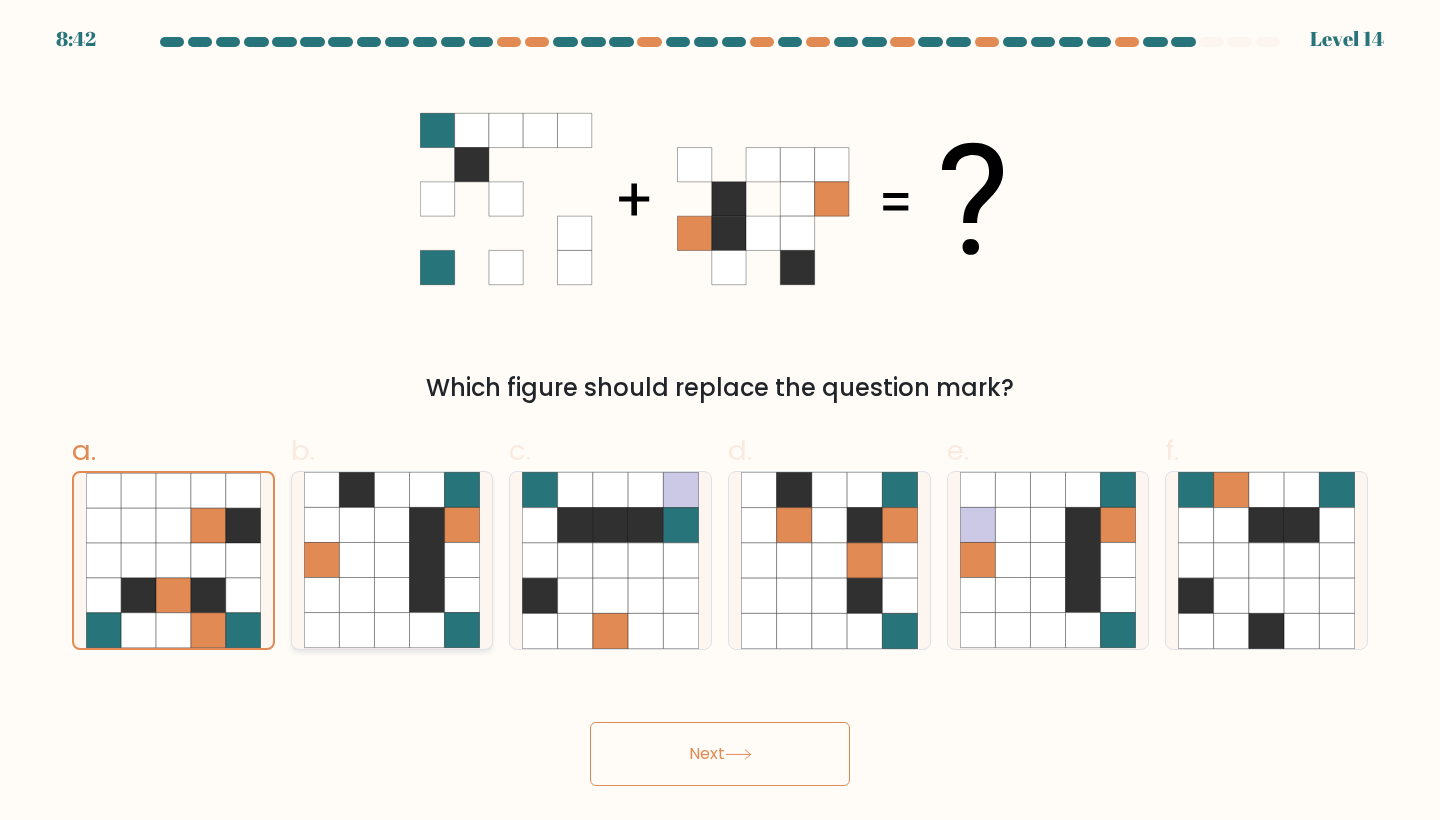 click 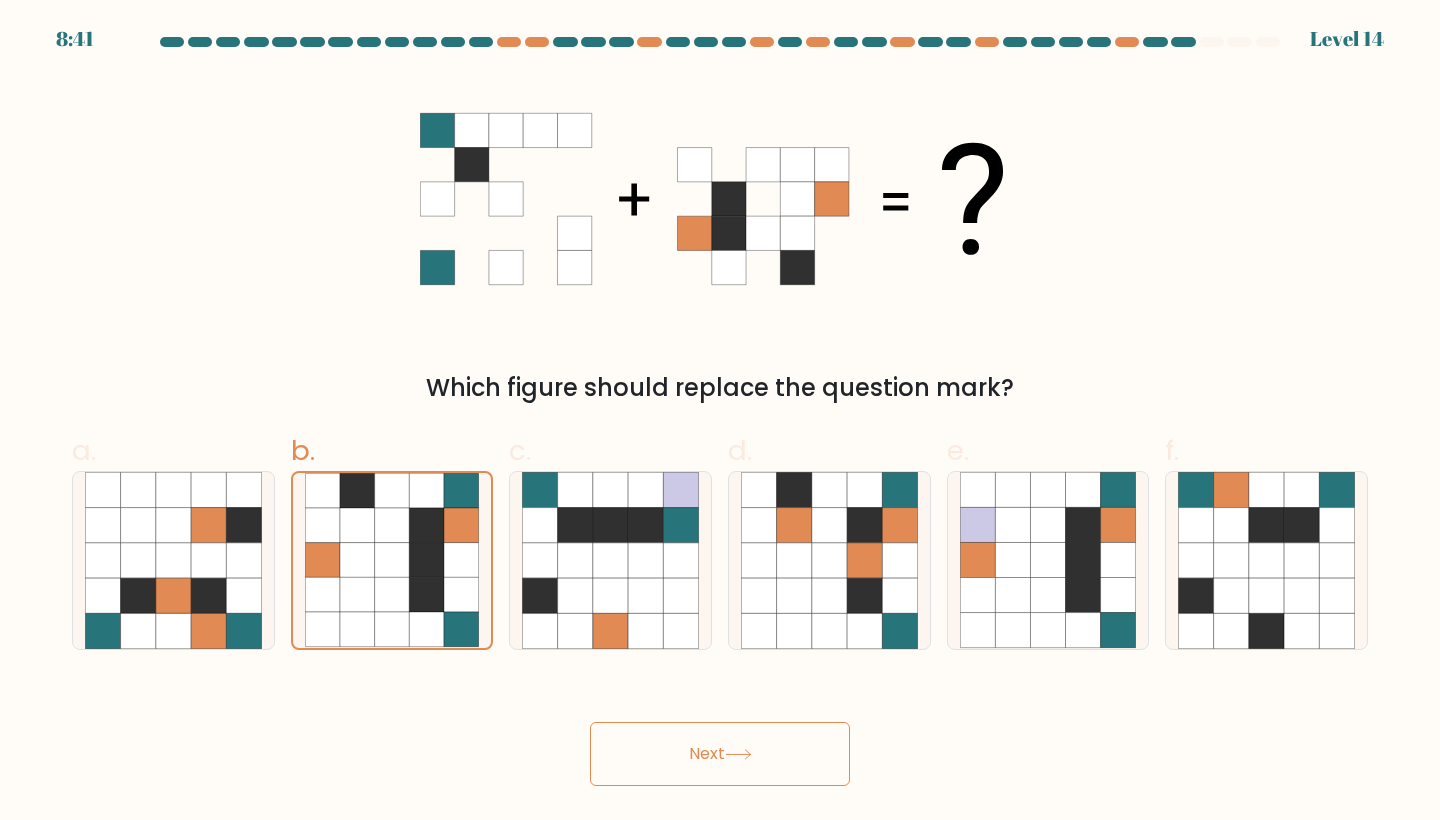 click on "Next" at bounding box center [720, 754] 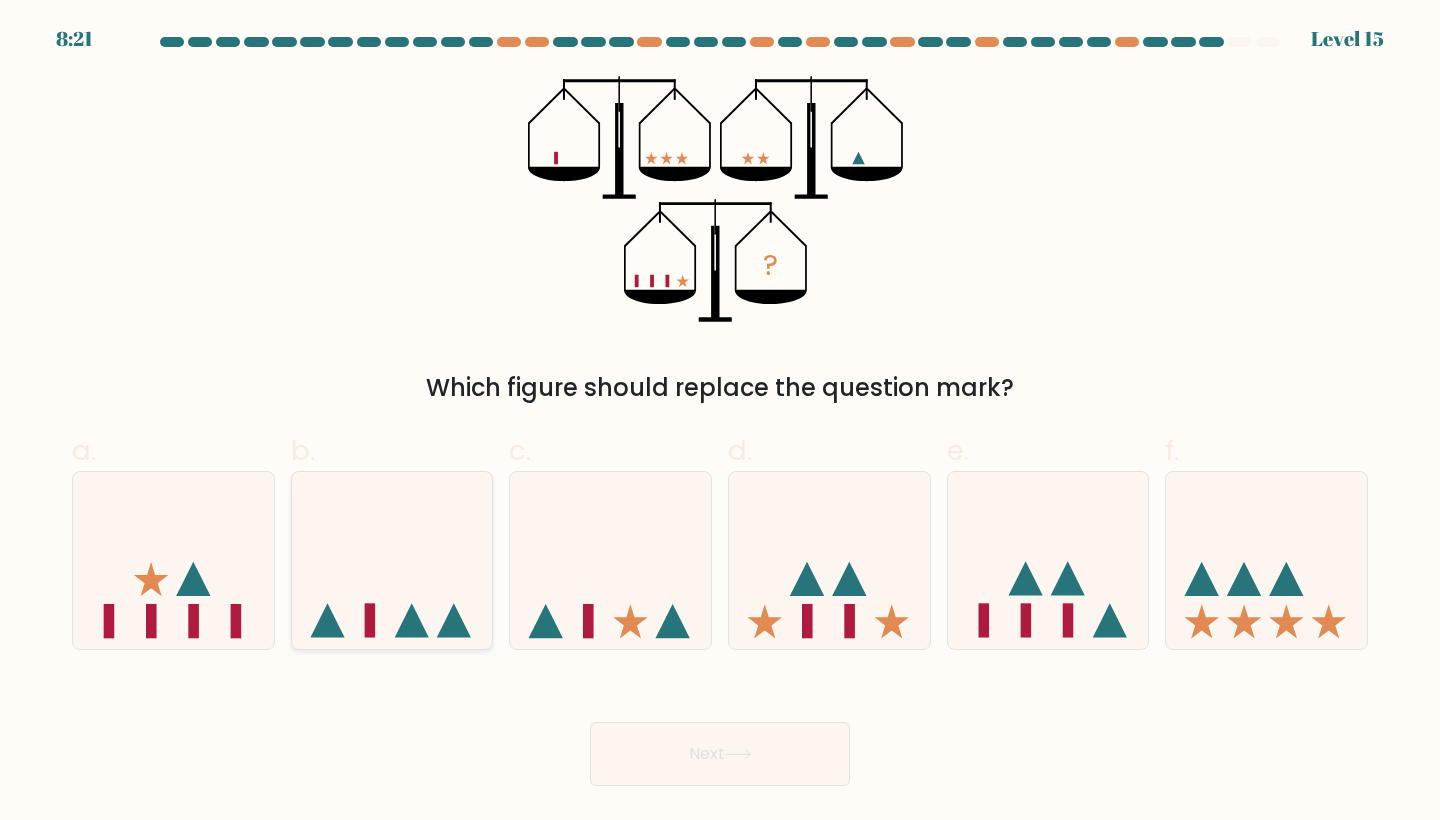 click 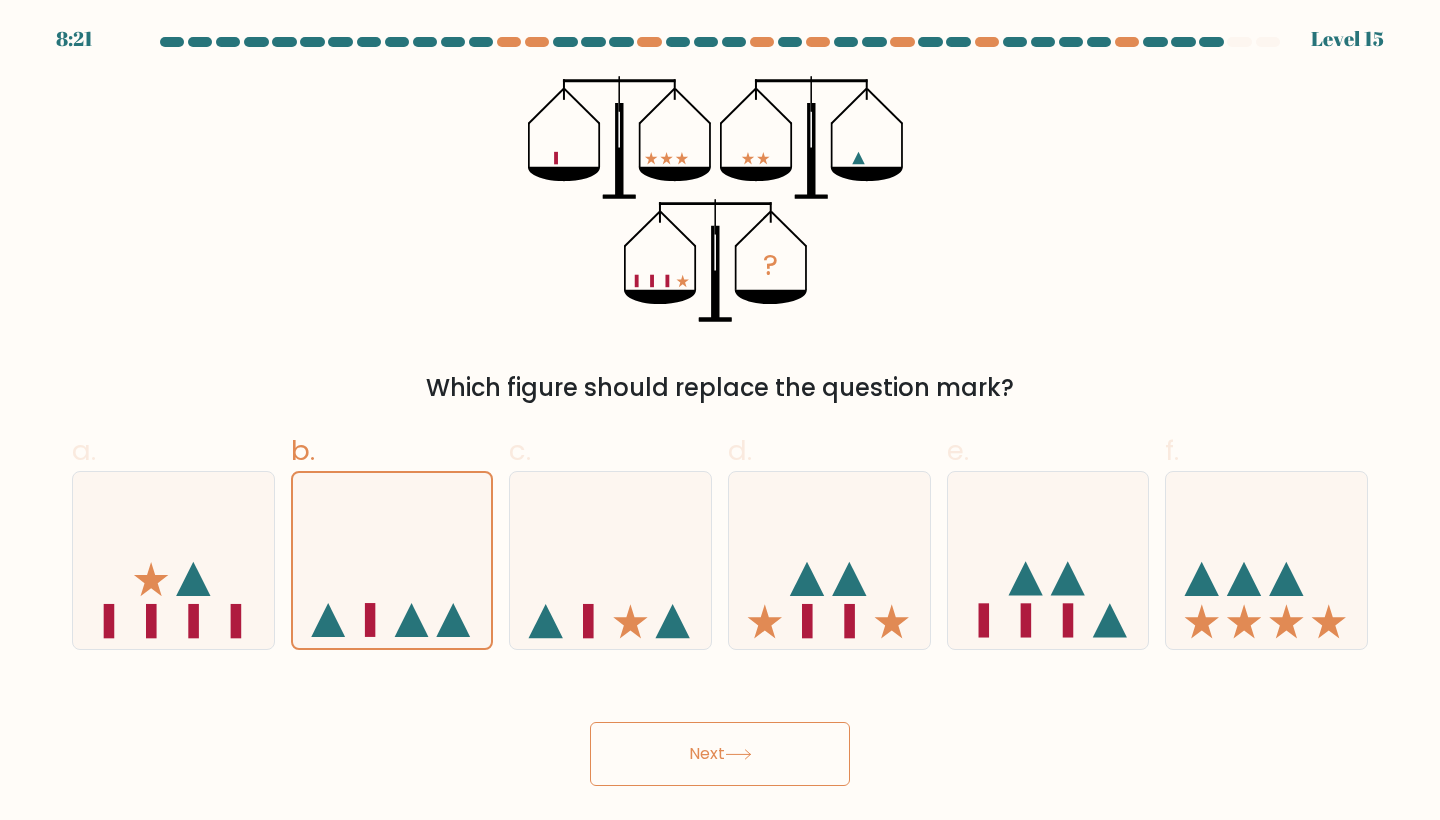 click on "Next" at bounding box center [720, 754] 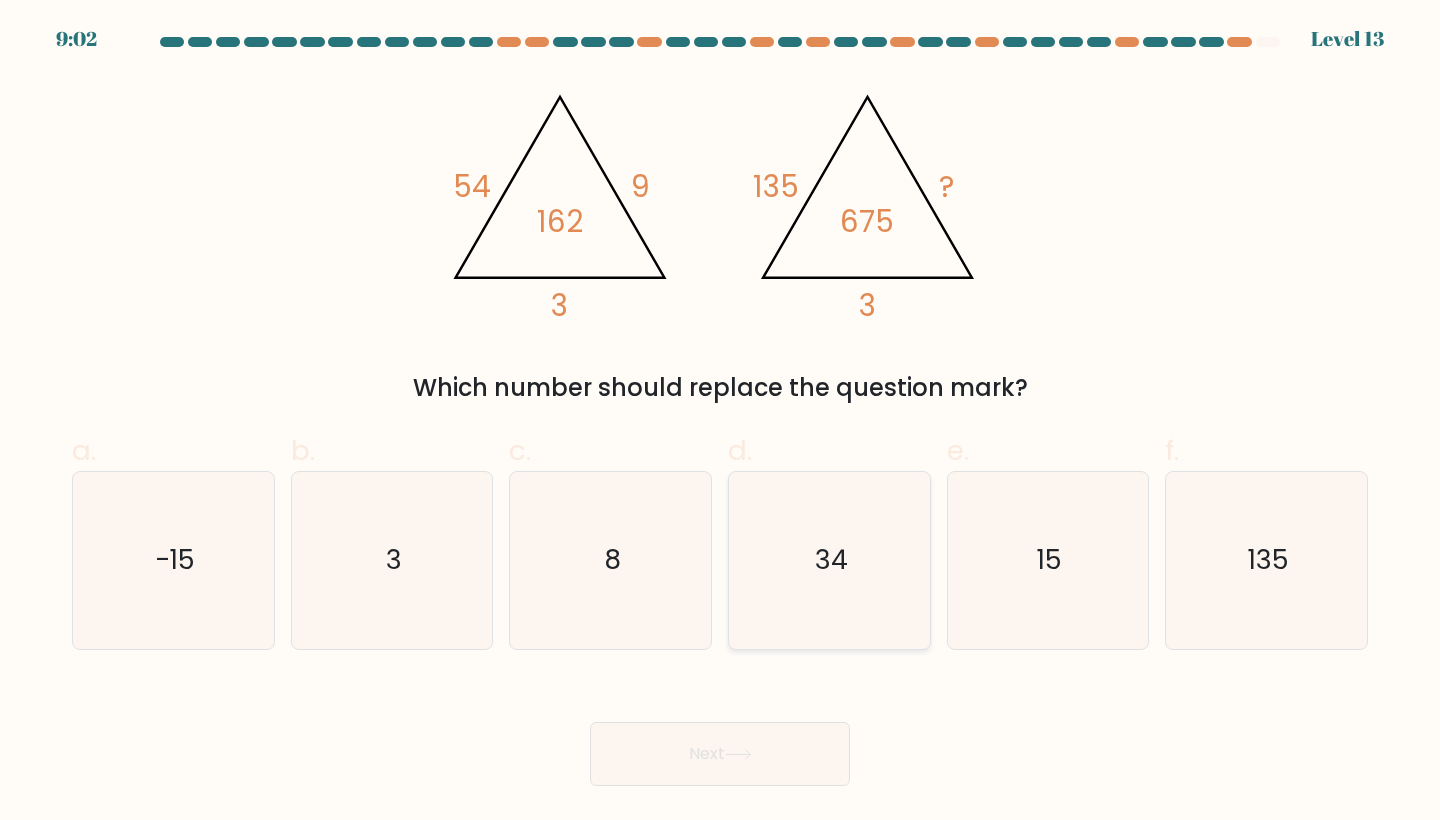 click on "34" 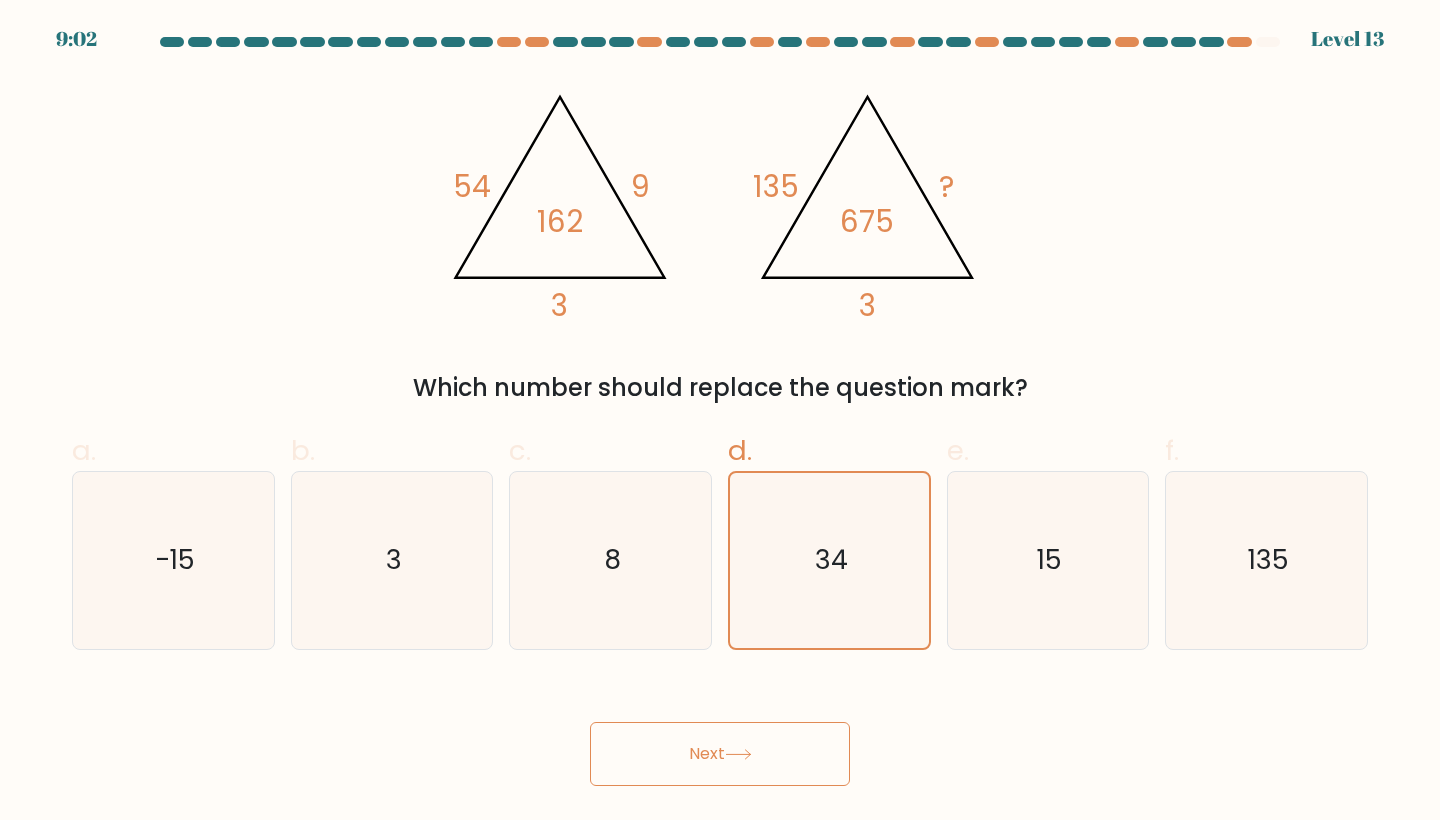 click on "Next" at bounding box center [720, 754] 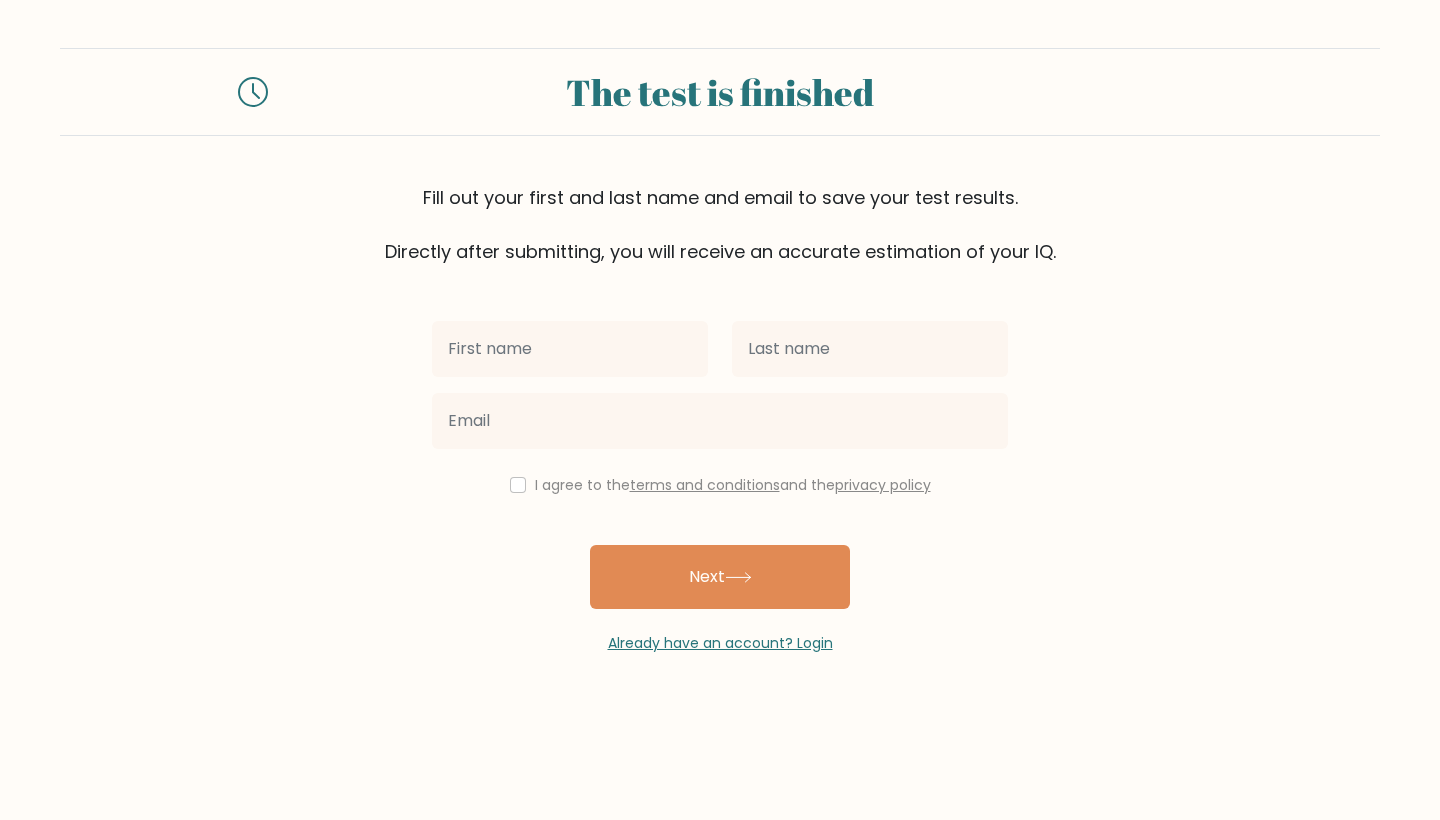 scroll, scrollTop: 0, scrollLeft: 0, axis: both 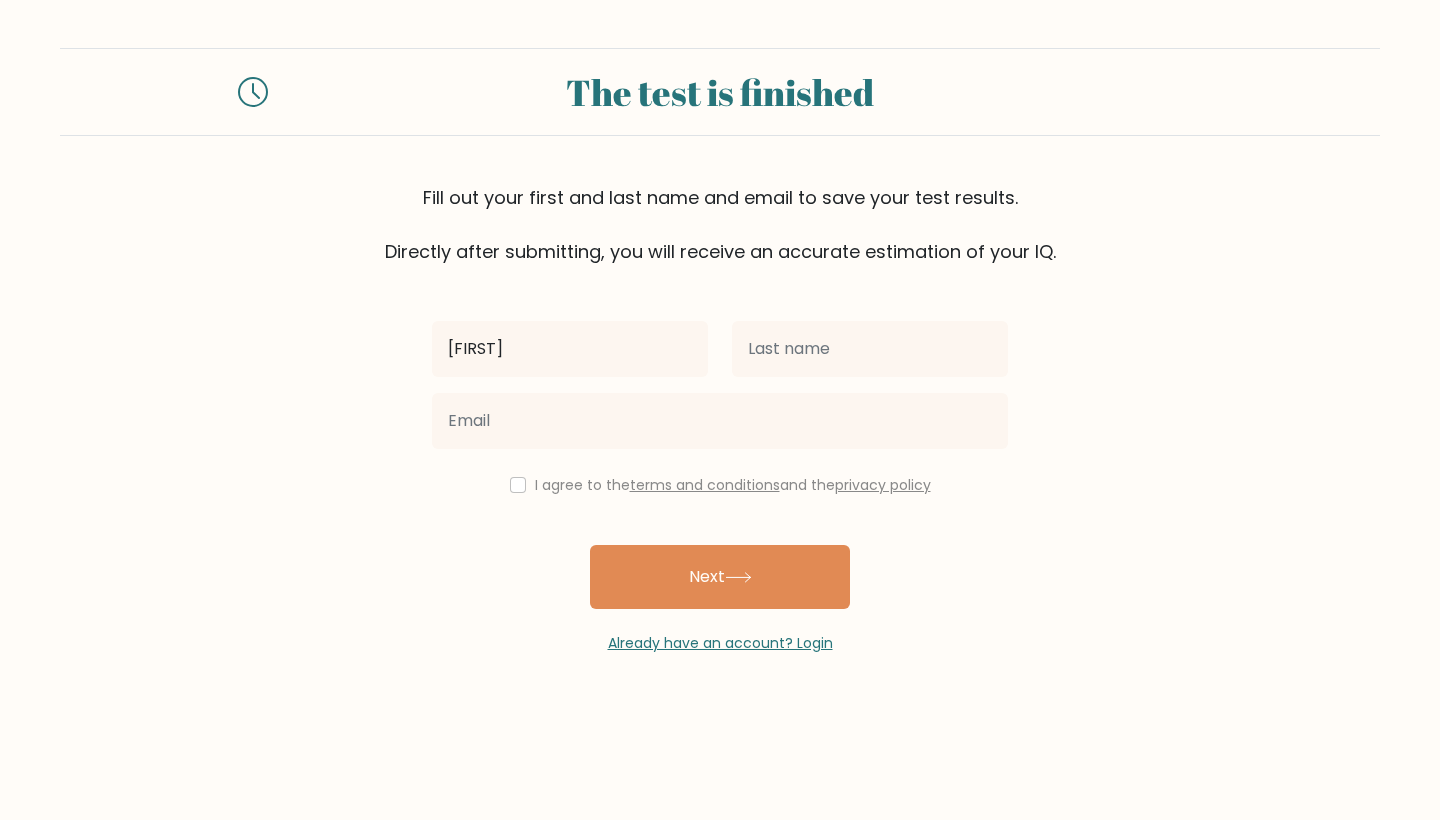 type on "[FIRST]" 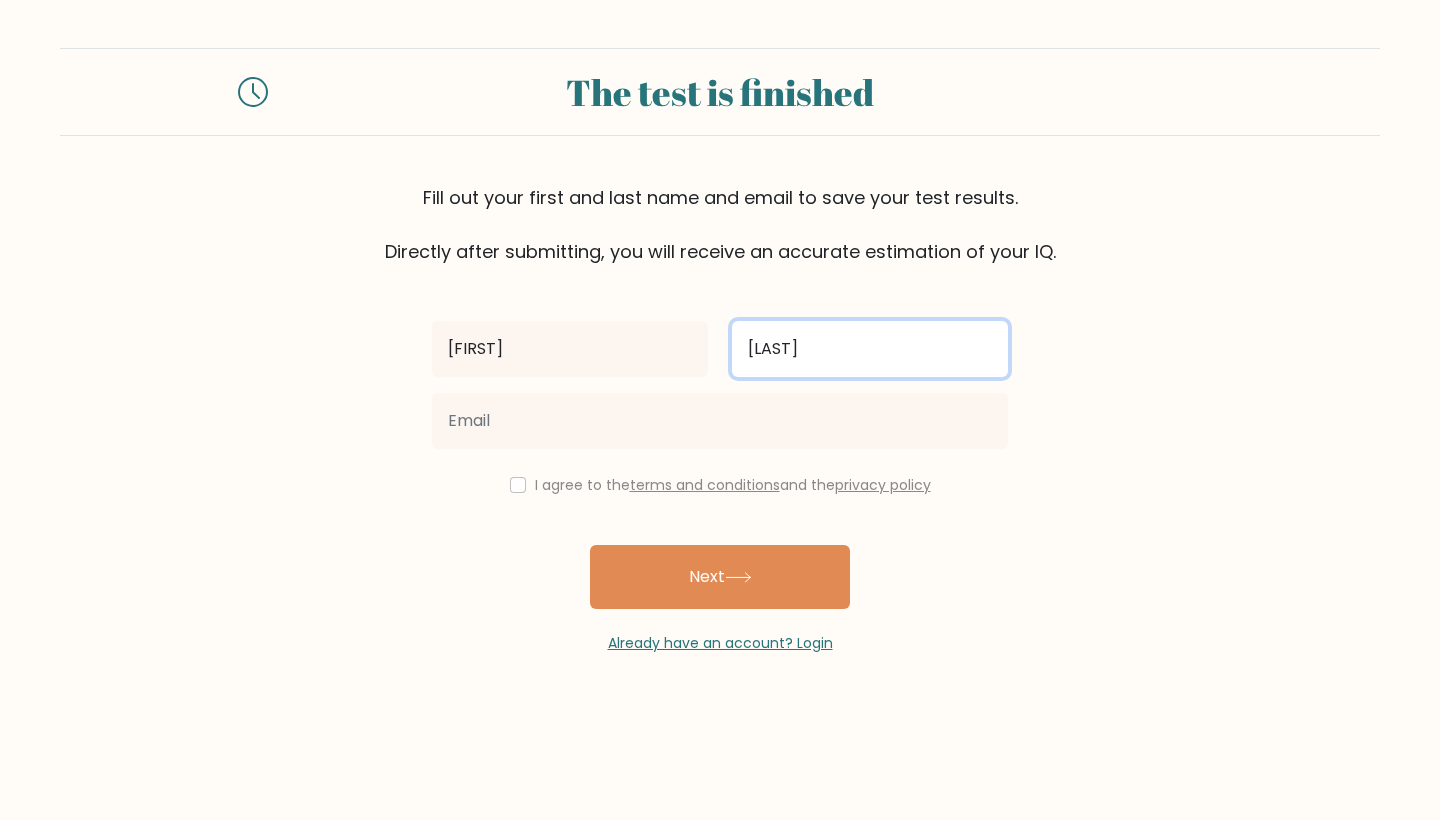 type on "[LAST]" 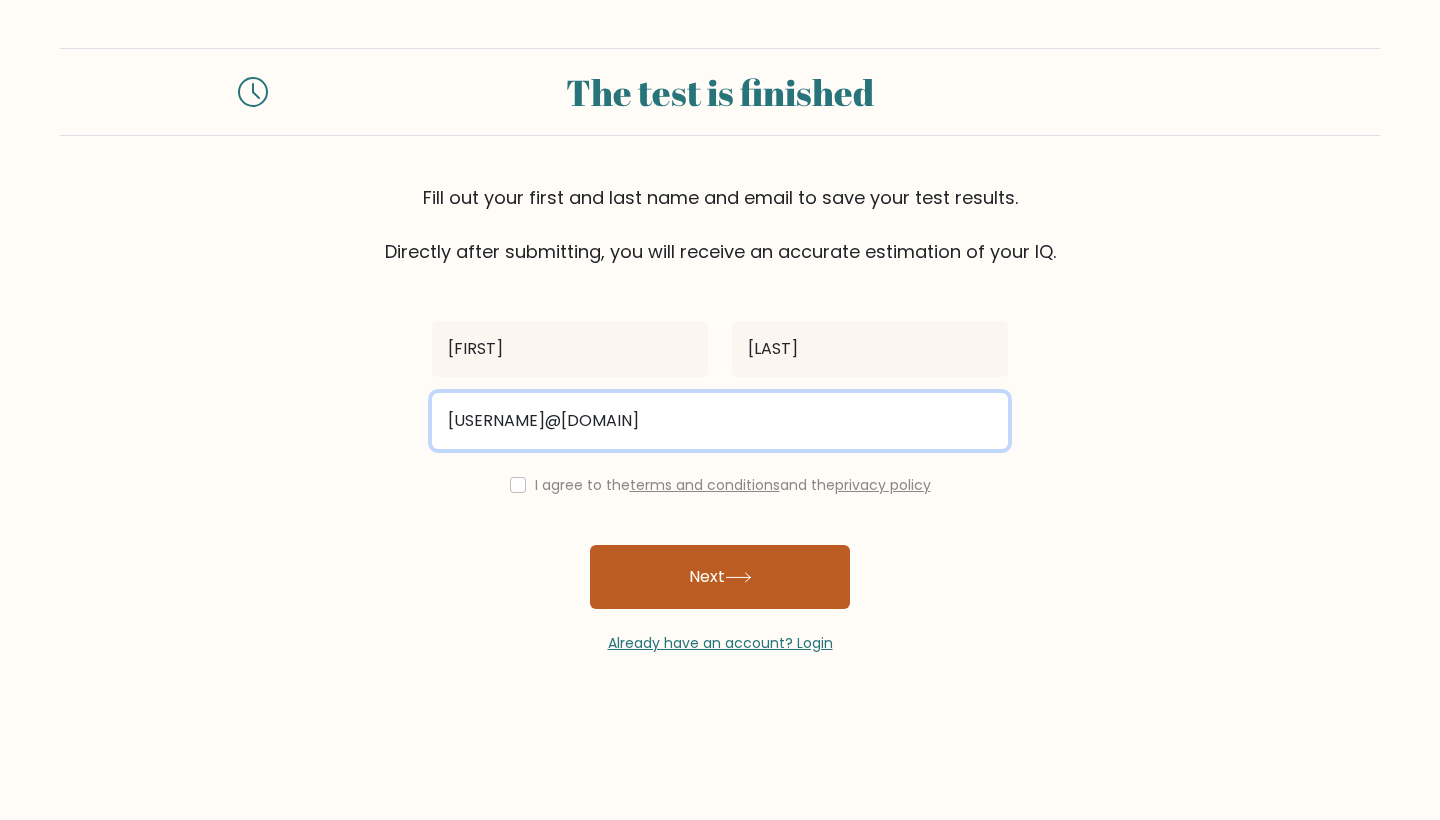 type on "nicolesuw@hotmail.com" 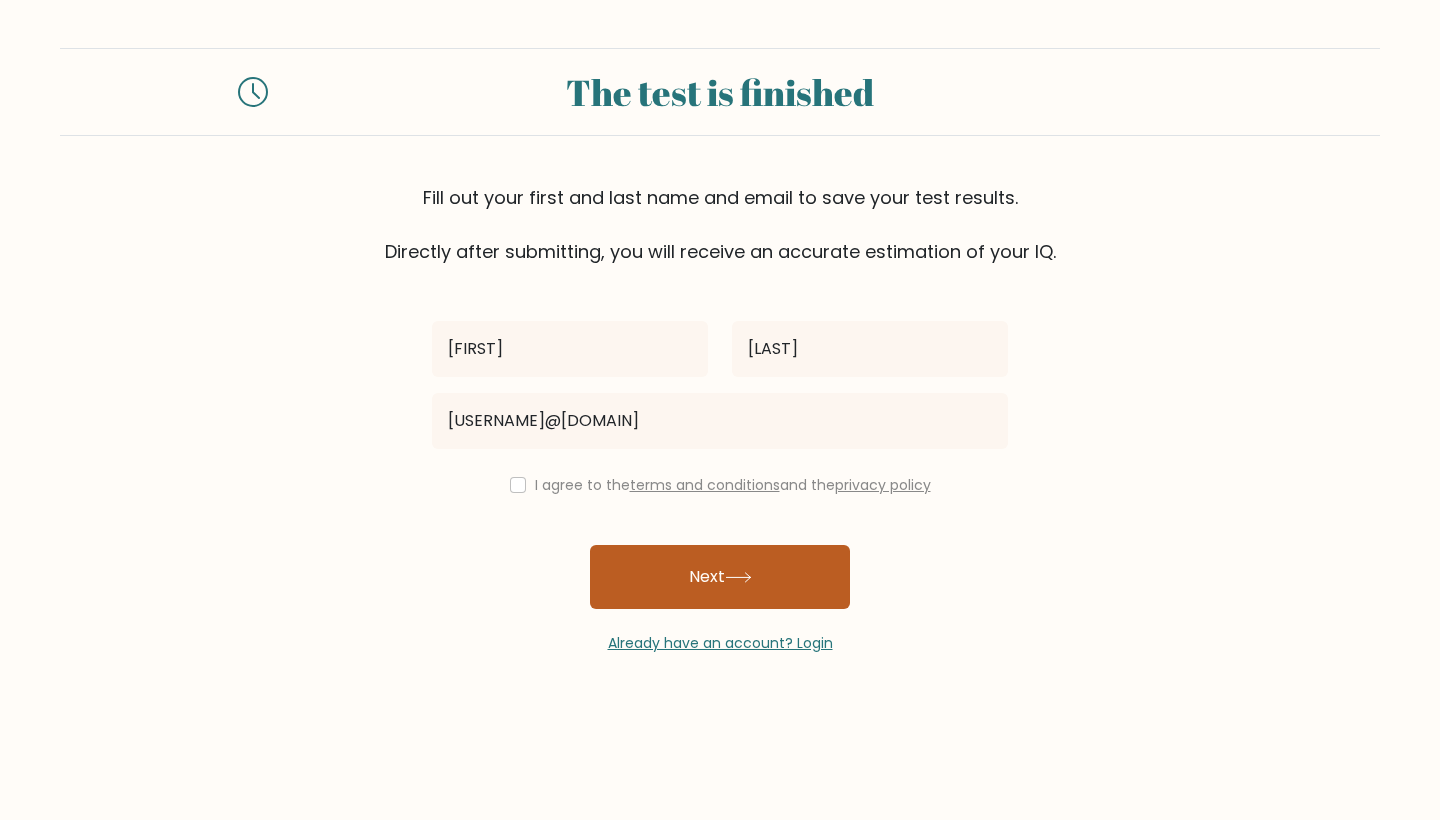 click on "Next" at bounding box center (720, 577) 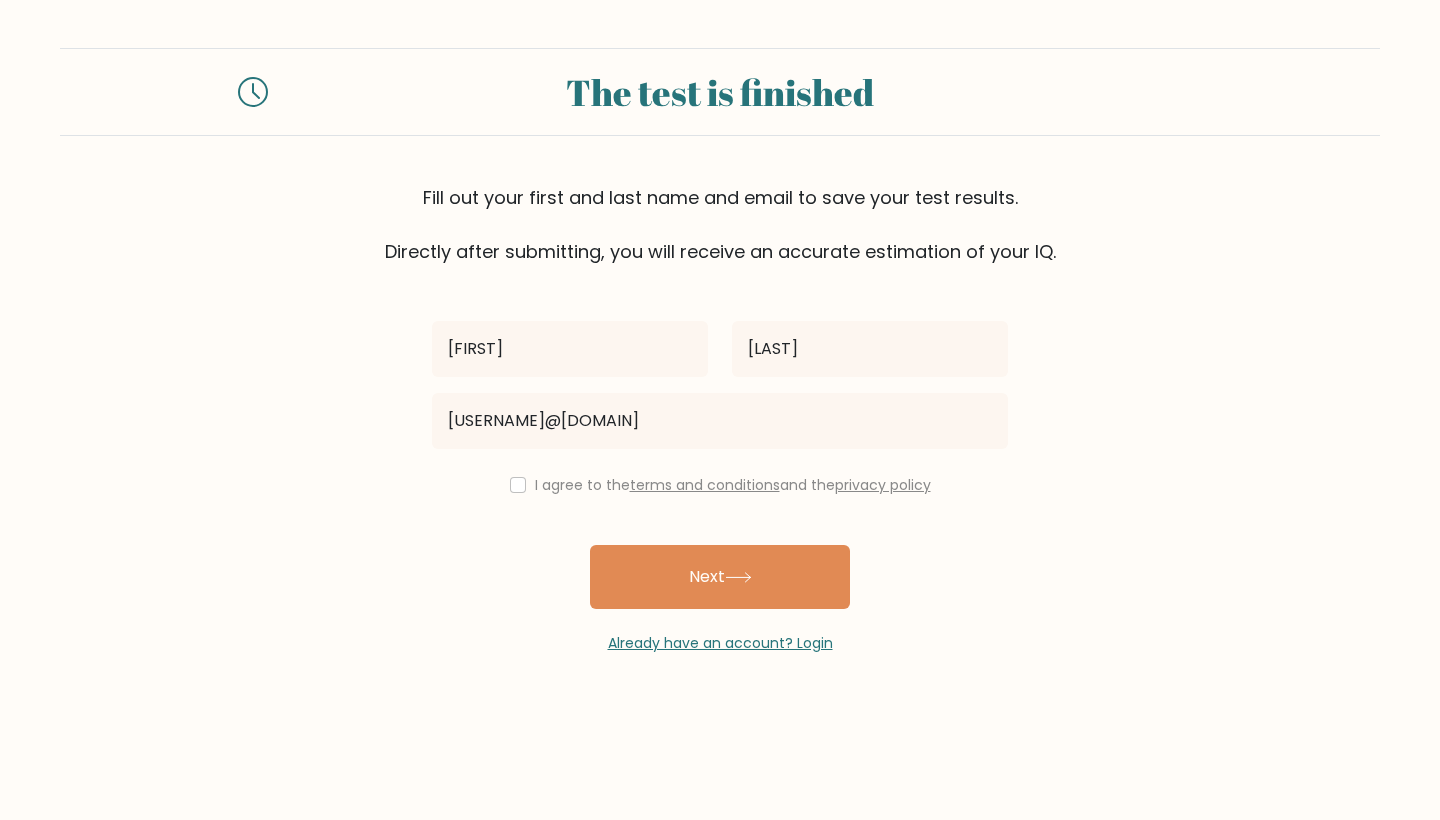 click on "Nicole
Suwala
nicolesuw@hotmail.com
I agree to the  terms and conditions  and the  privacy policy
Next
Already have an account? Login" at bounding box center (720, 459) 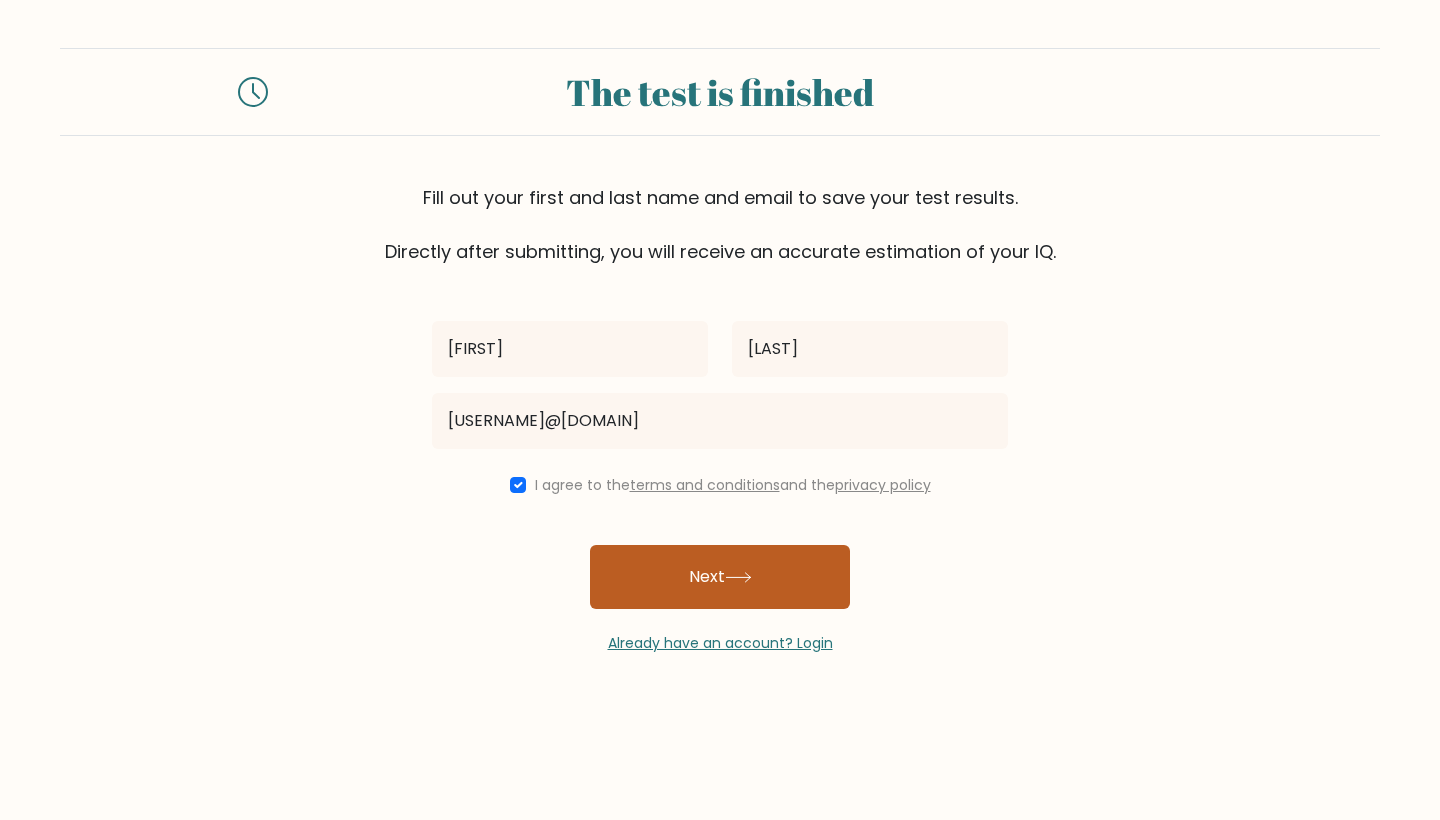 click on "Next" at bounding box center (720, 577) 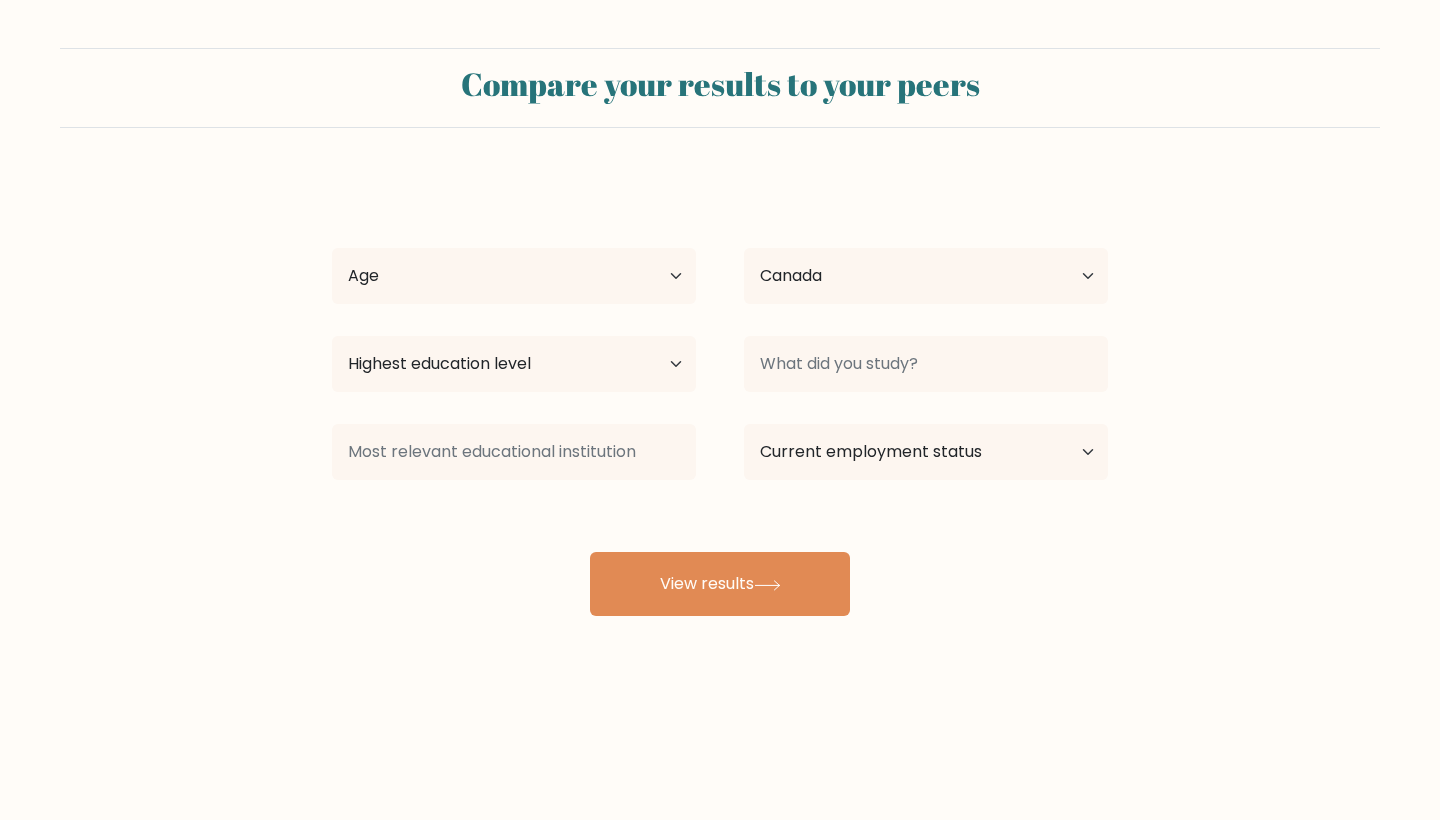 select on "CA" 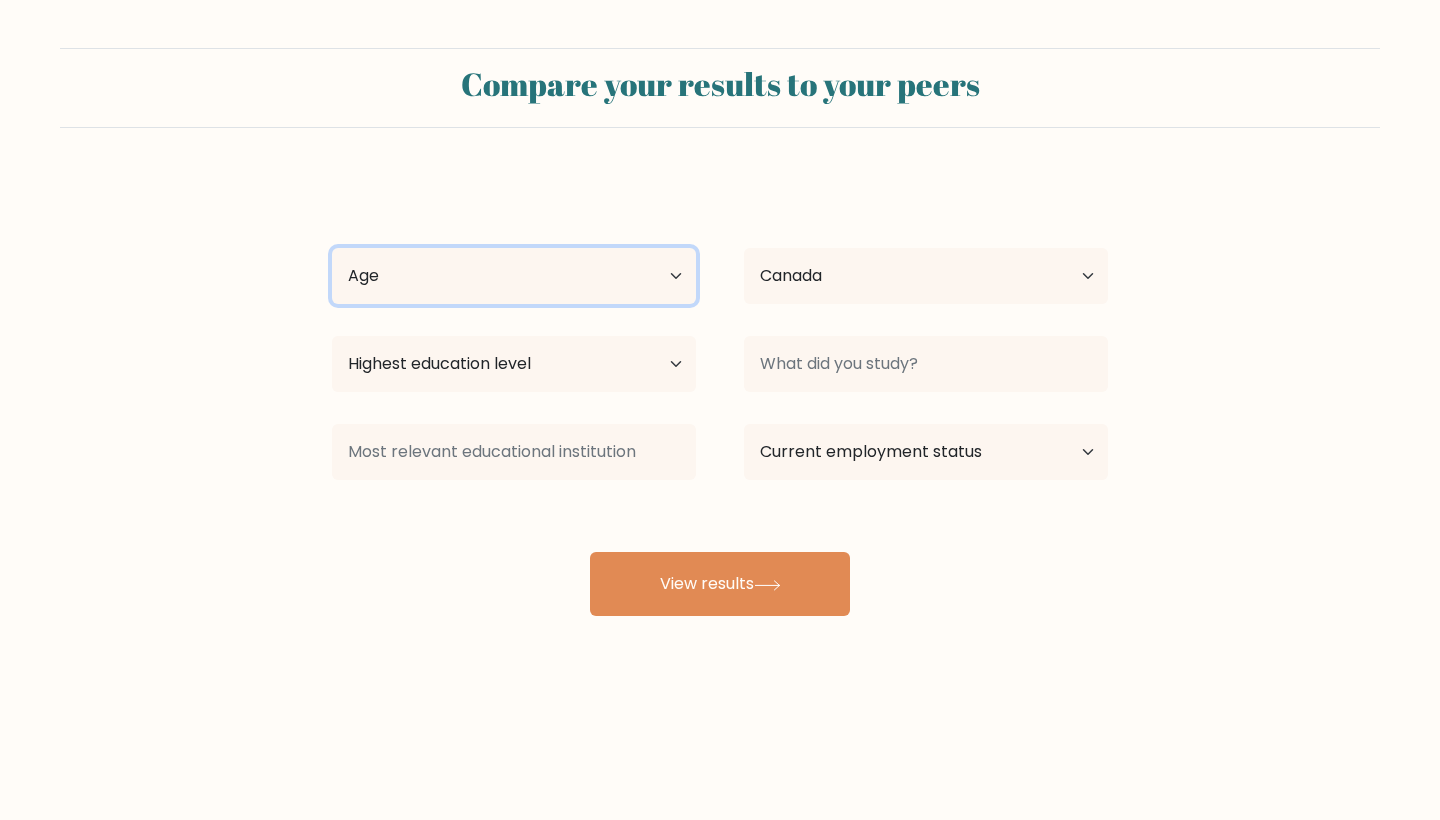 select on "18_24" 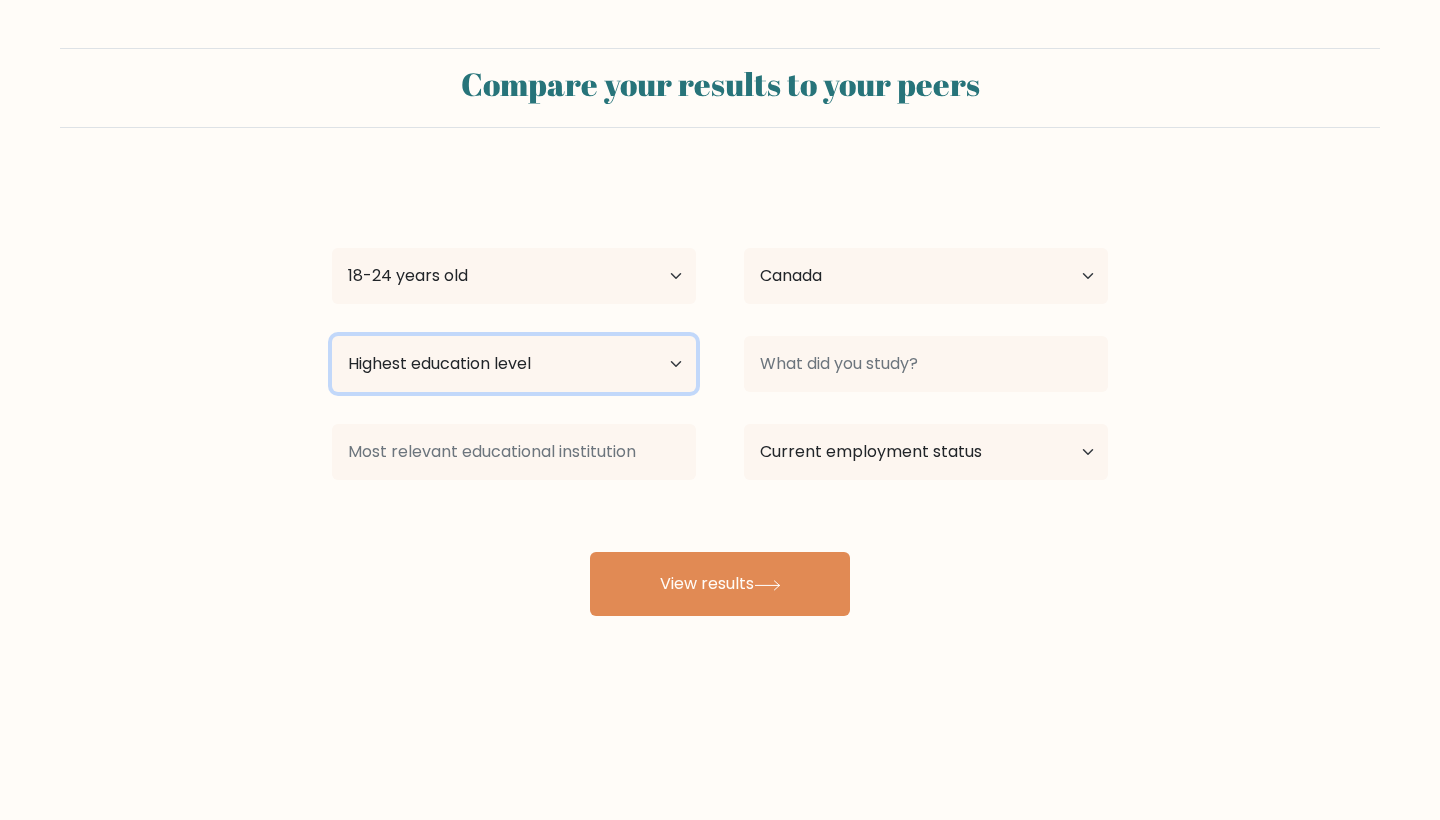 select on "bachelors_degree" 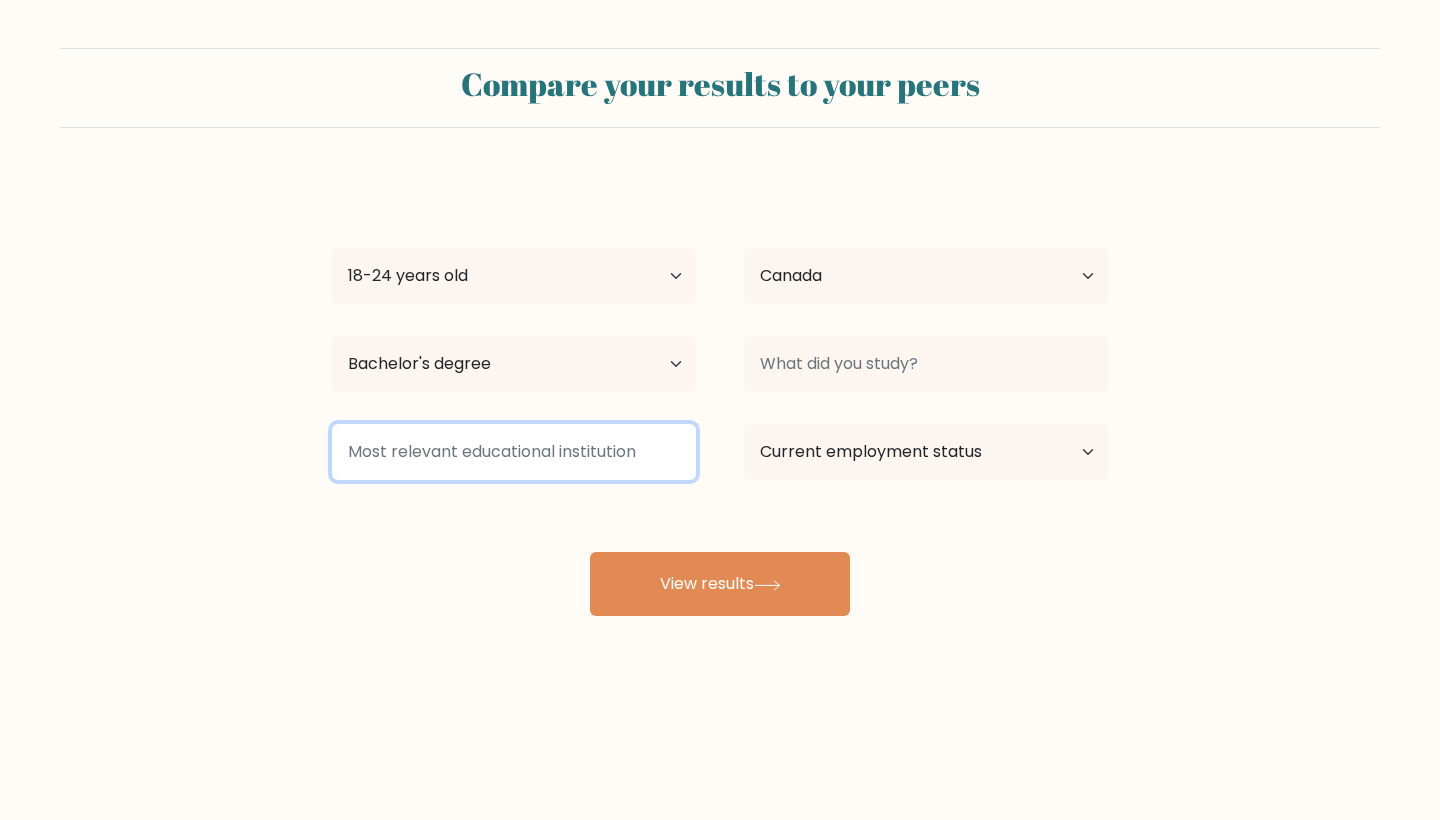 click at bounding box center [514, 452] 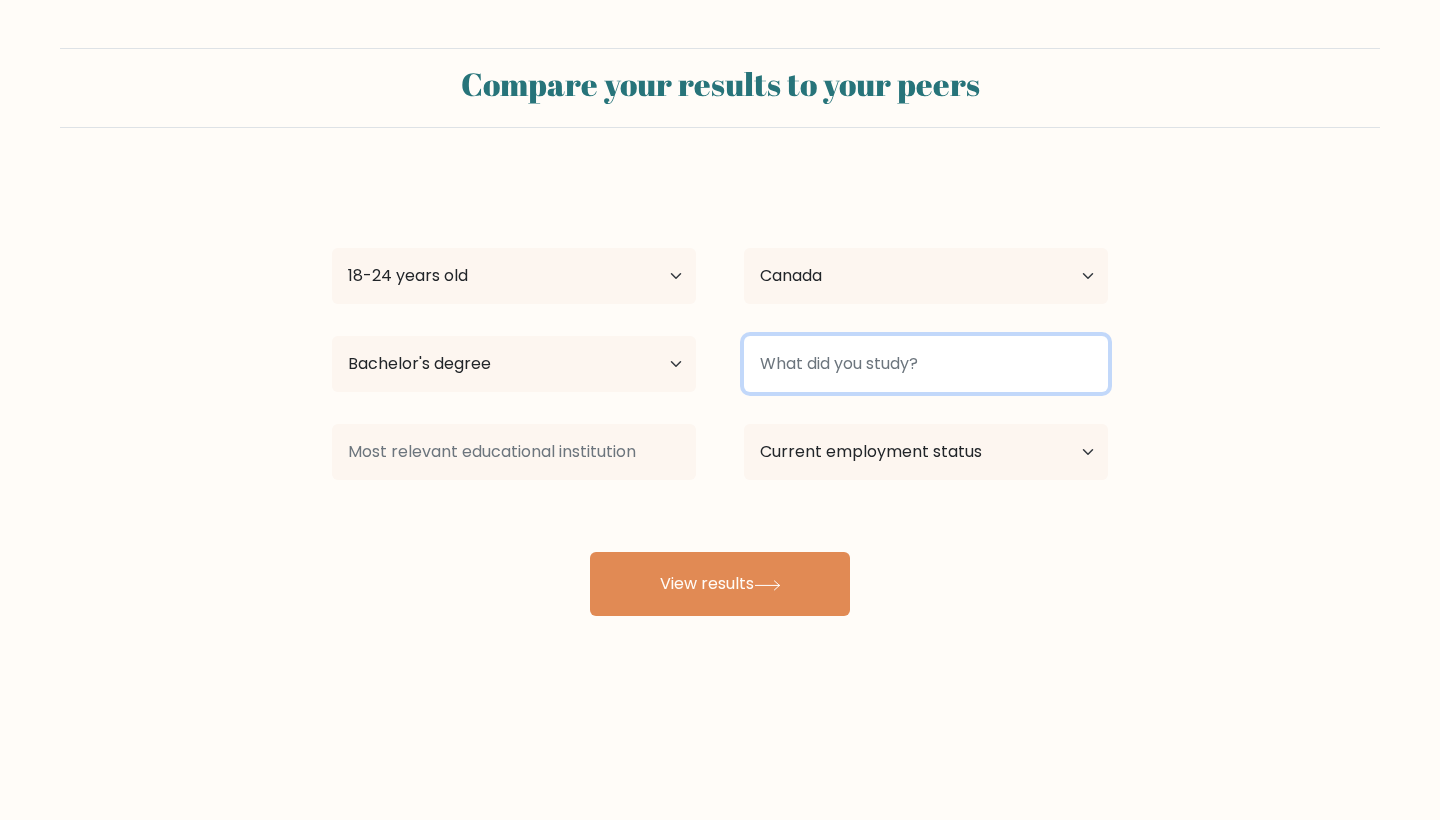 click at bounding box center (926, 364) 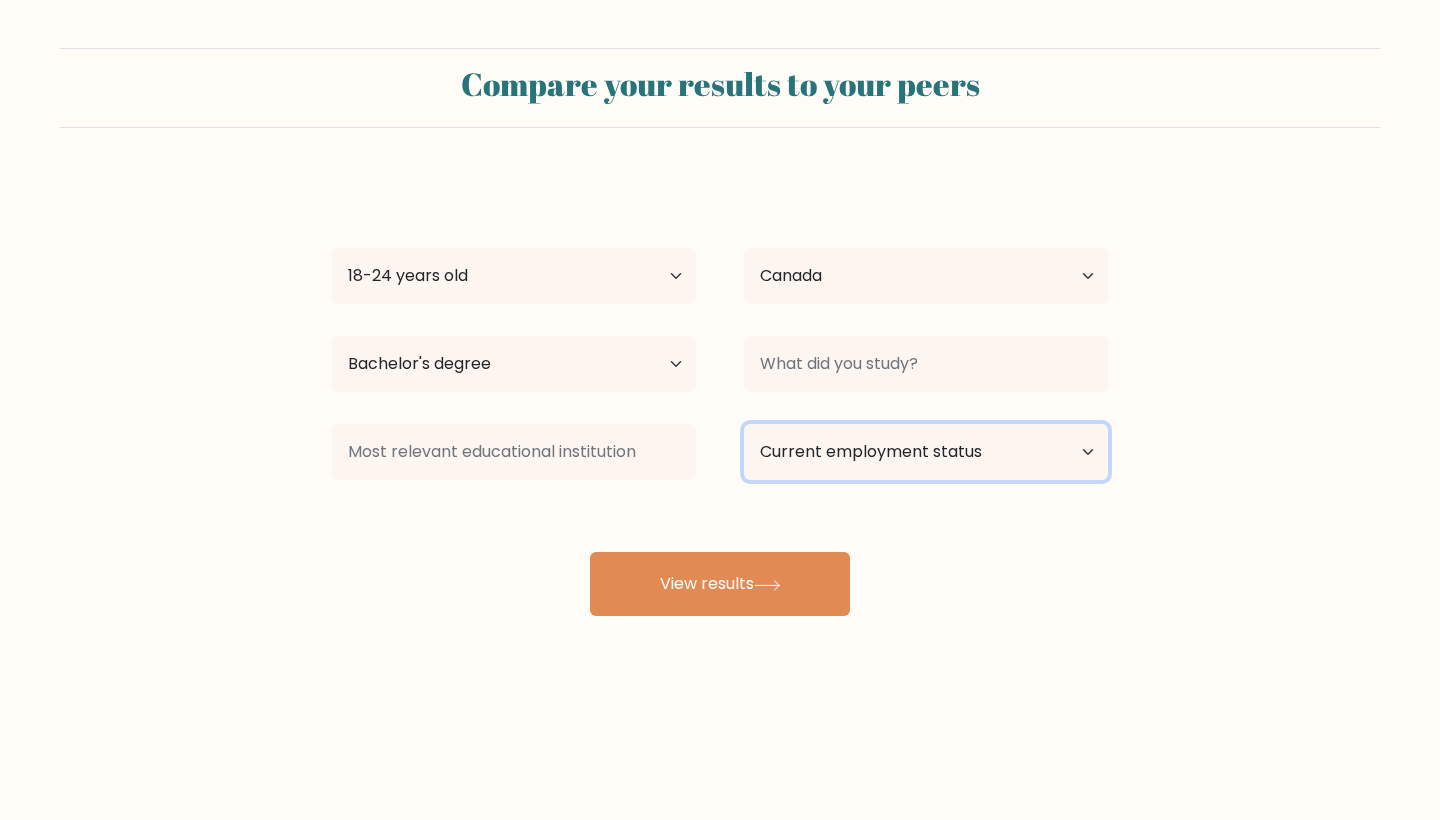 select on "student" 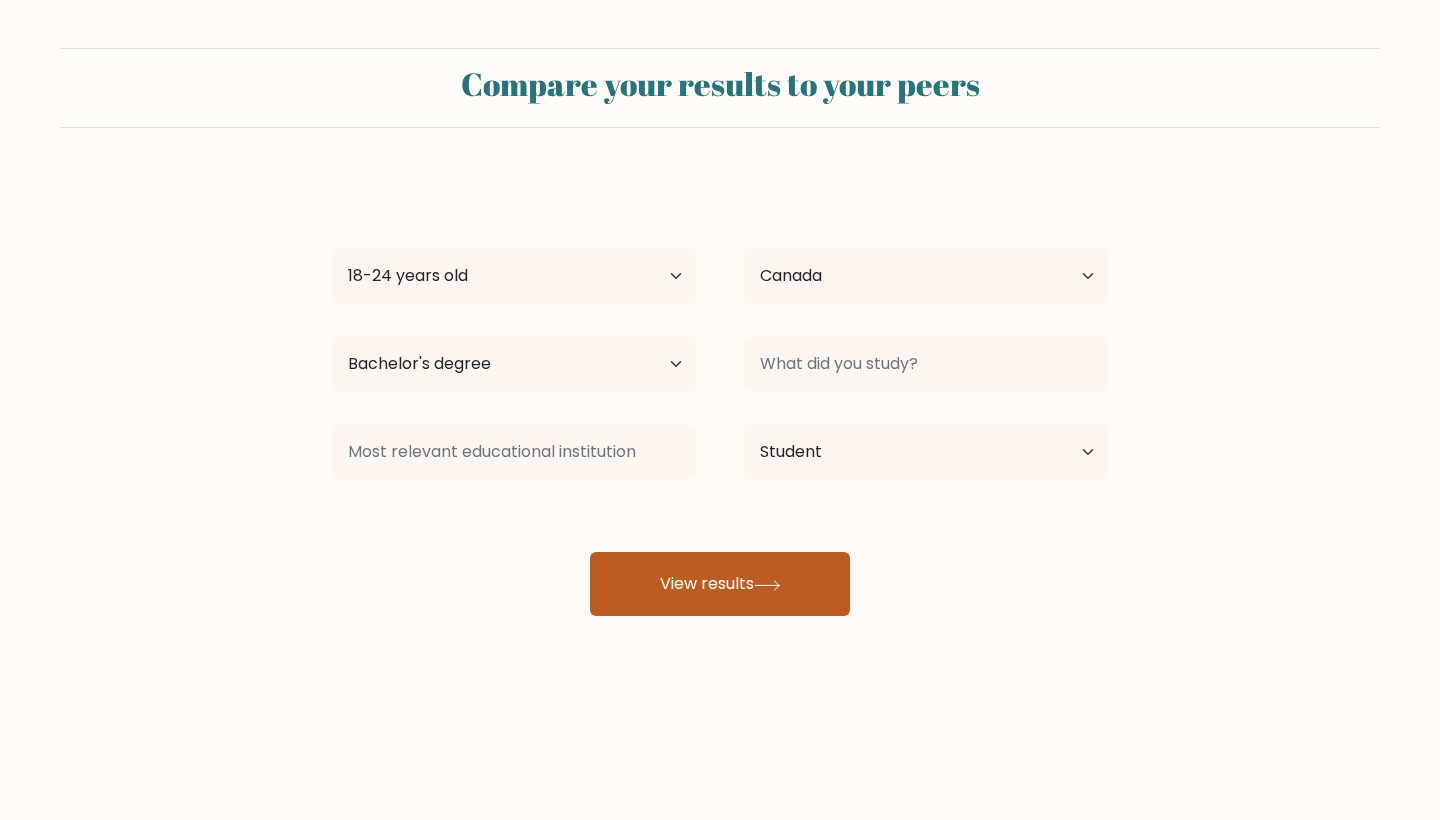 click 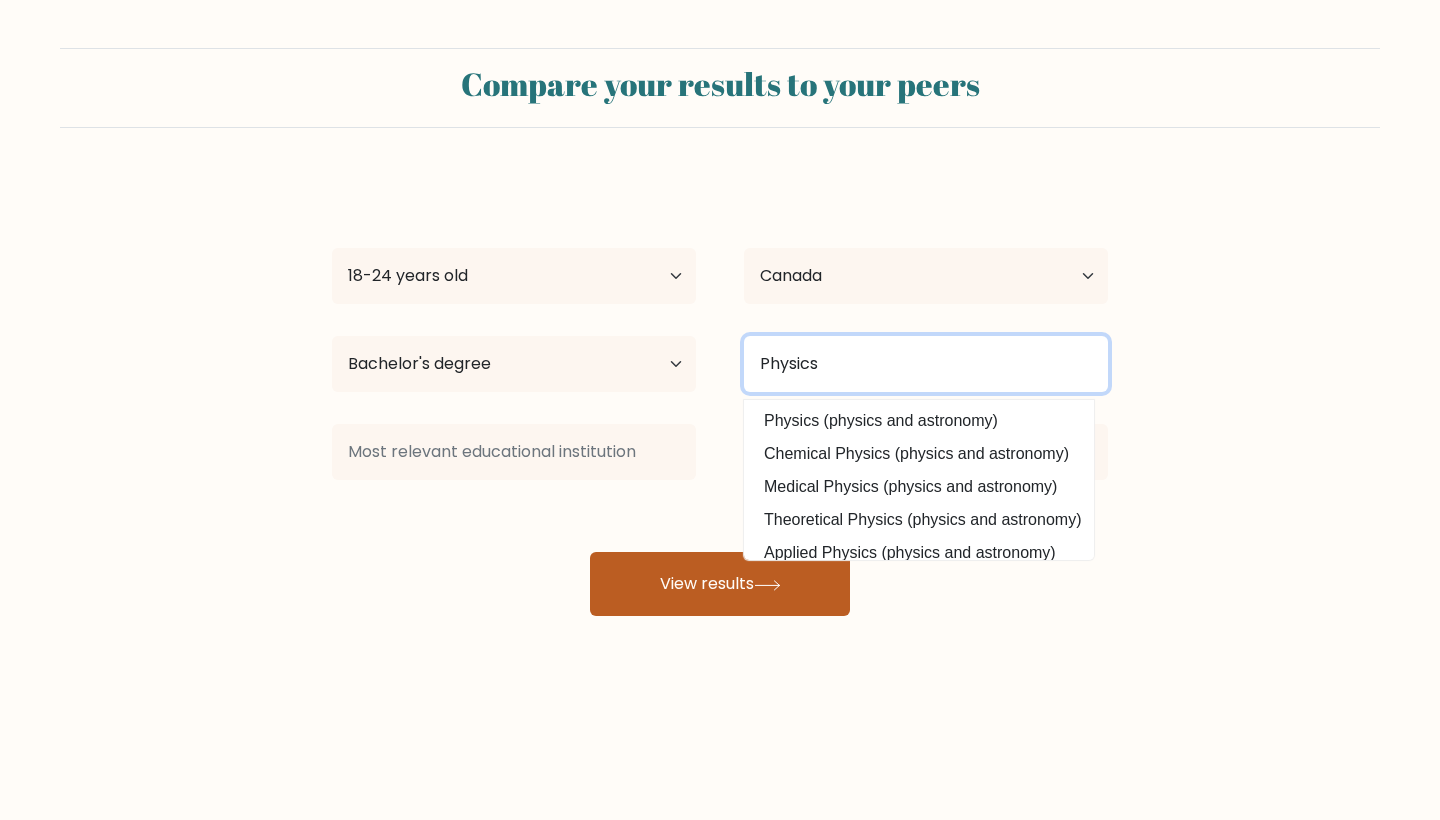 type on "Physics" 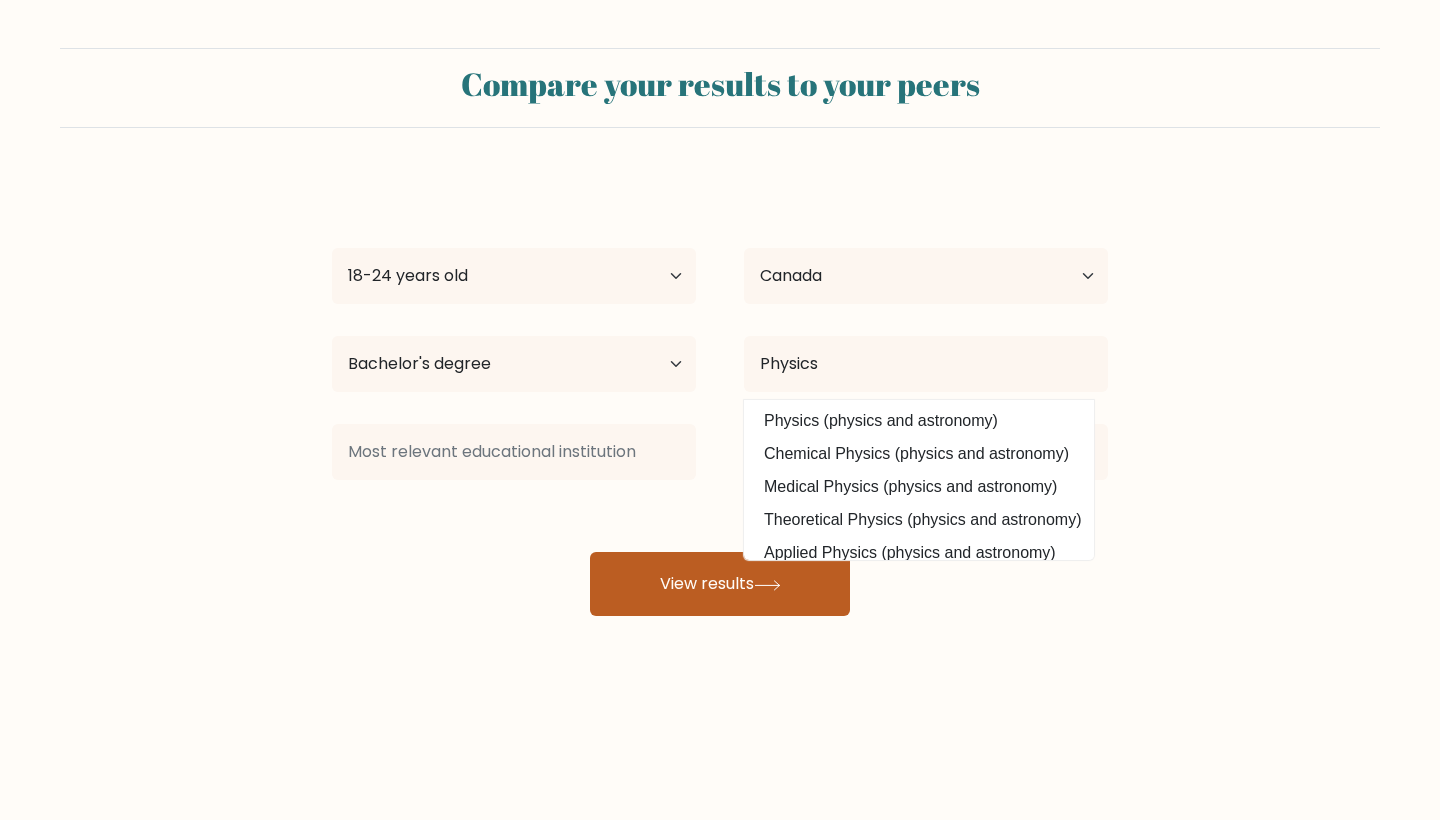 click on "View results" at bounding box center [720, 584] 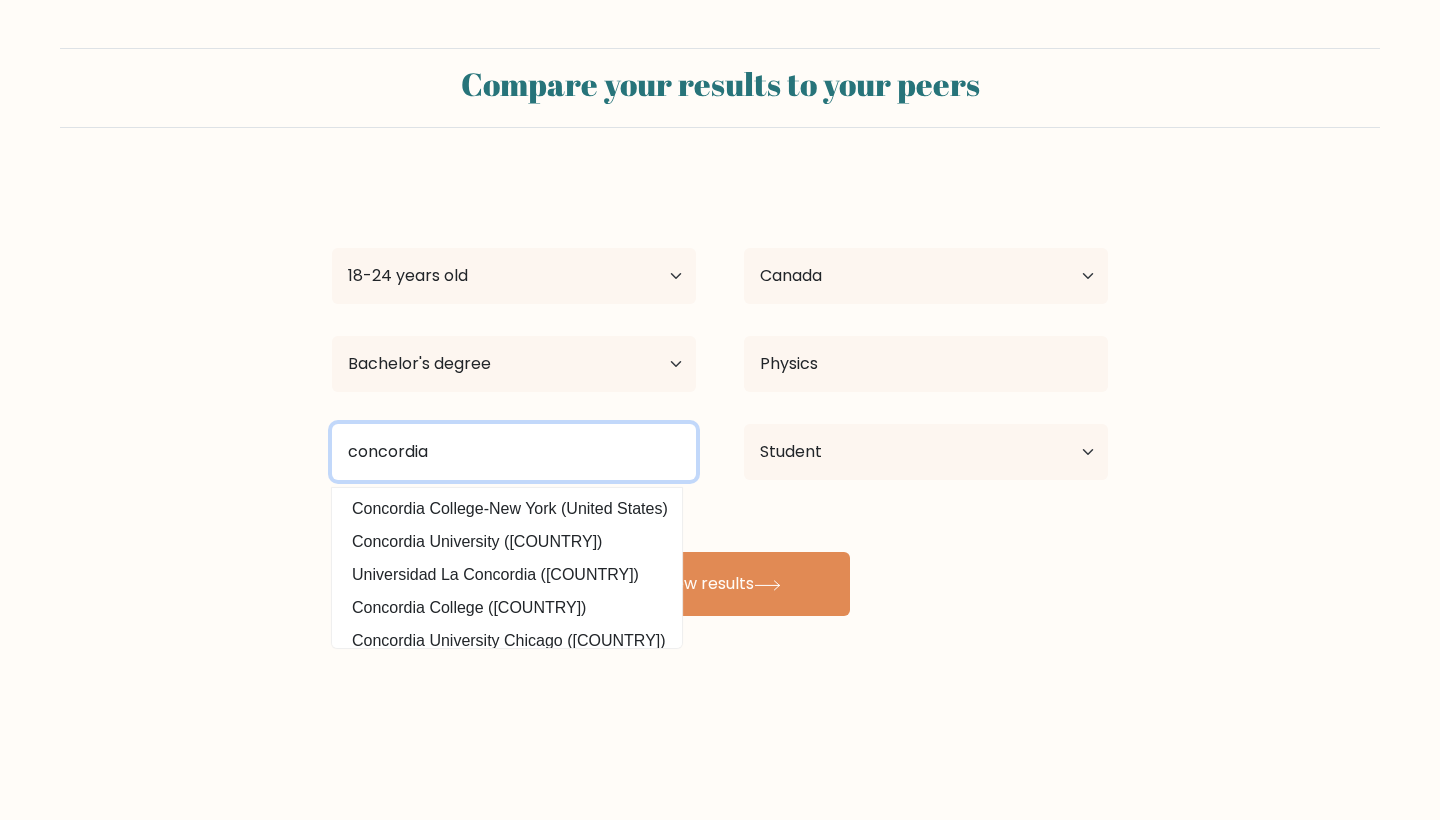 type on "concordia" 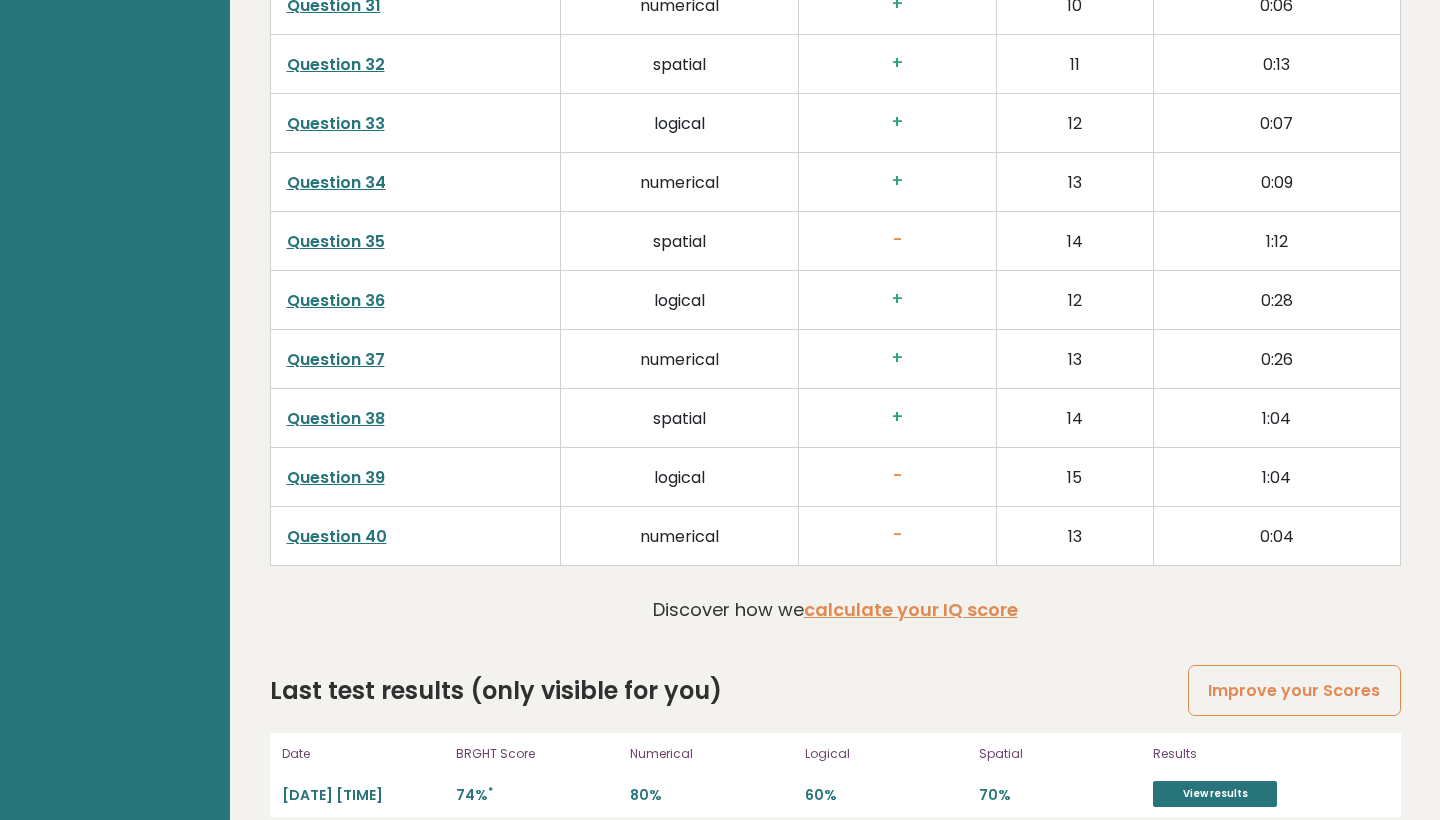 scroll, scrollTop: 4967, scrollLeft: 0, axis: vertical 